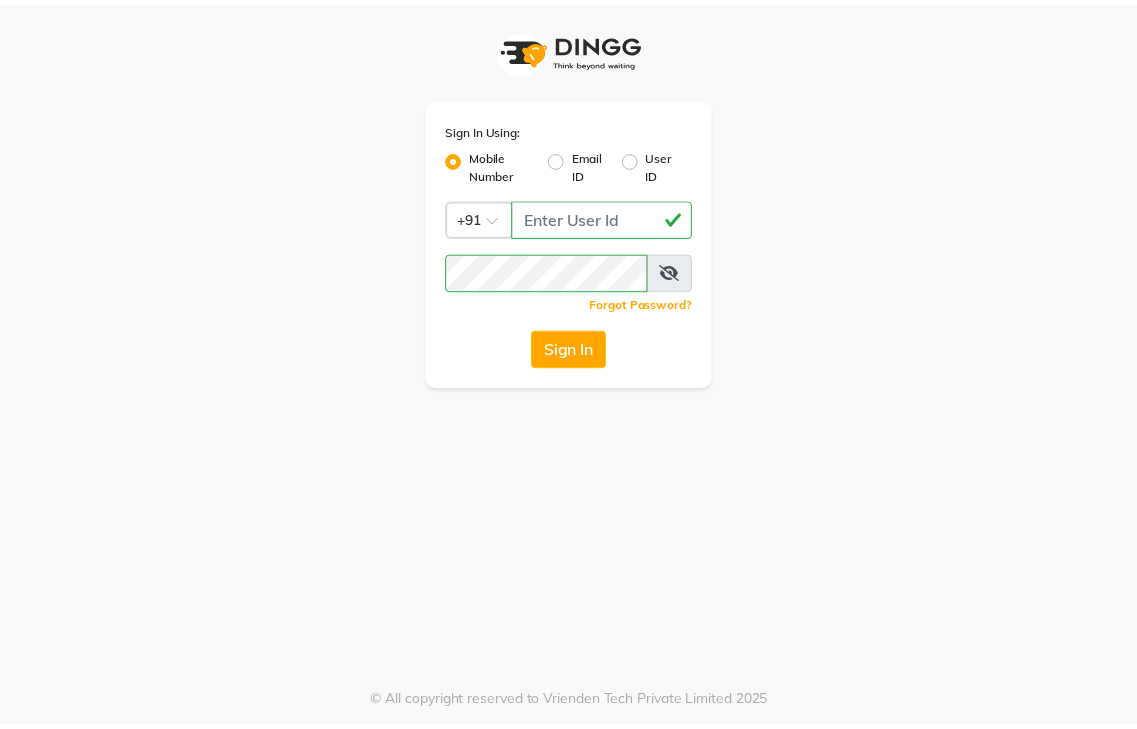 scroll, scrollTop: 0, scrollLeft: 0, axis: both 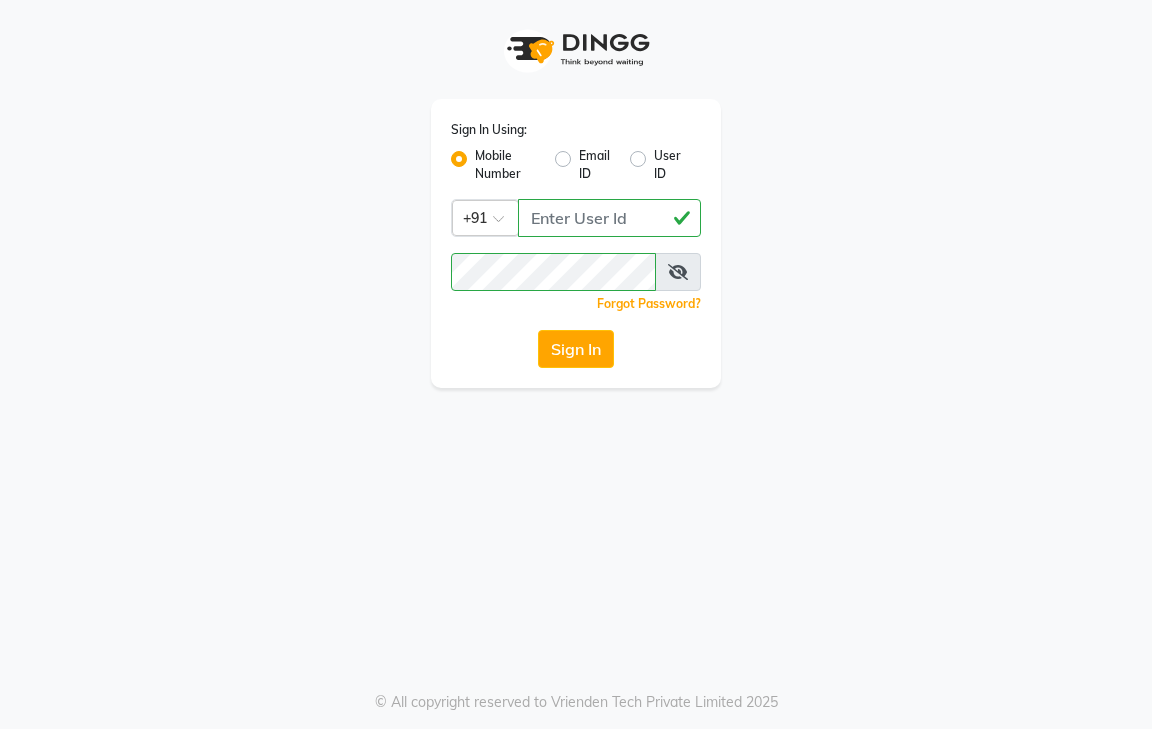 click on "Sign In" 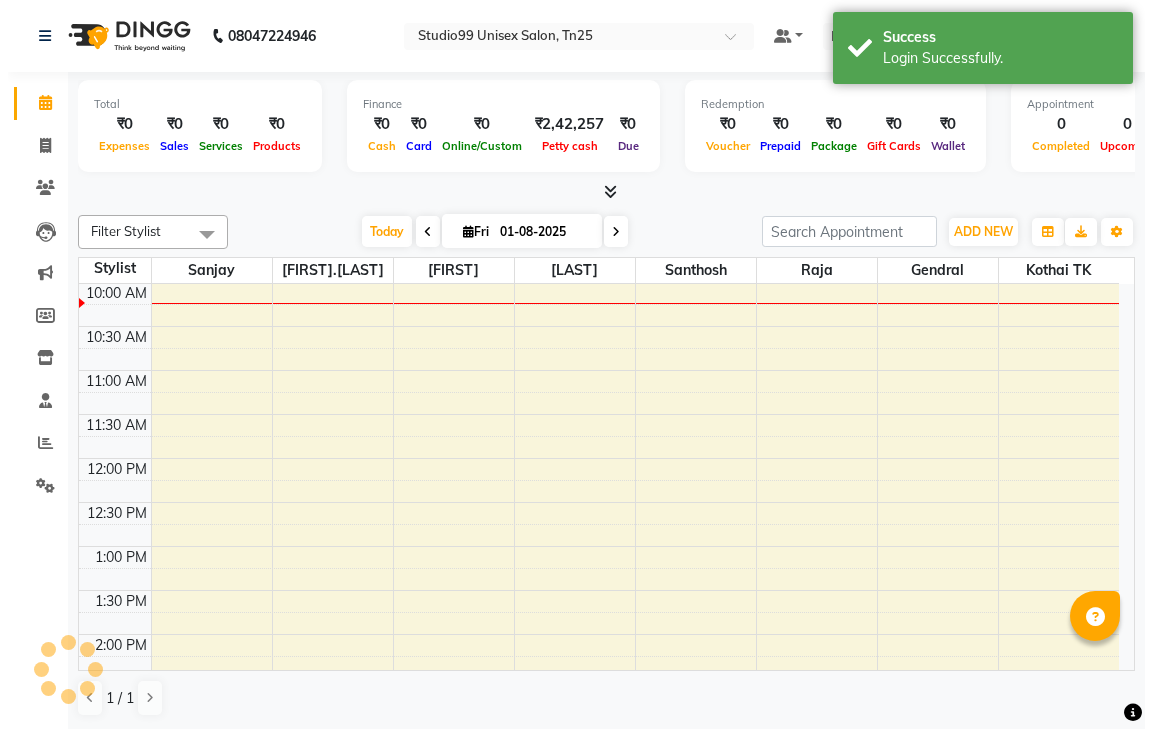 scroll, scrollTop: 0, scrollLeft: 0, axis: both 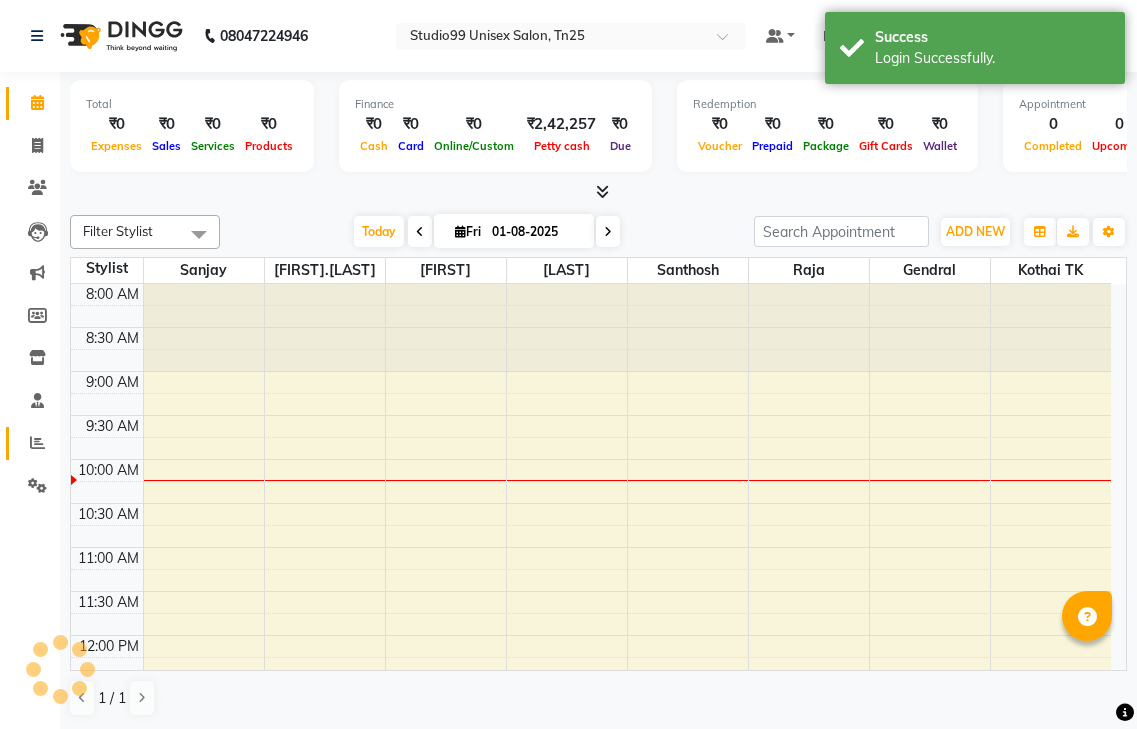 click 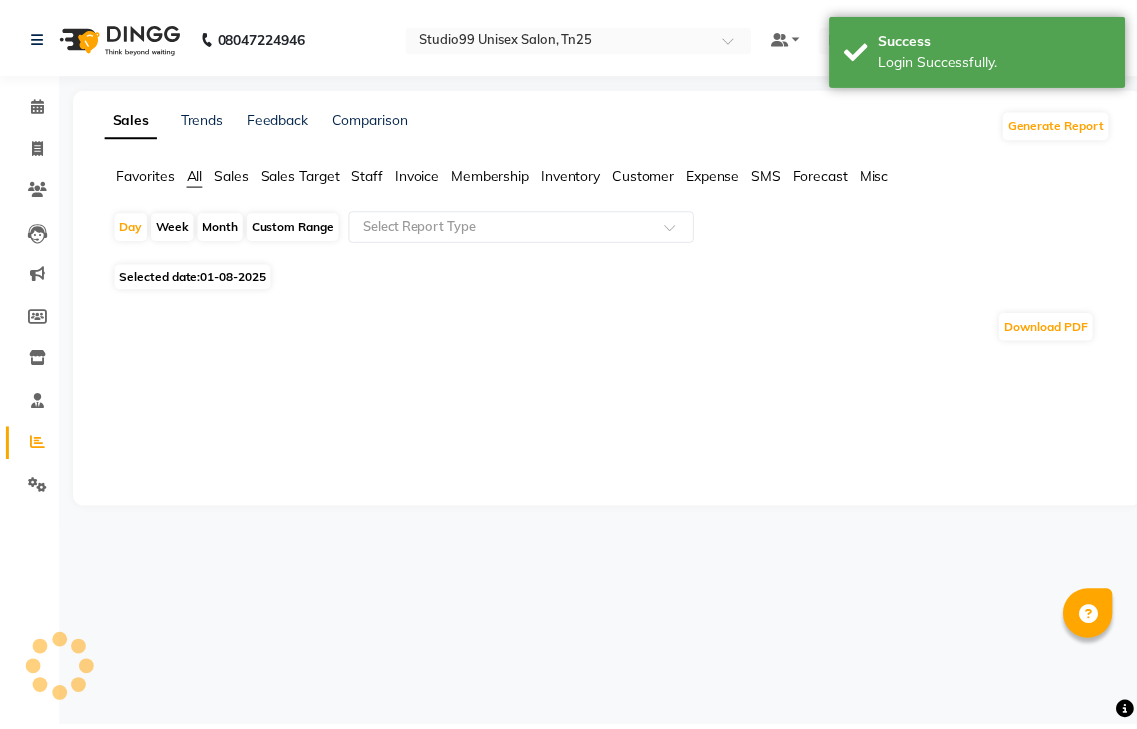 scroll, scrollTop: 0, scrollLeft: 0, axis: both 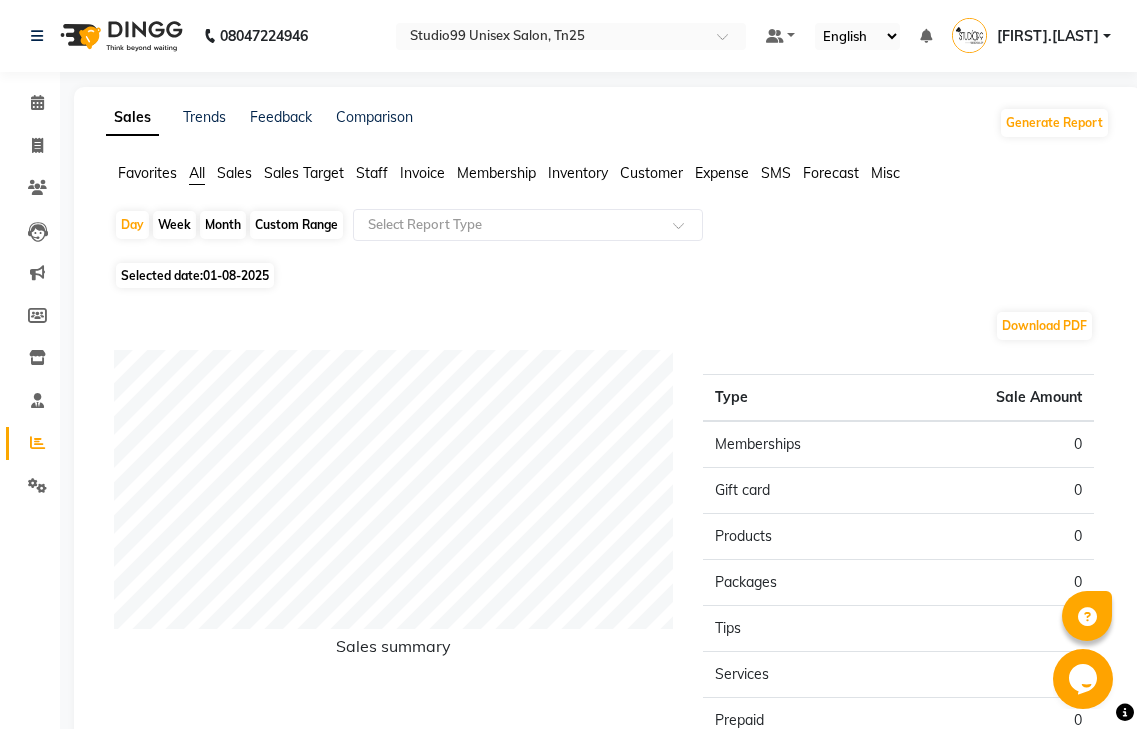 click on "Month" 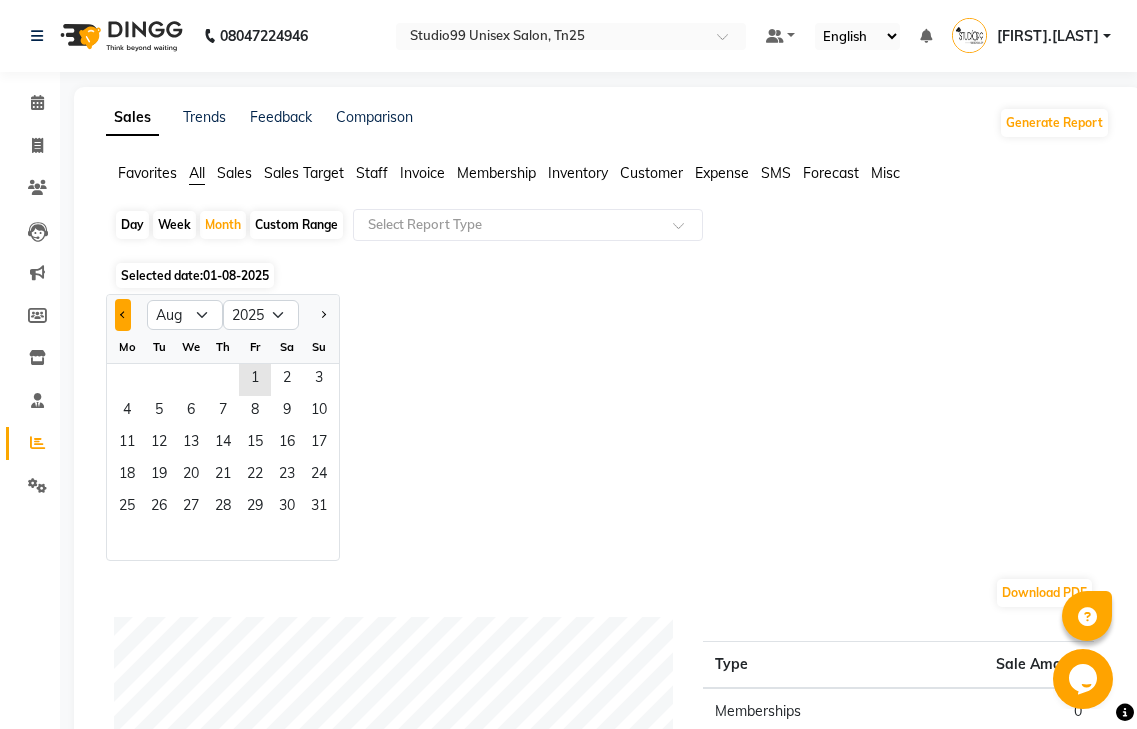 click 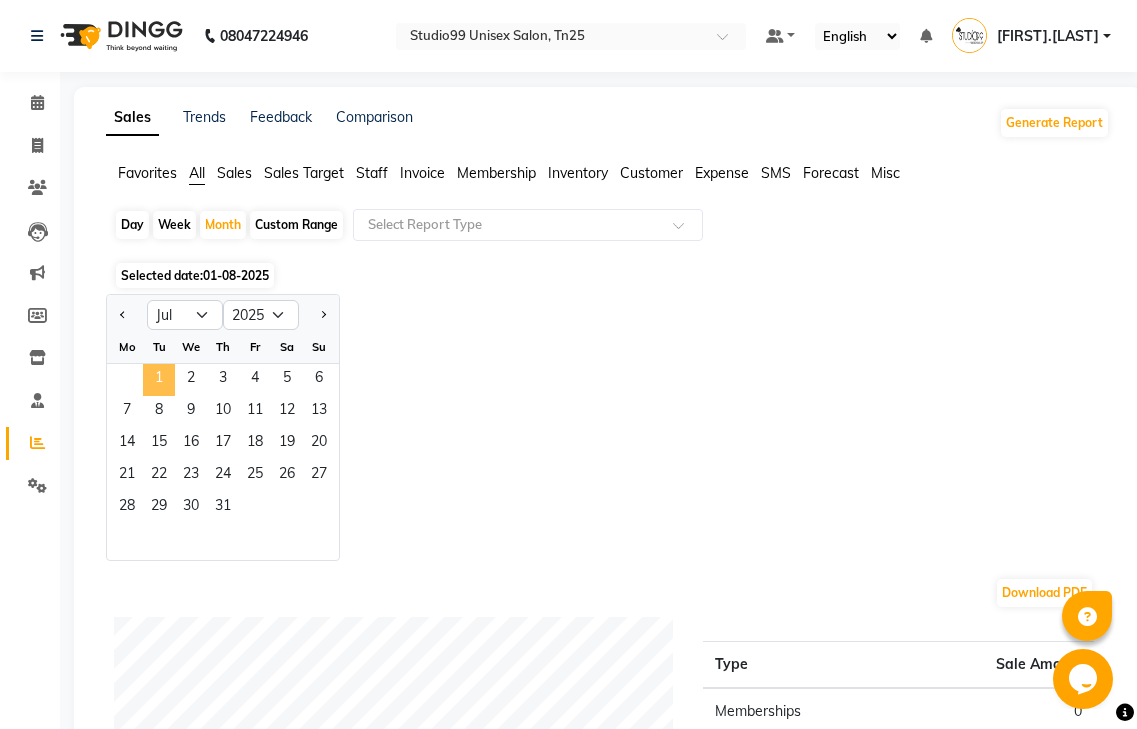 click on "1" 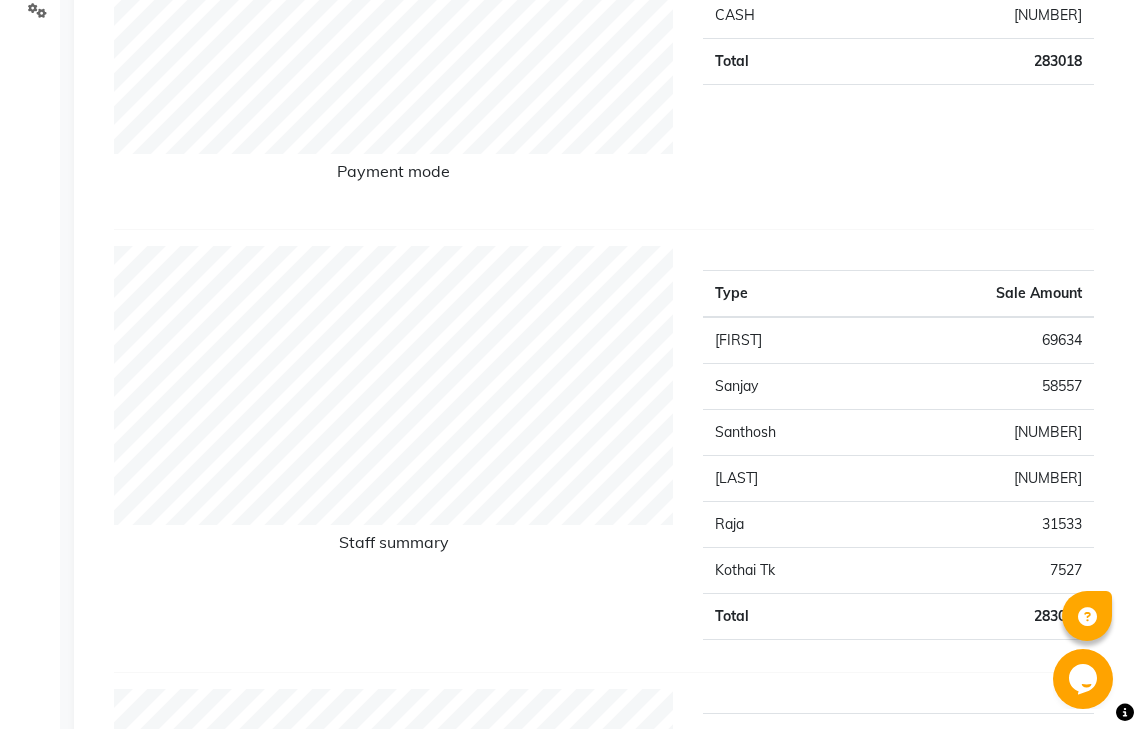 scroll, scrollTop: 600, scrollLeft: 0, axis: vertical 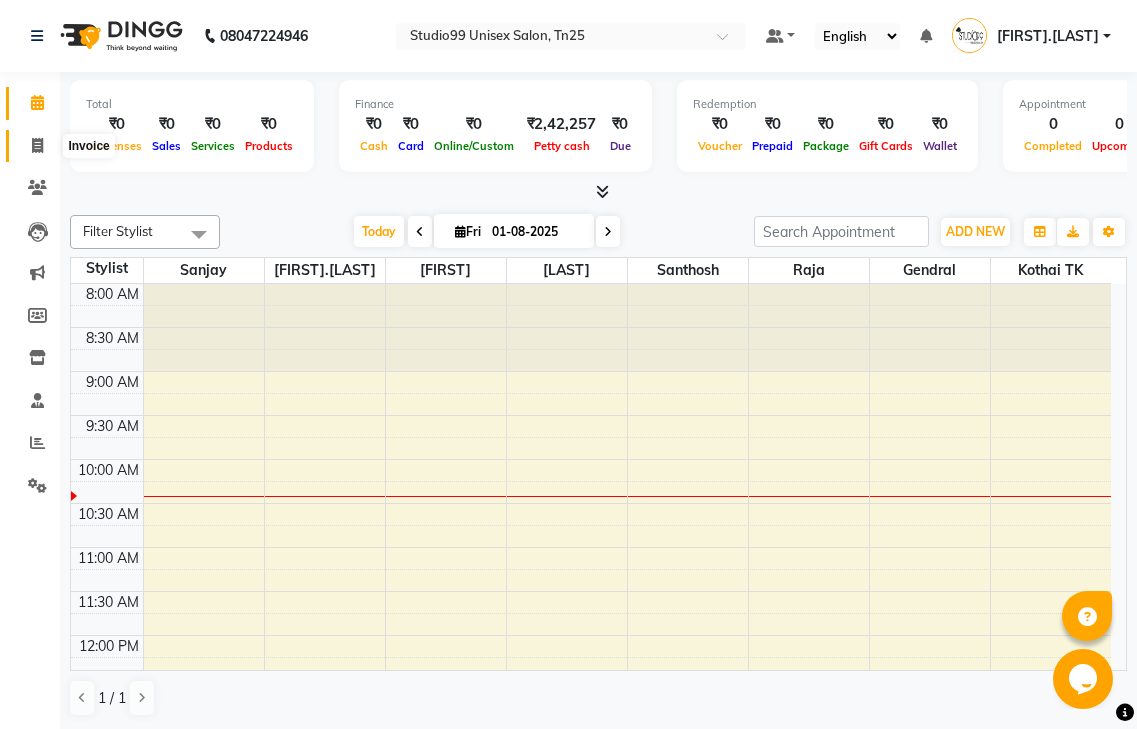 drag, startPoint x: 33, startPoint y: 156, endPoint x: 37, endPoint y: 143, distance: 13.601471 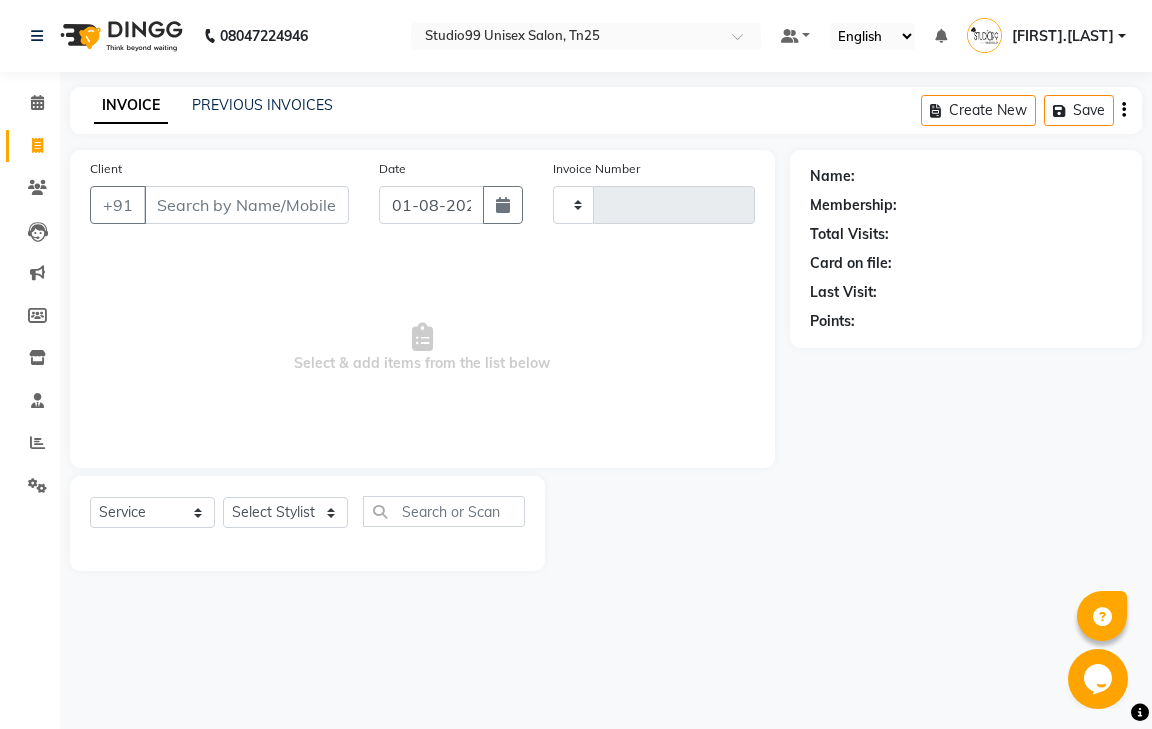 click 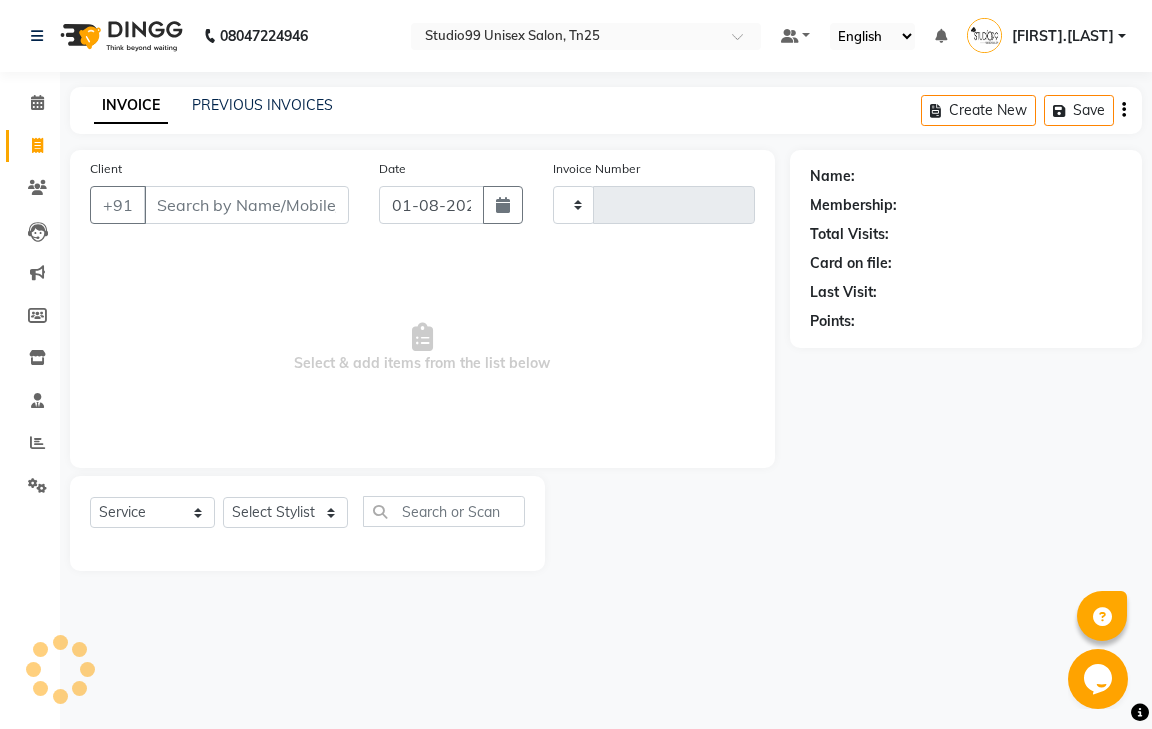 type on "0633" 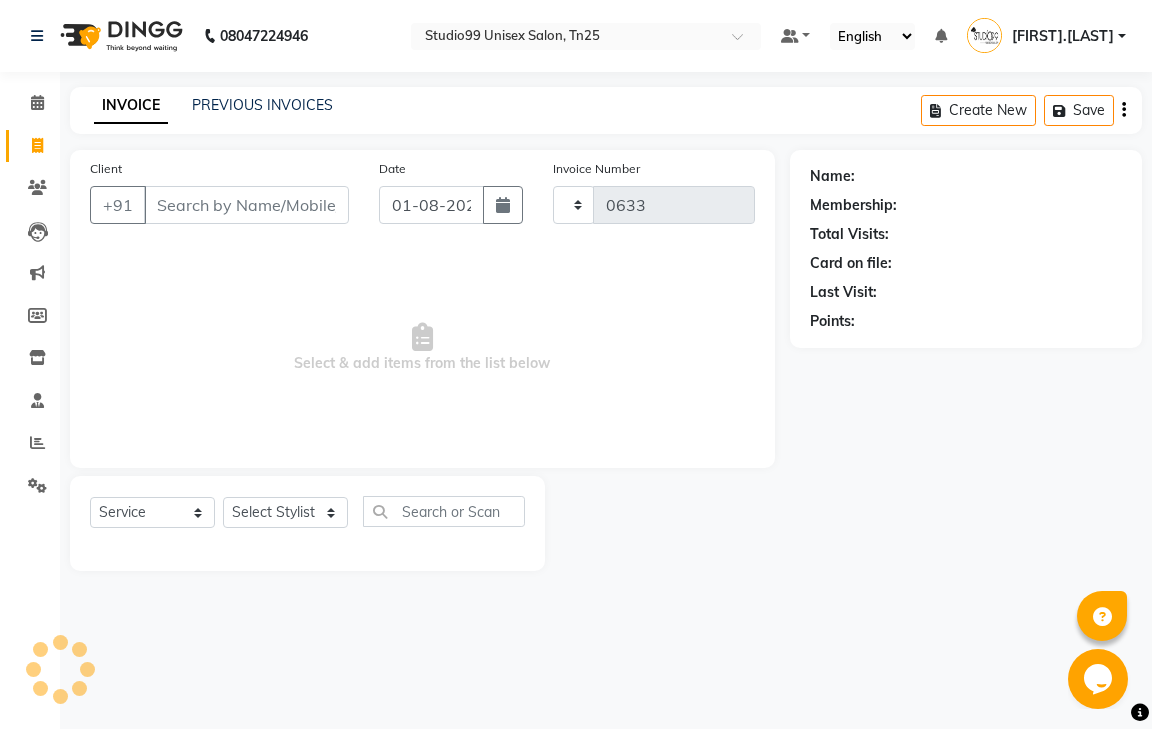select on "8331" 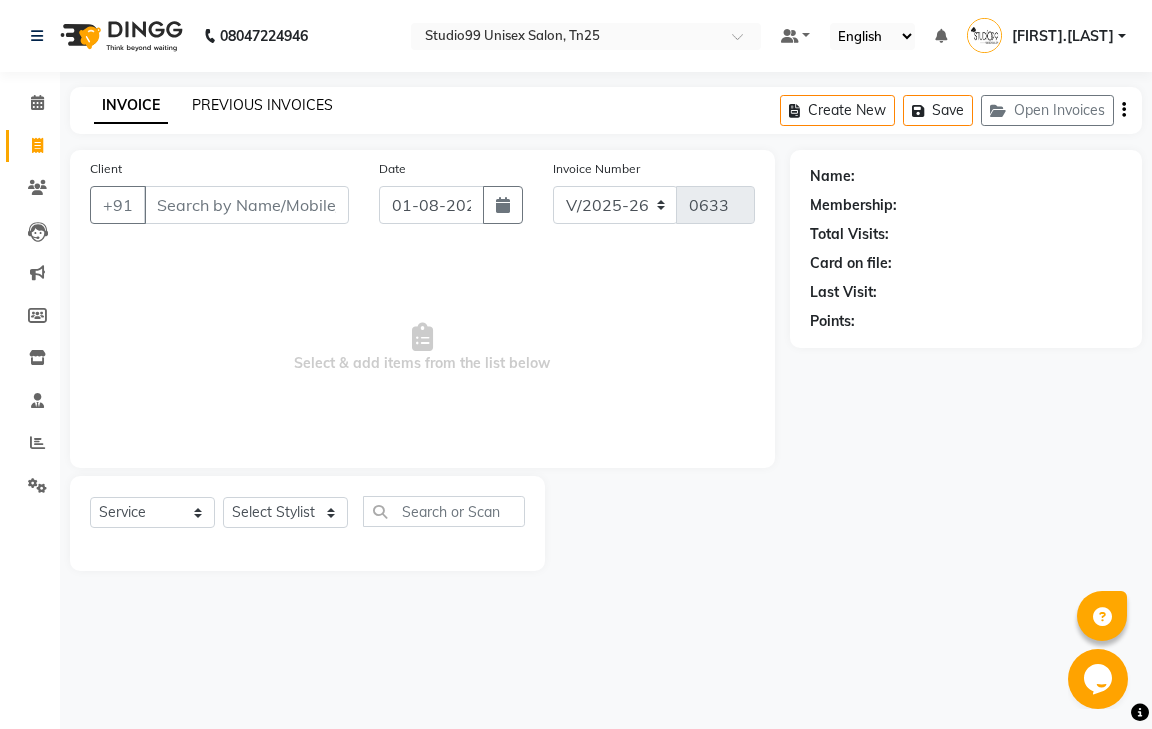 click on "PREVIOUS INVOICES" 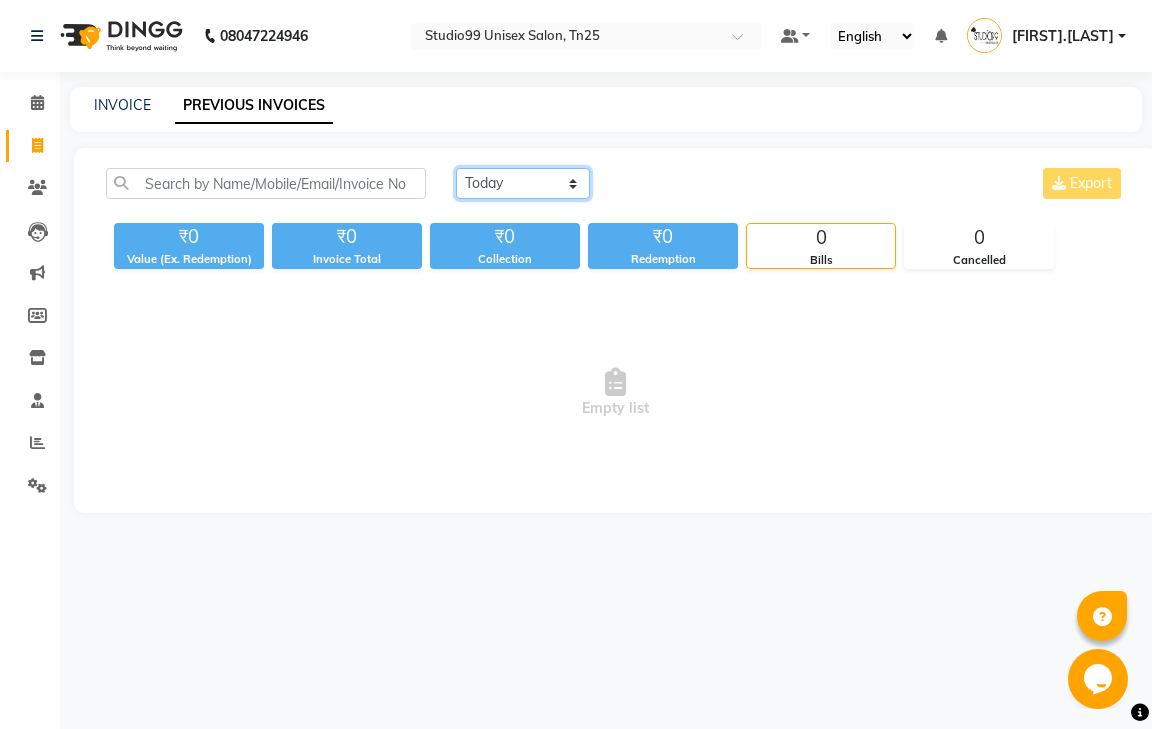 click on "Today Yesterday Custom Range" 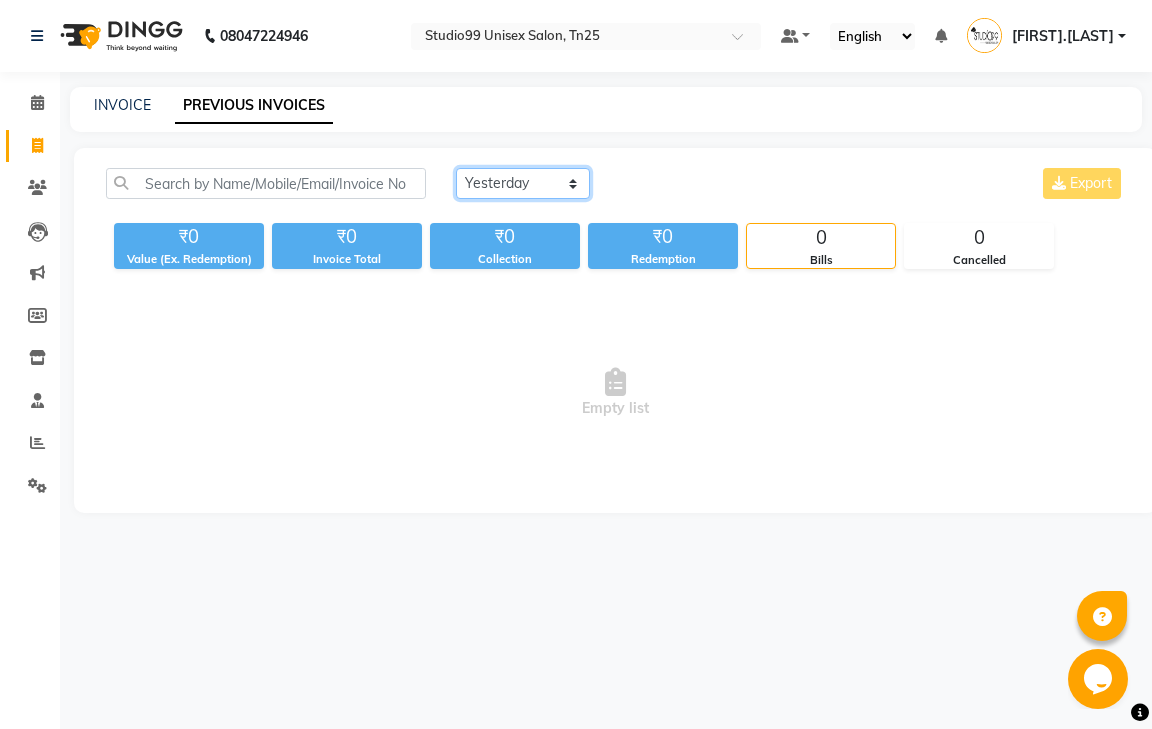click on "Today Yesterday Custom Range" 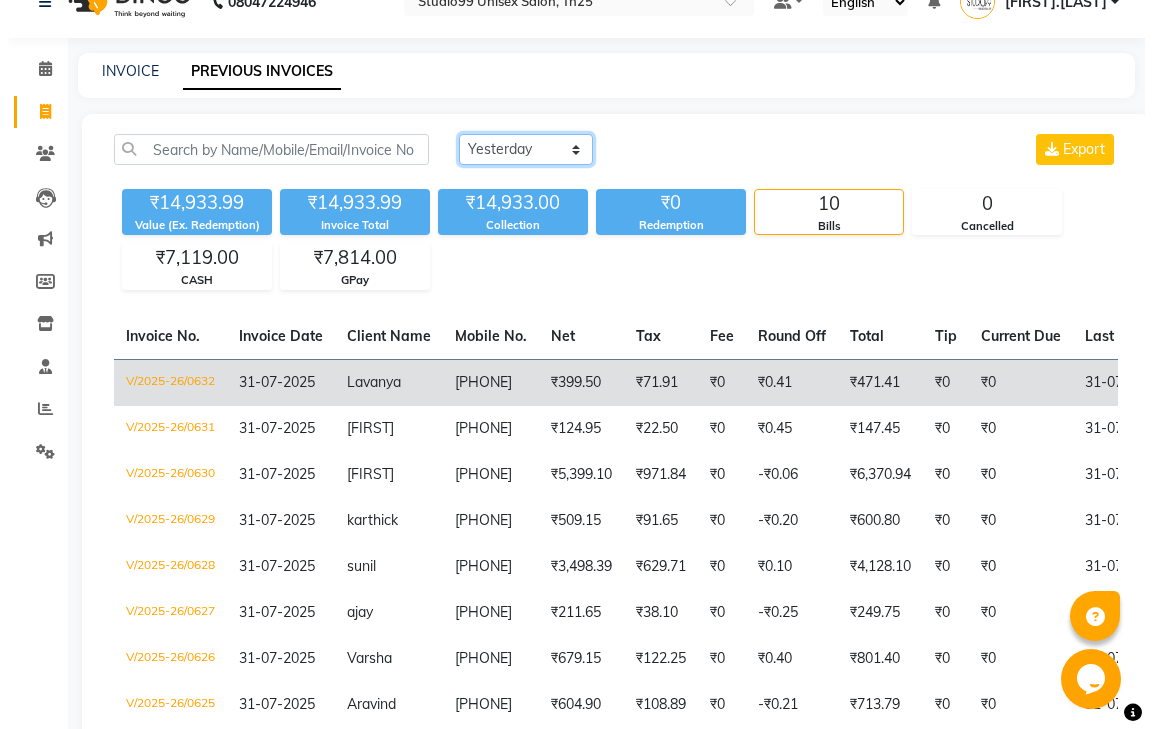 scroll, scrollTop: 0, scrollLeft: 0, axis: both 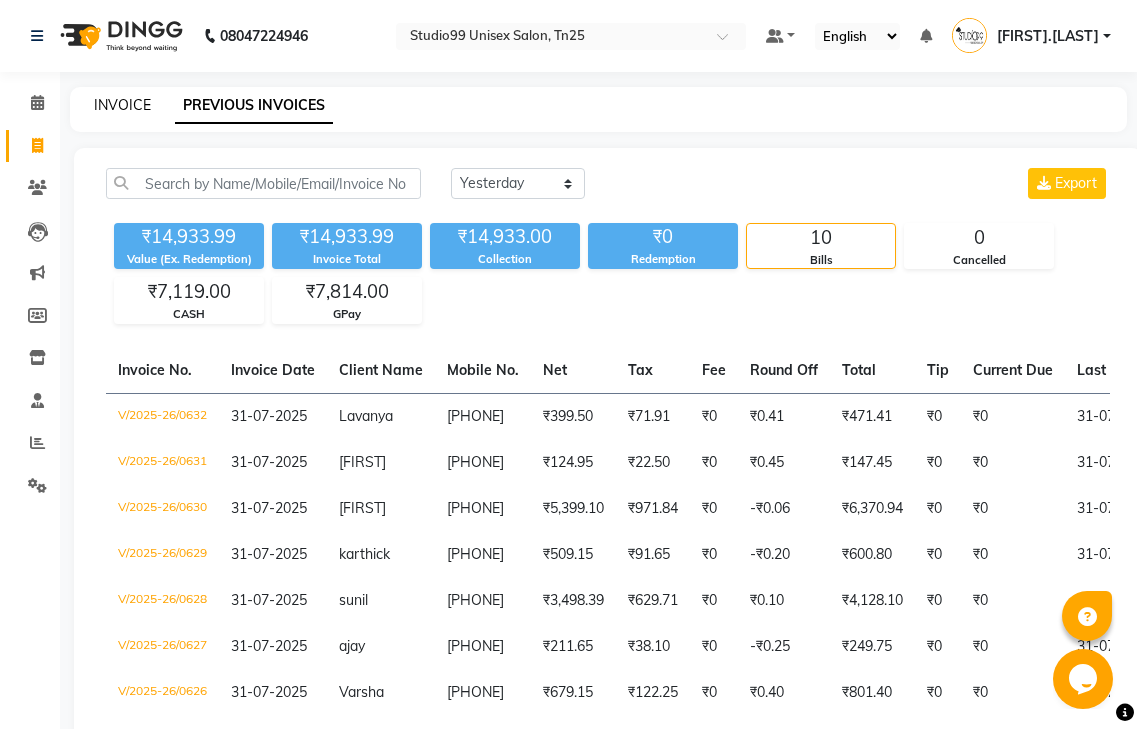 click on "INVOICE" 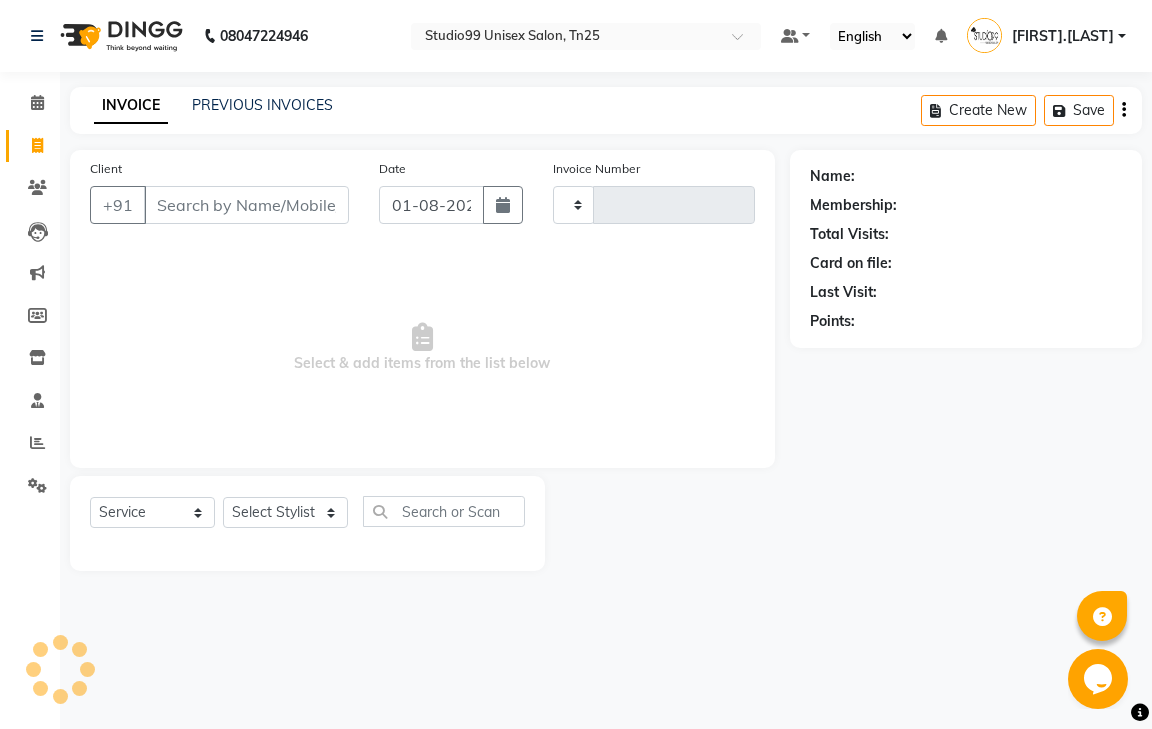 type on "0633" 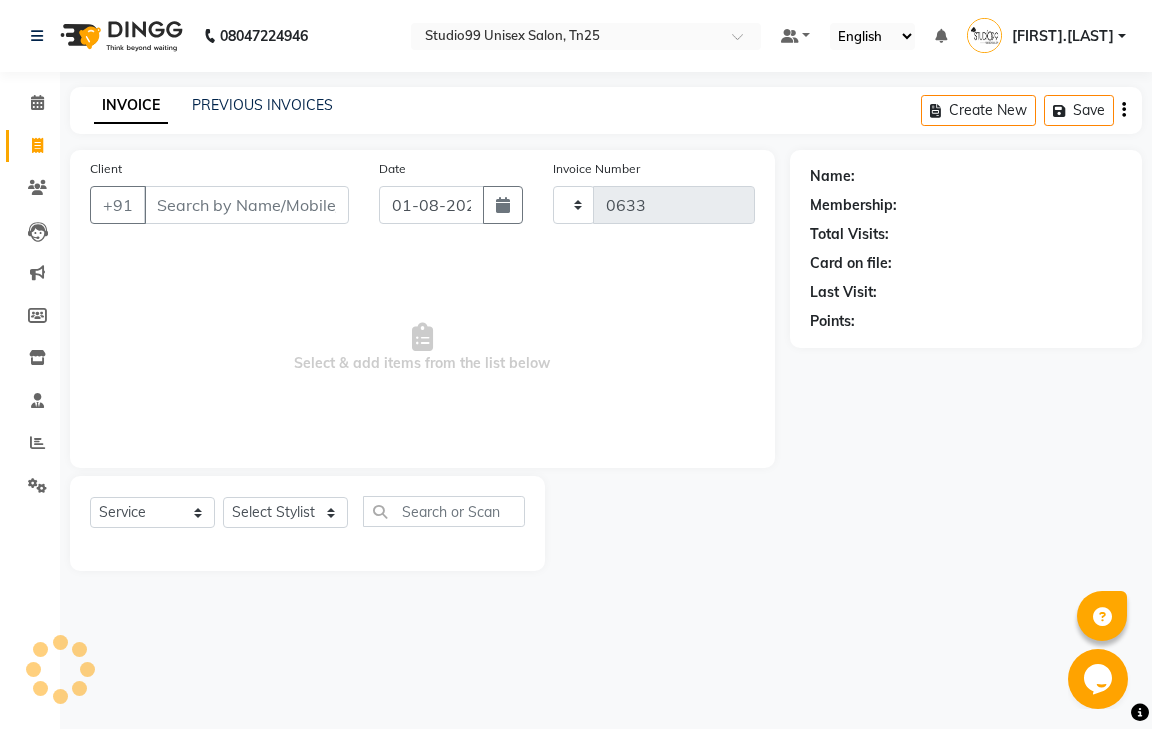 select on "8331" 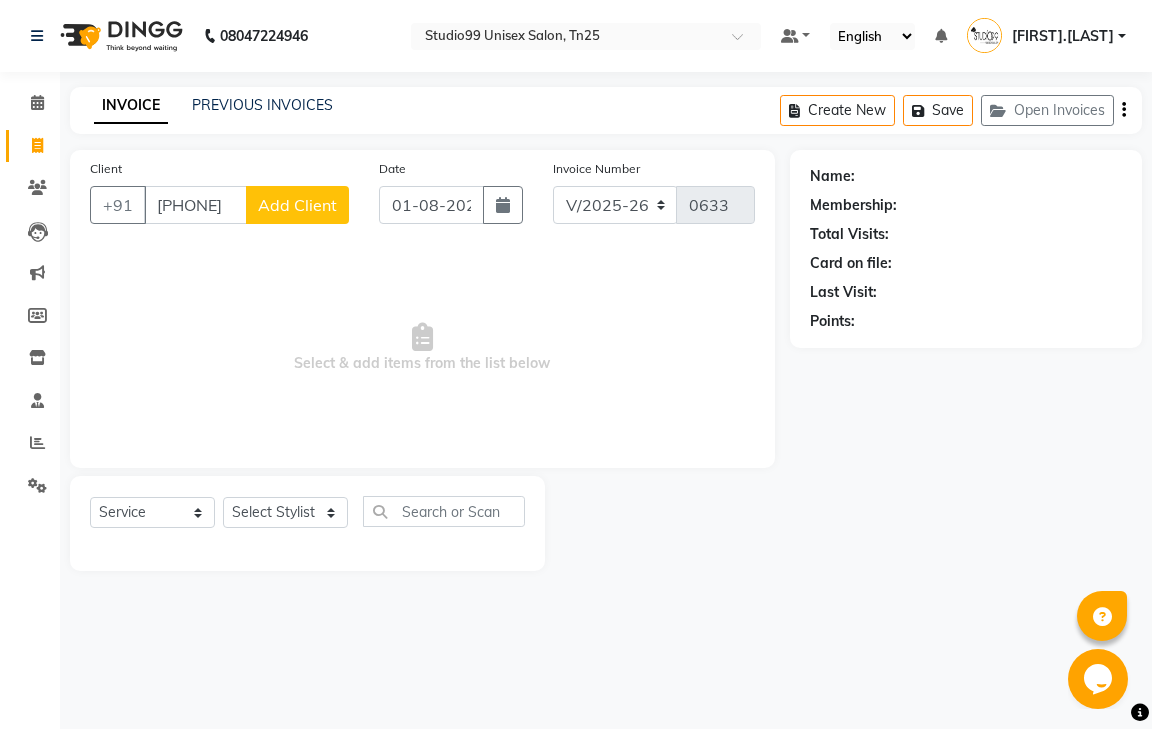type on "[PHONE]" 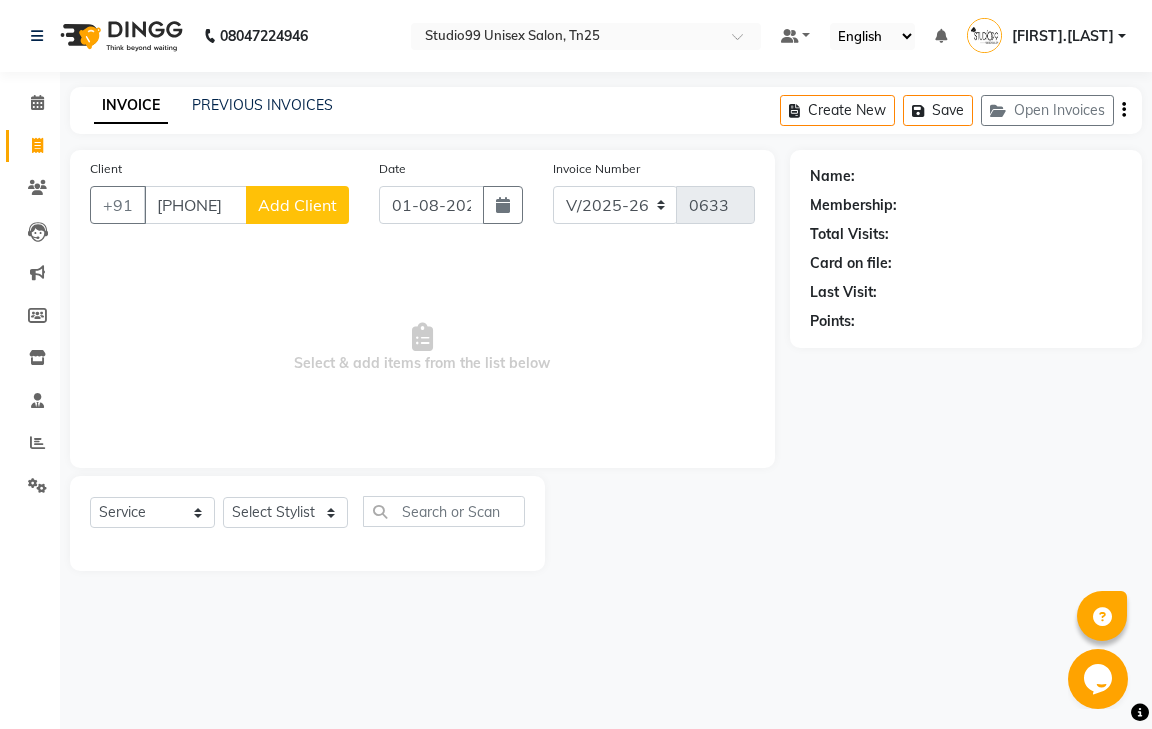 click on "Add Client" 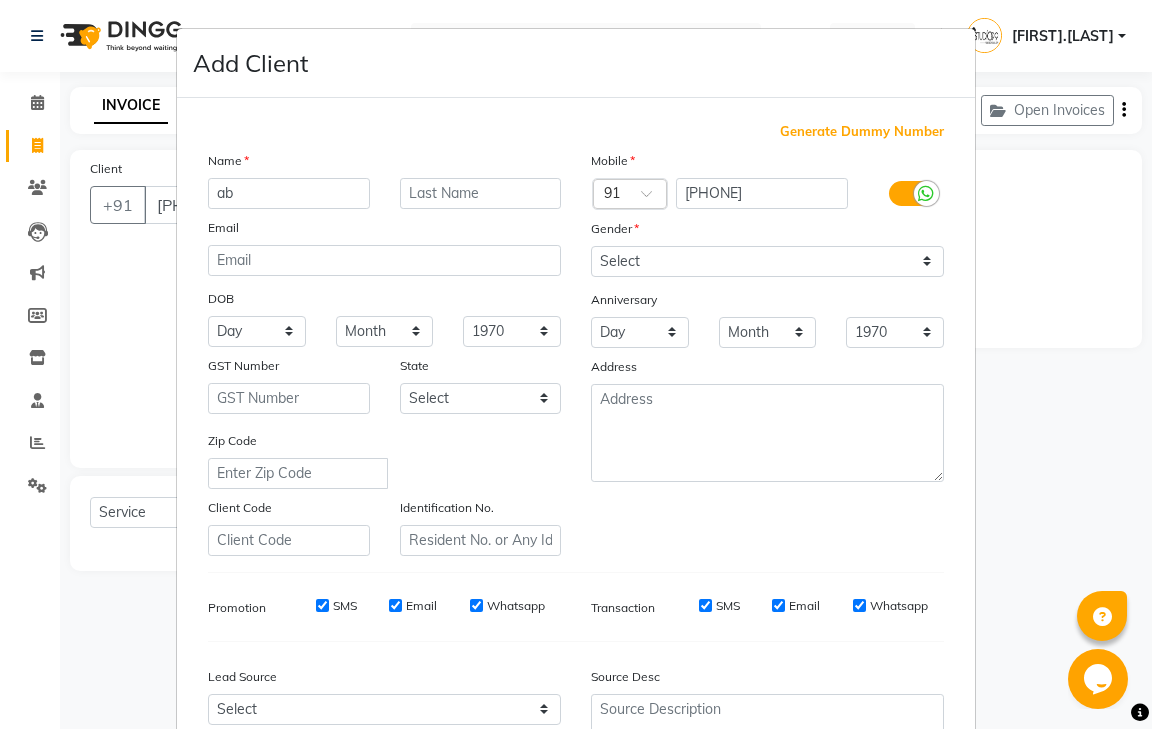 type on "a" 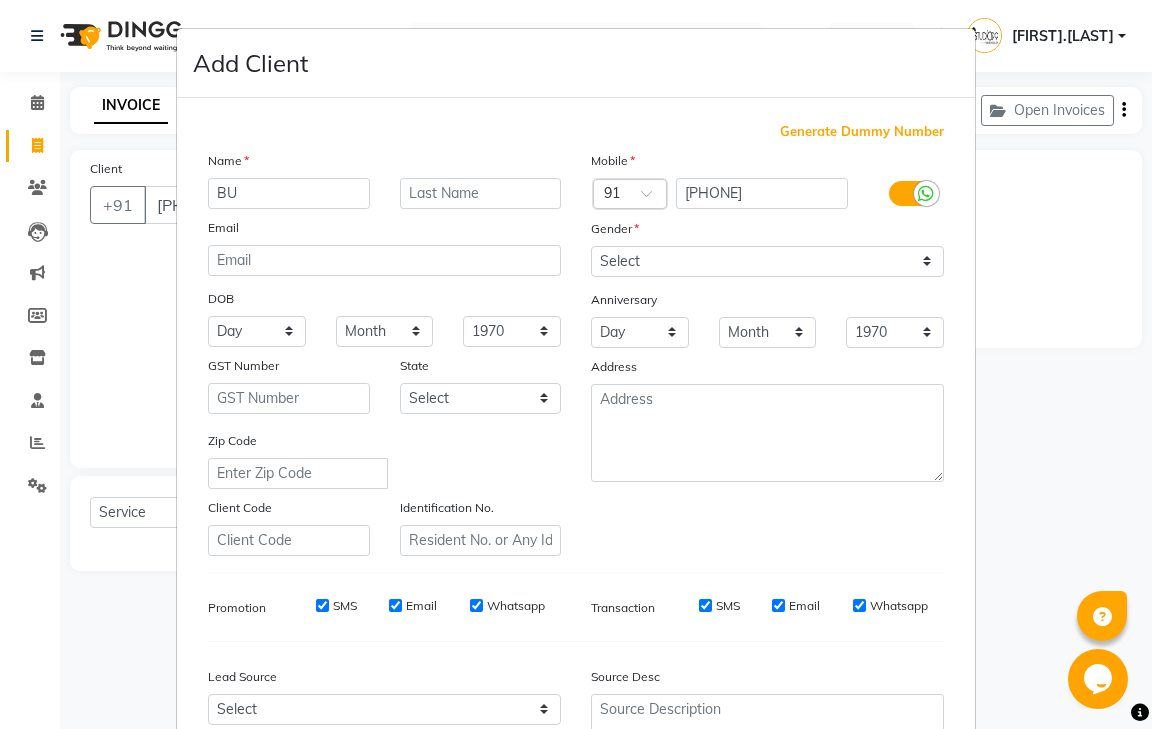 type on "B" 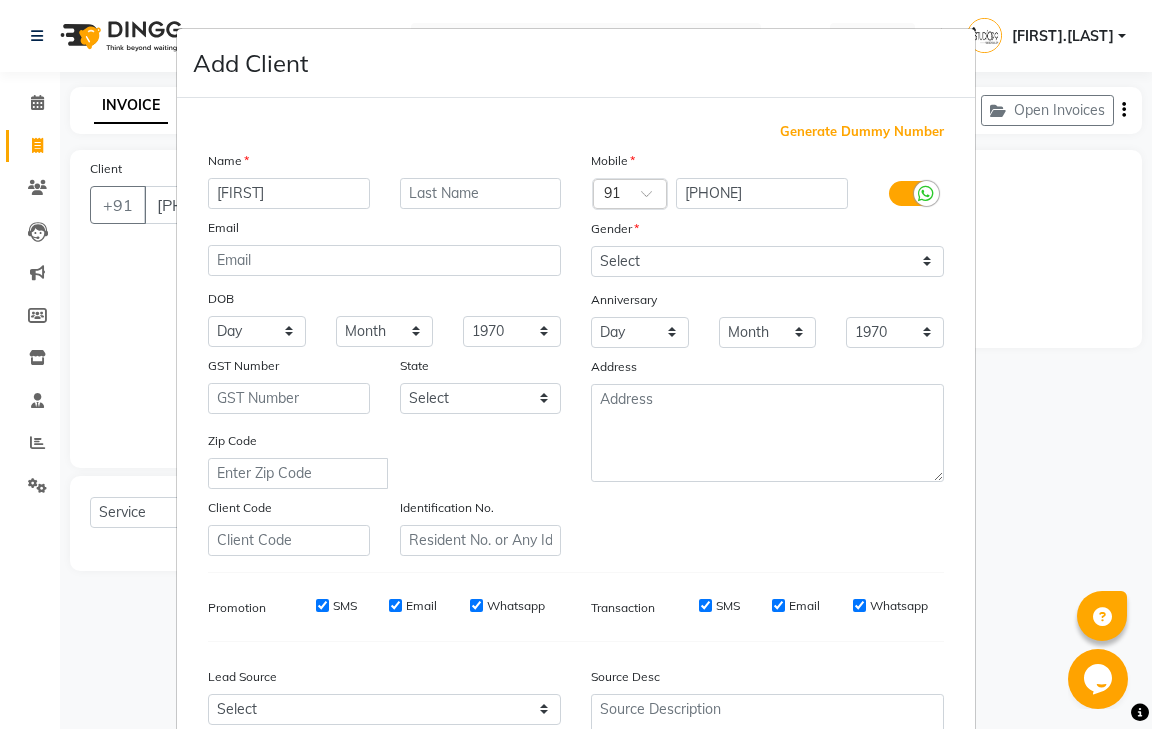 type on "[FIRST]" 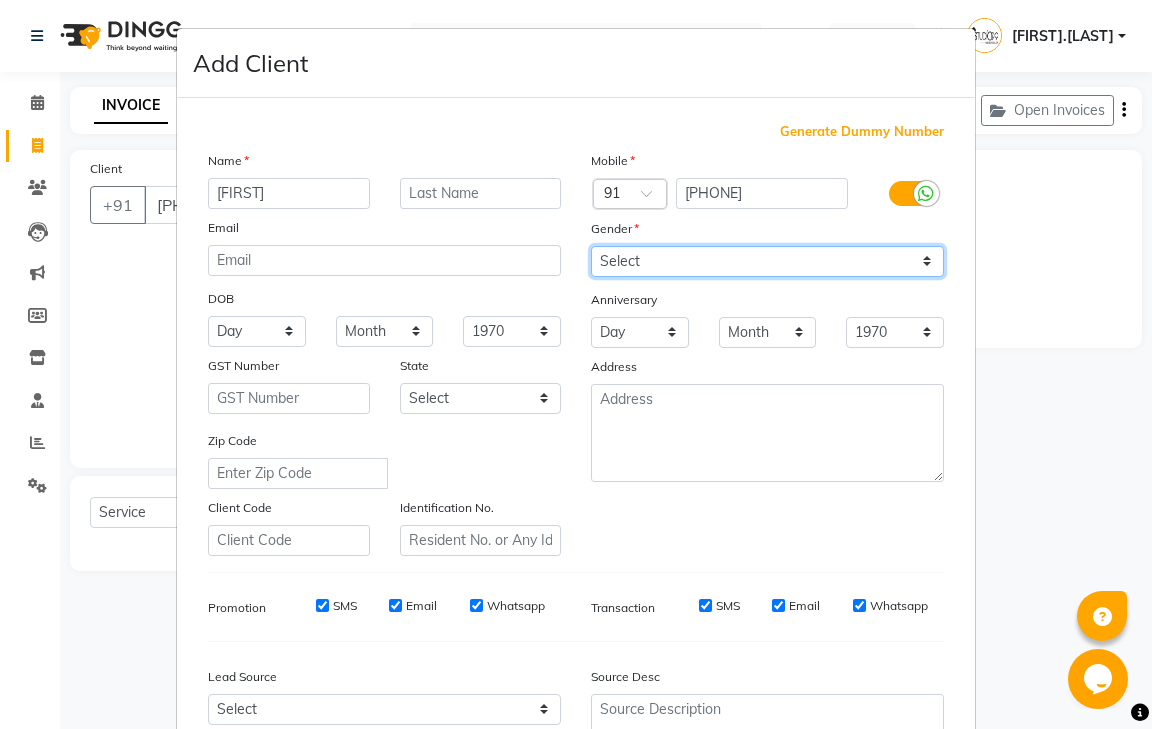 click on "Select Male Female Other Prefer Not To Say" at bounding box center (767, 261) 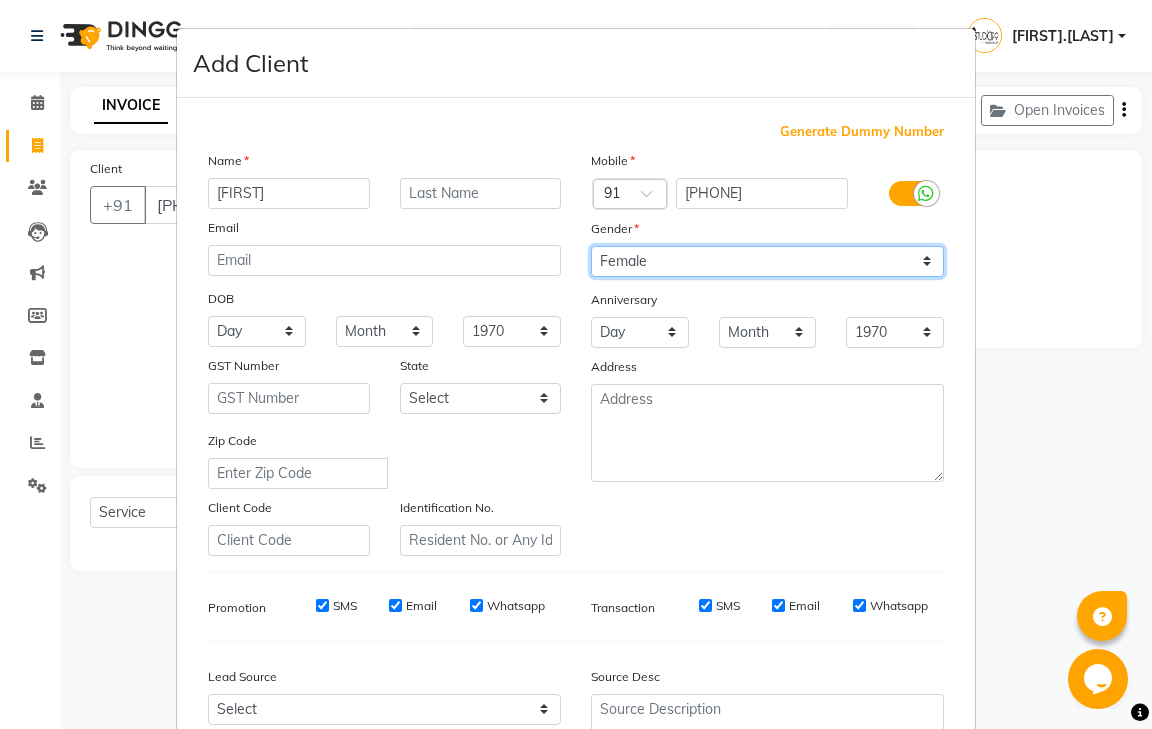 click on "Select Male Female Other Prefer Not To Say" at bounding box center (767, 261) 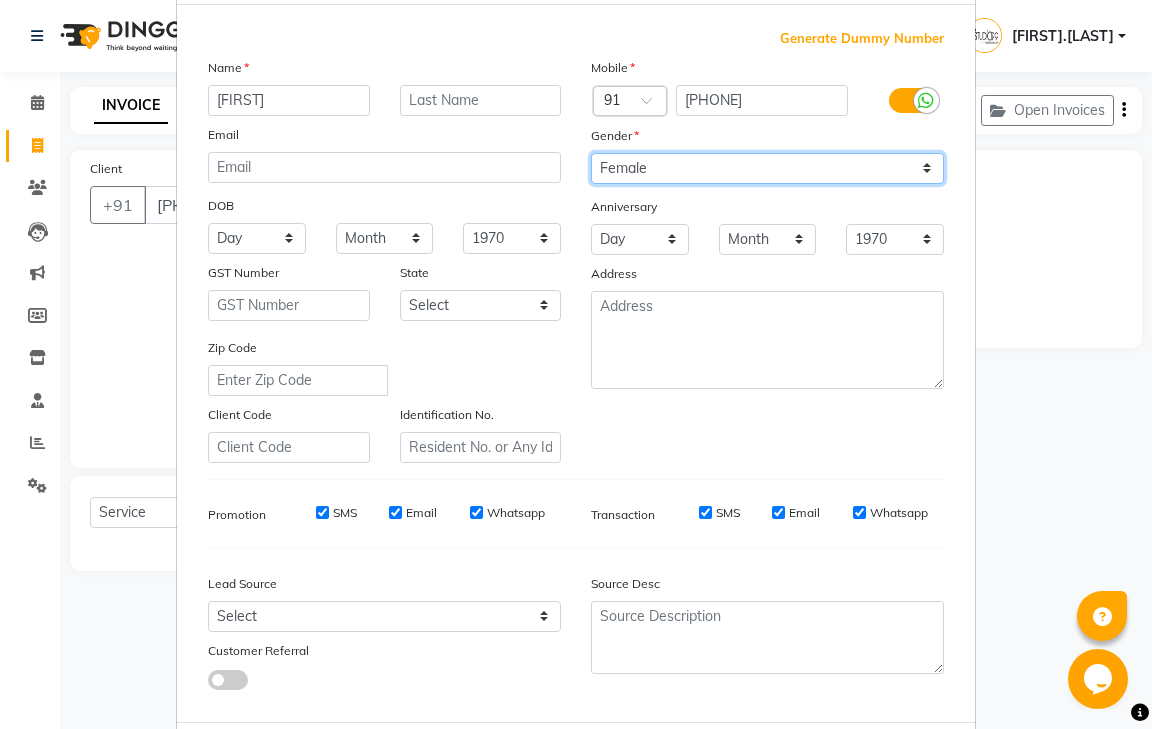 scroll, scrollTop: 0, scrollLeft: 0, axis: both 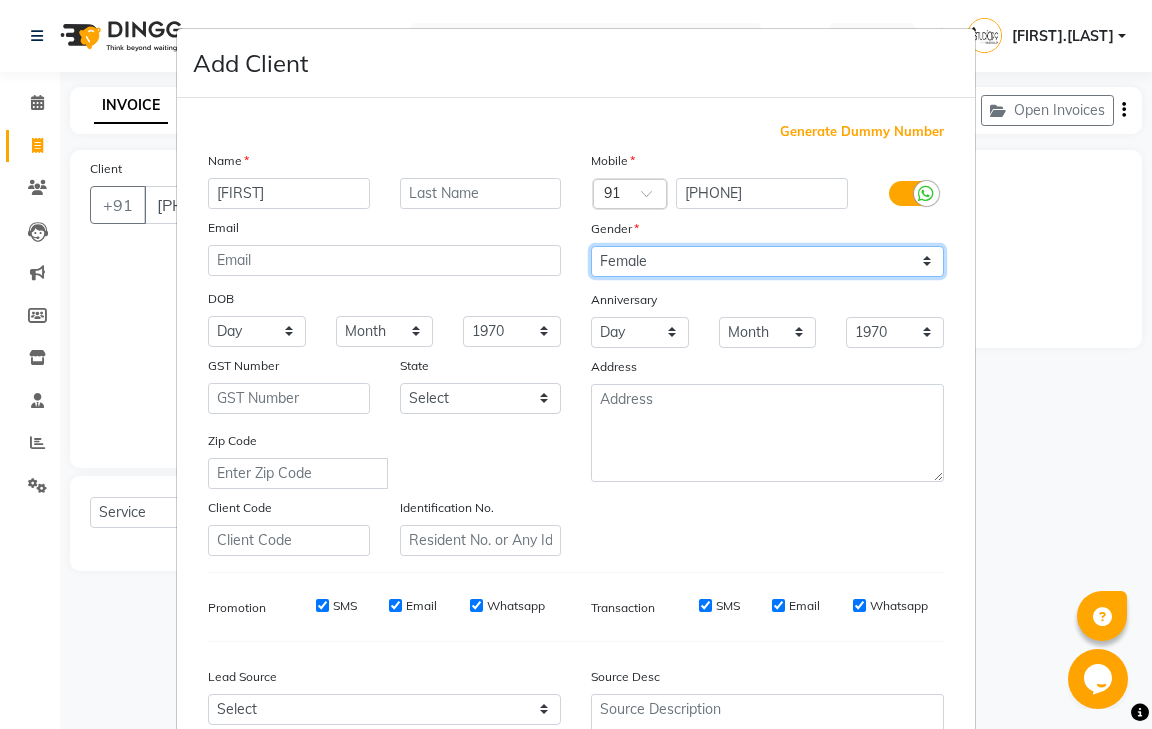 click on "Select Male Female Other Prefer Not To Say" at bounding box center (767, 261) 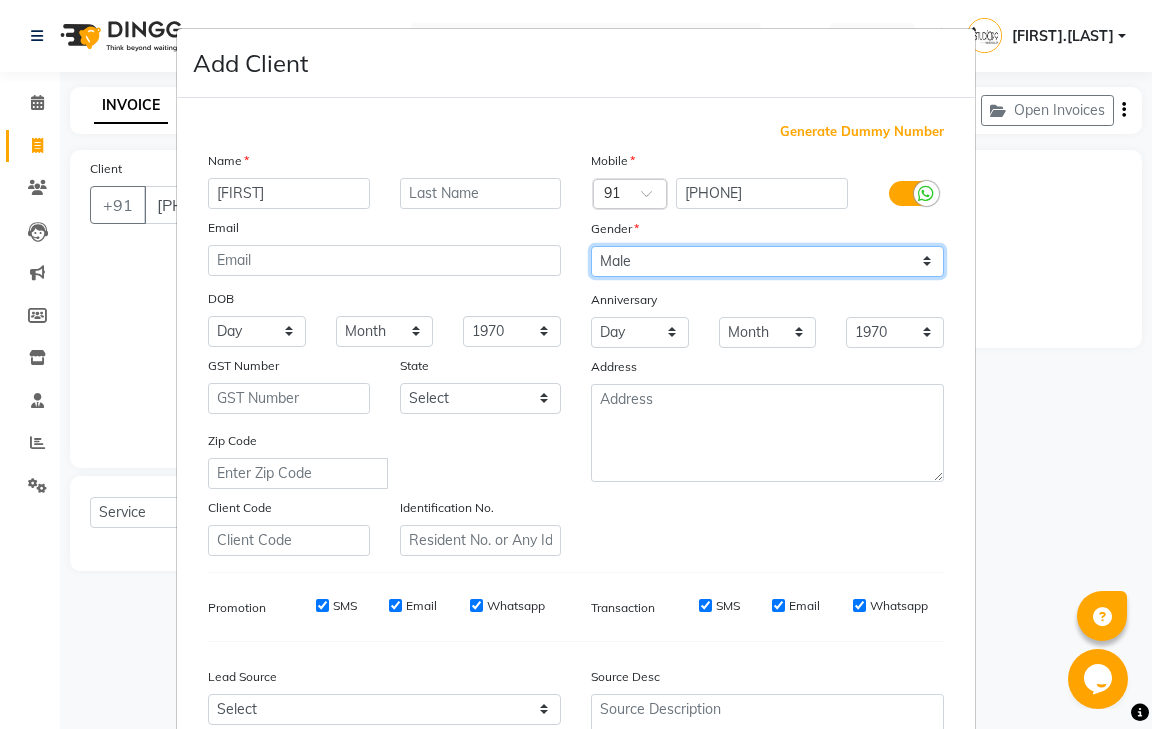 click on "Select Male Female Other Prefer Not To Say" at bounding box center [767, 261] 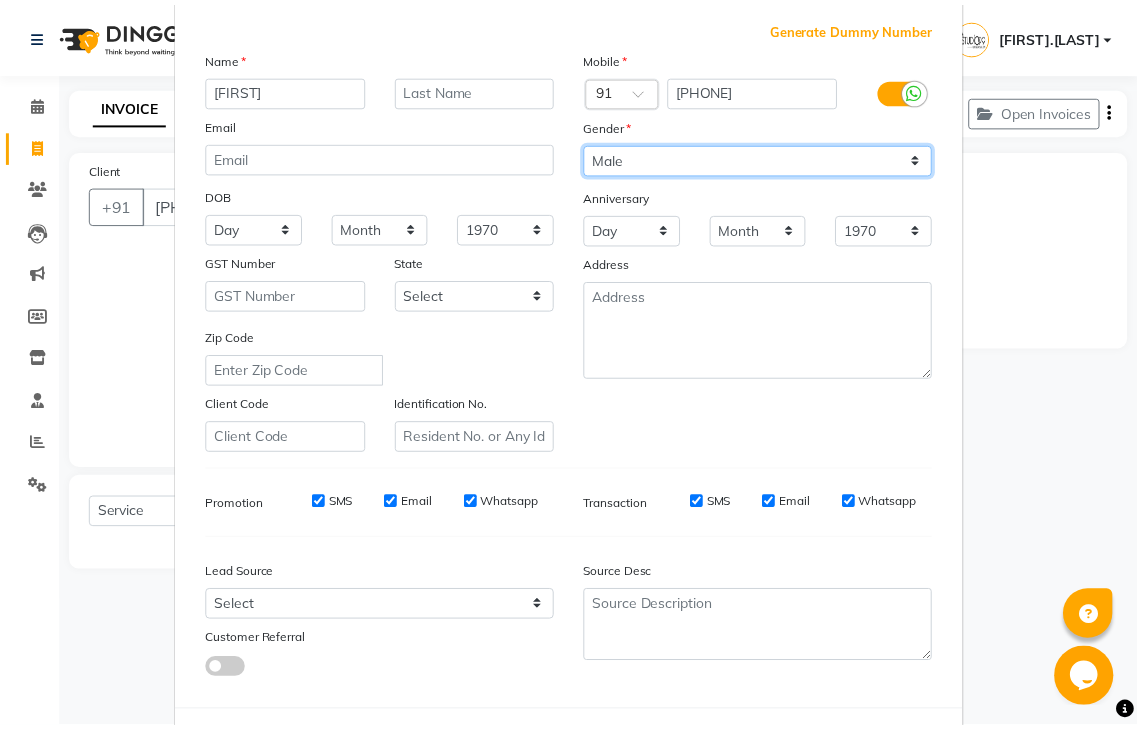 scroll, scrollTop: 194, scrollLeft: 0, axis: vertical 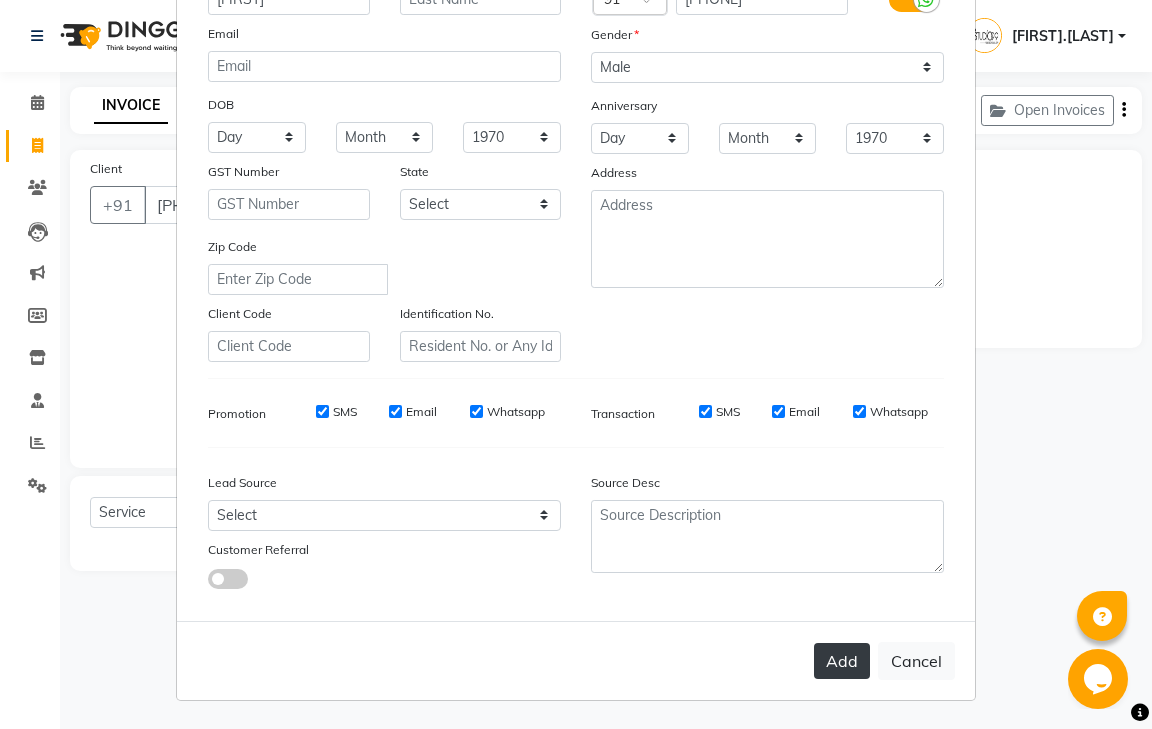 click on "Add" at bounding box center (842, 661) 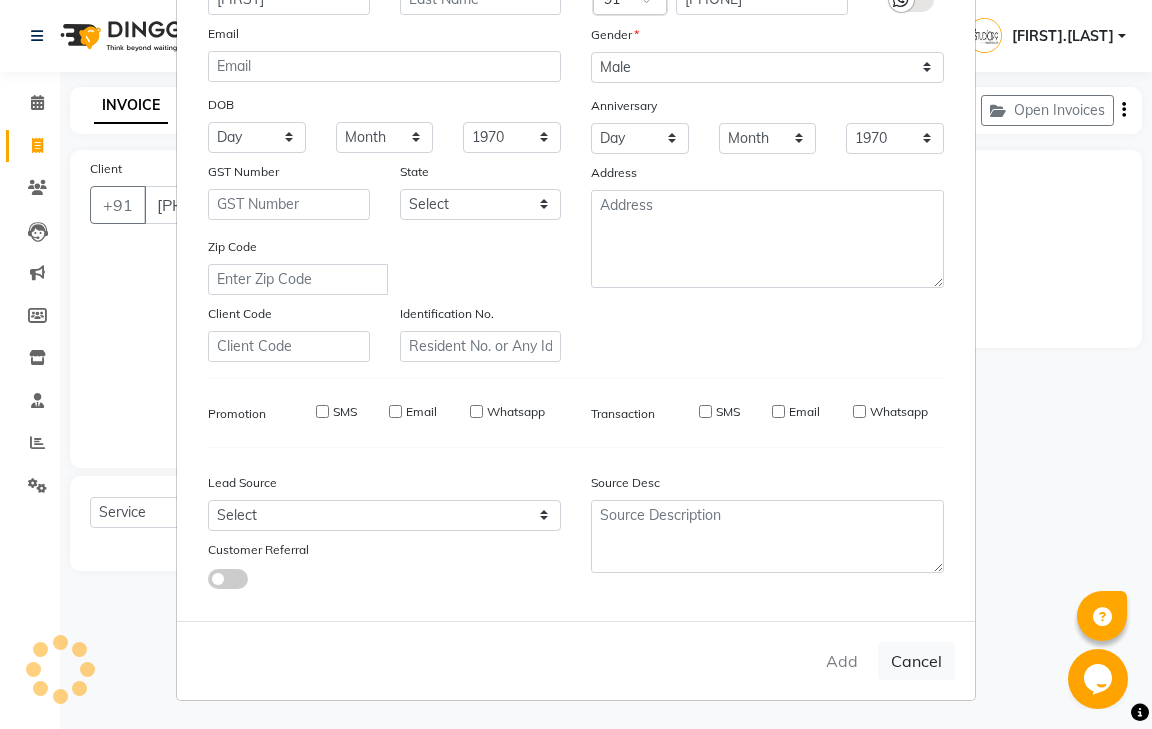 type 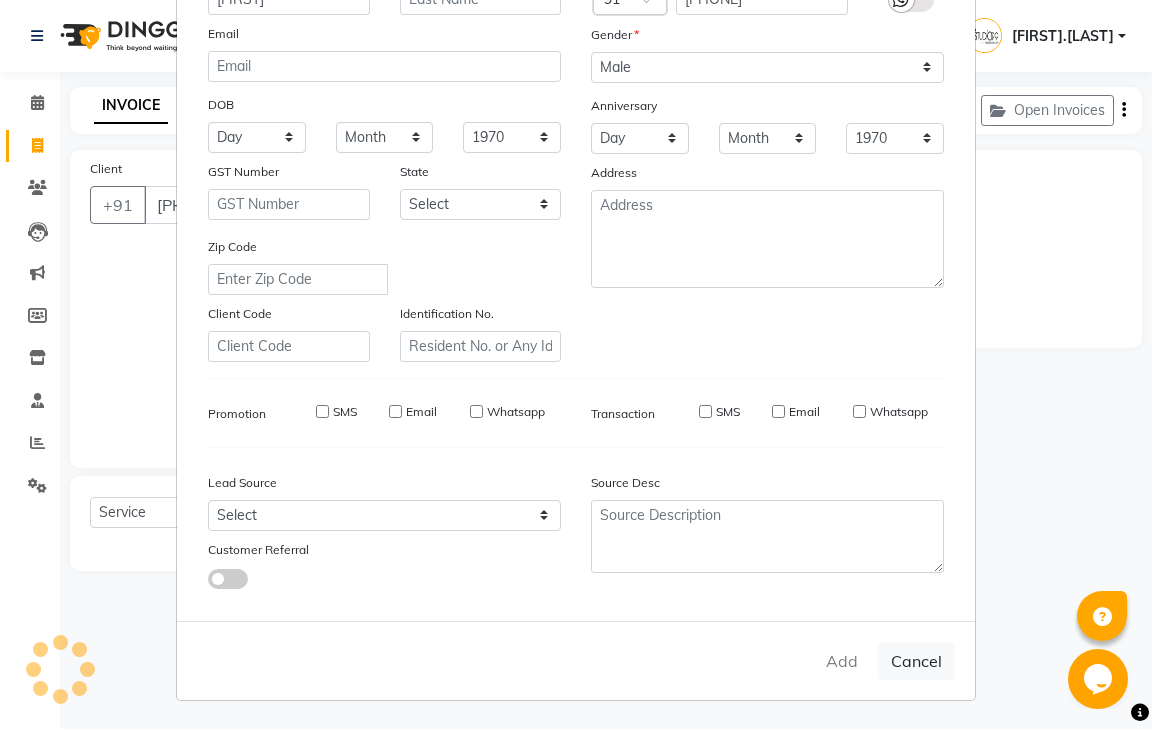 select 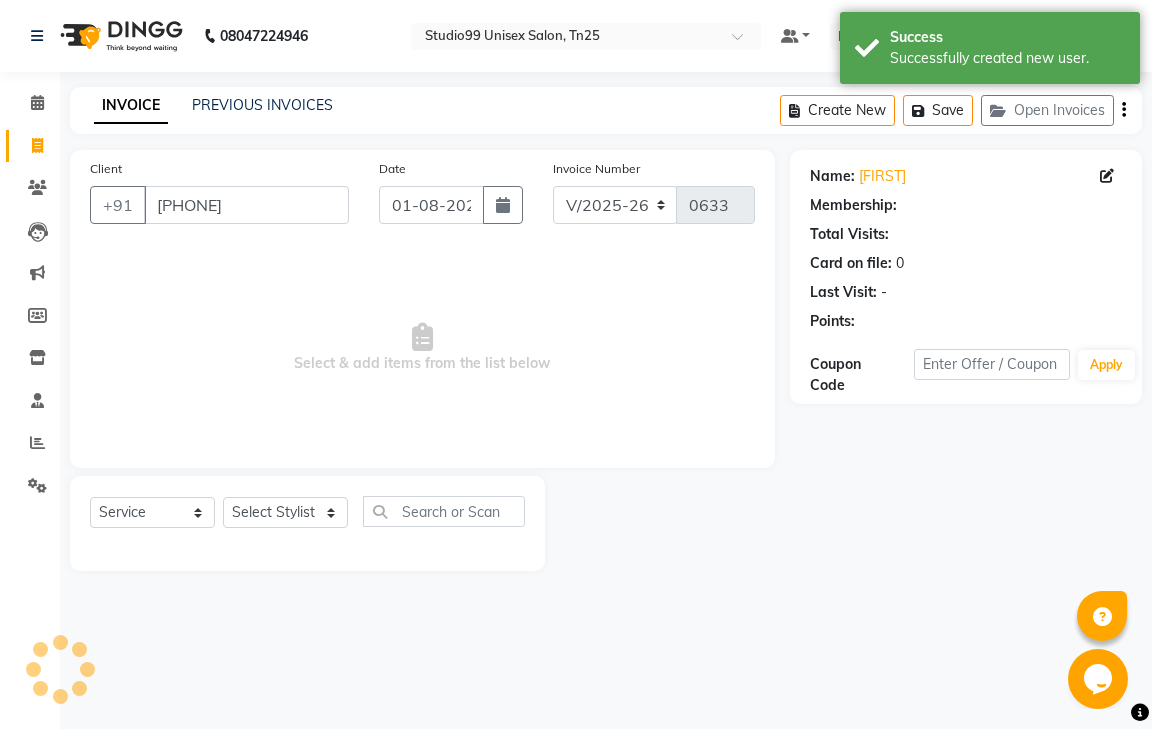 select on "1: Object" 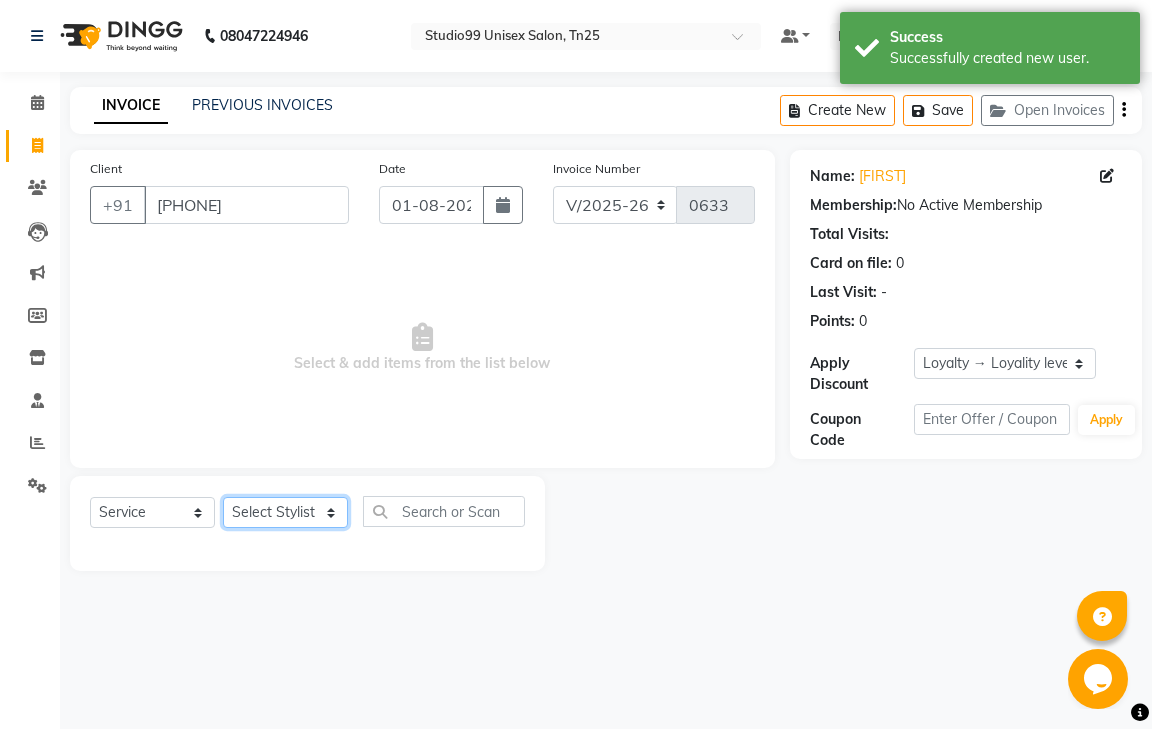 click on "Select Stylist gendral giri-ja  jaya priya kothai TK raja sanjay santhosh VAISHALI.TK" 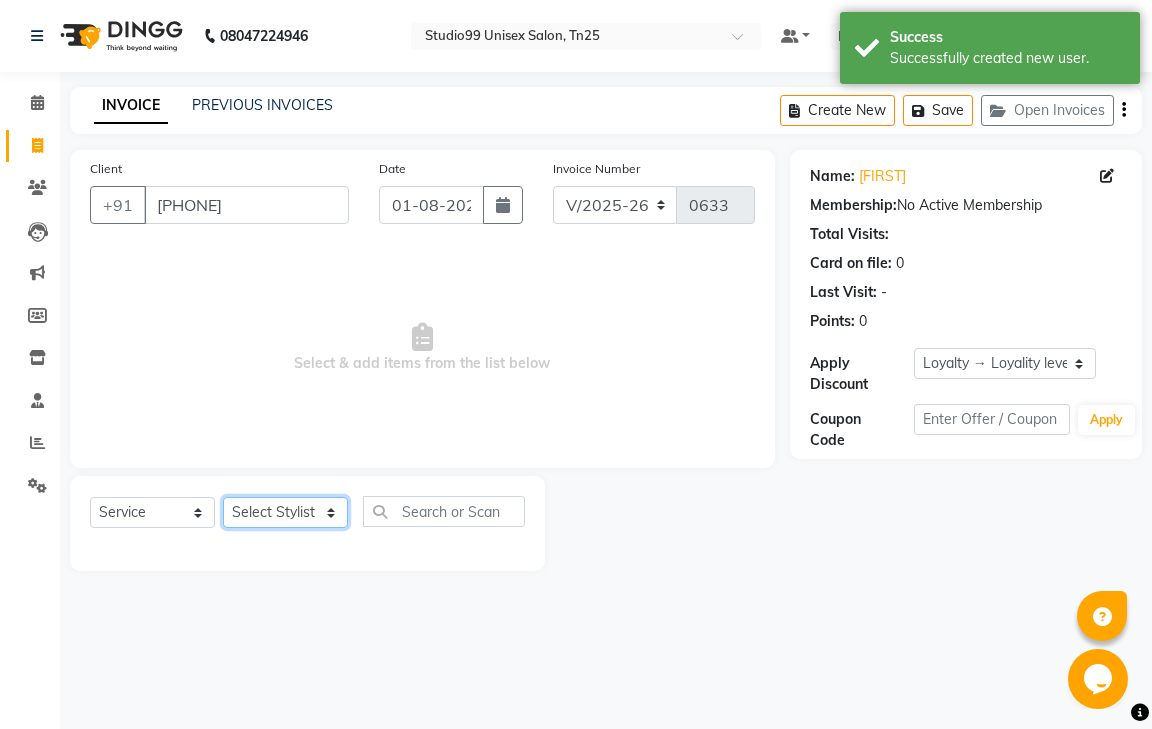 select on "80761" 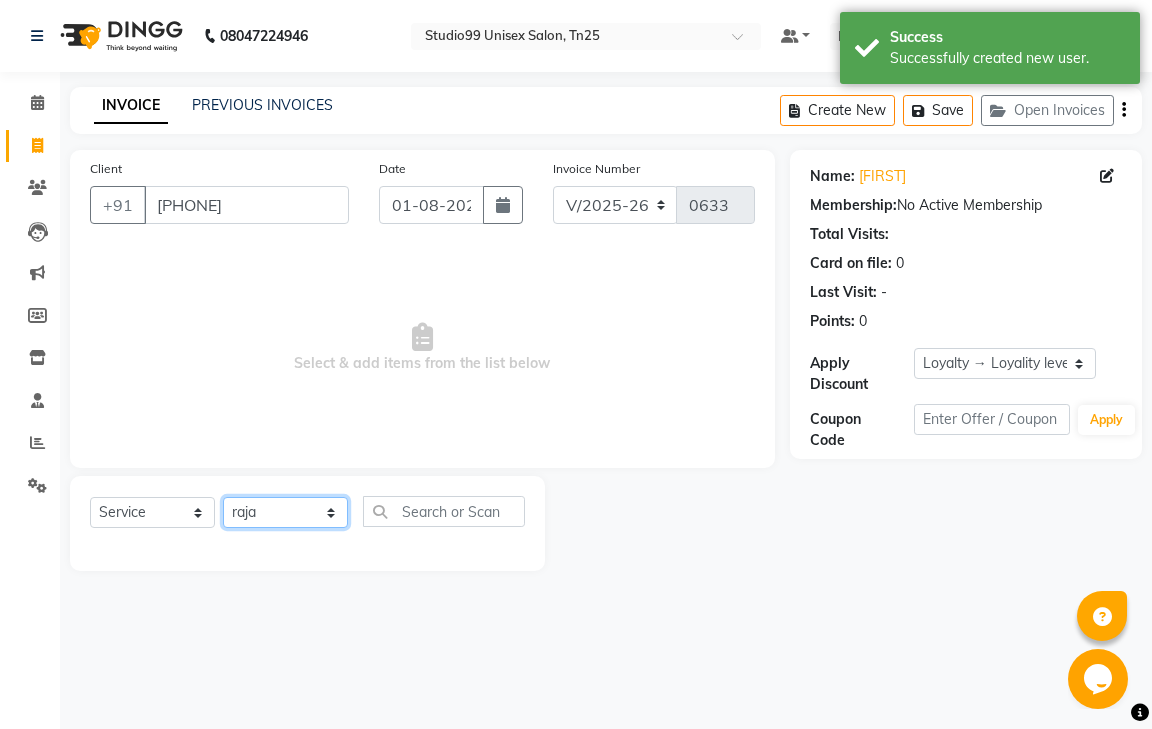 click on "Select Stylist gendral giri-ja  jaya priya kothai TK raja sanjay santhosh VAISHALI.TK" 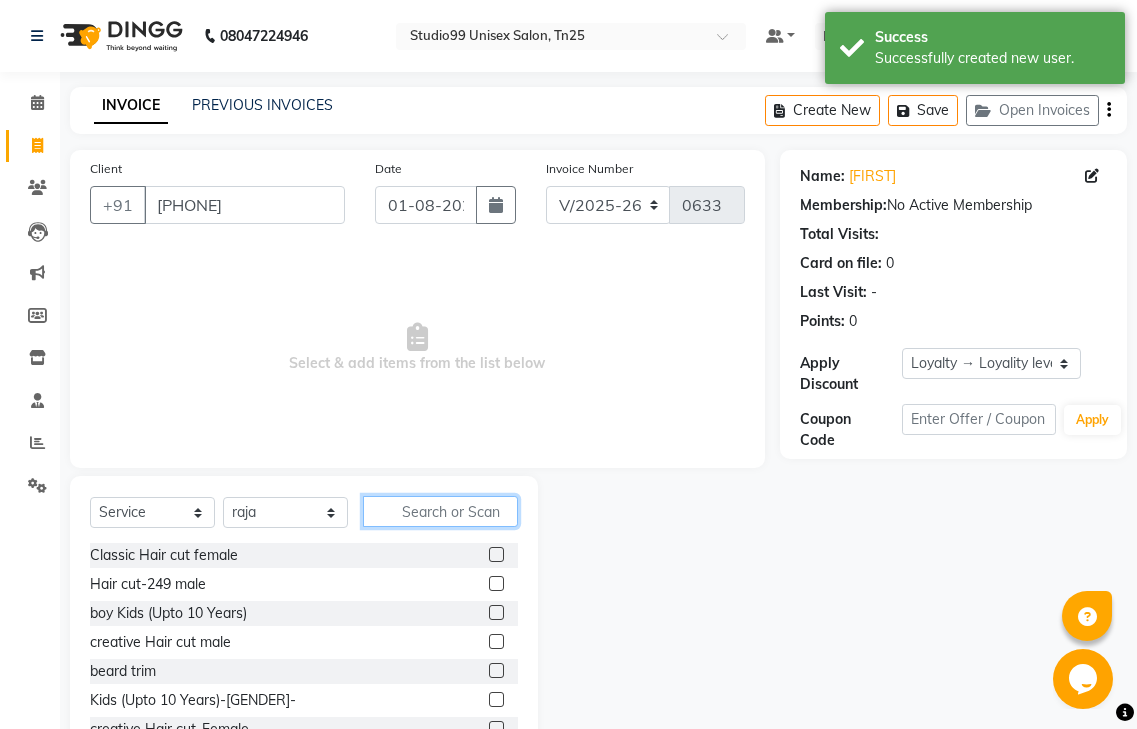click 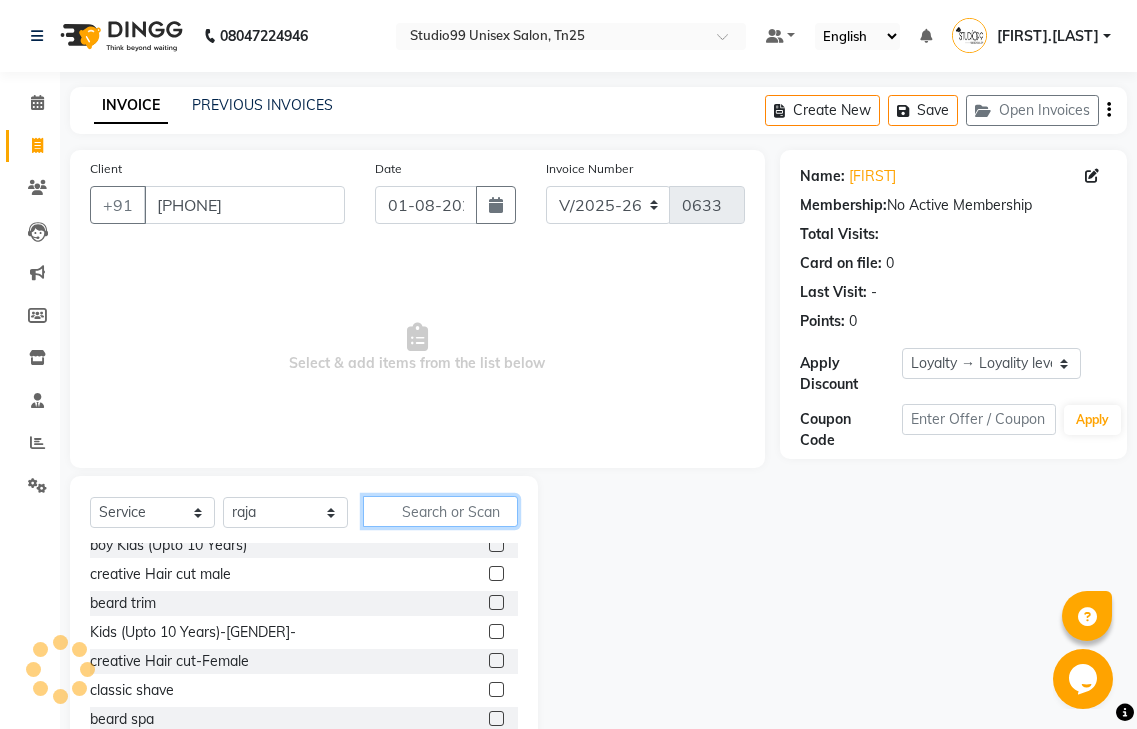 scroll, scrollTop: 100, scrollLeft: 0, axis: vertical 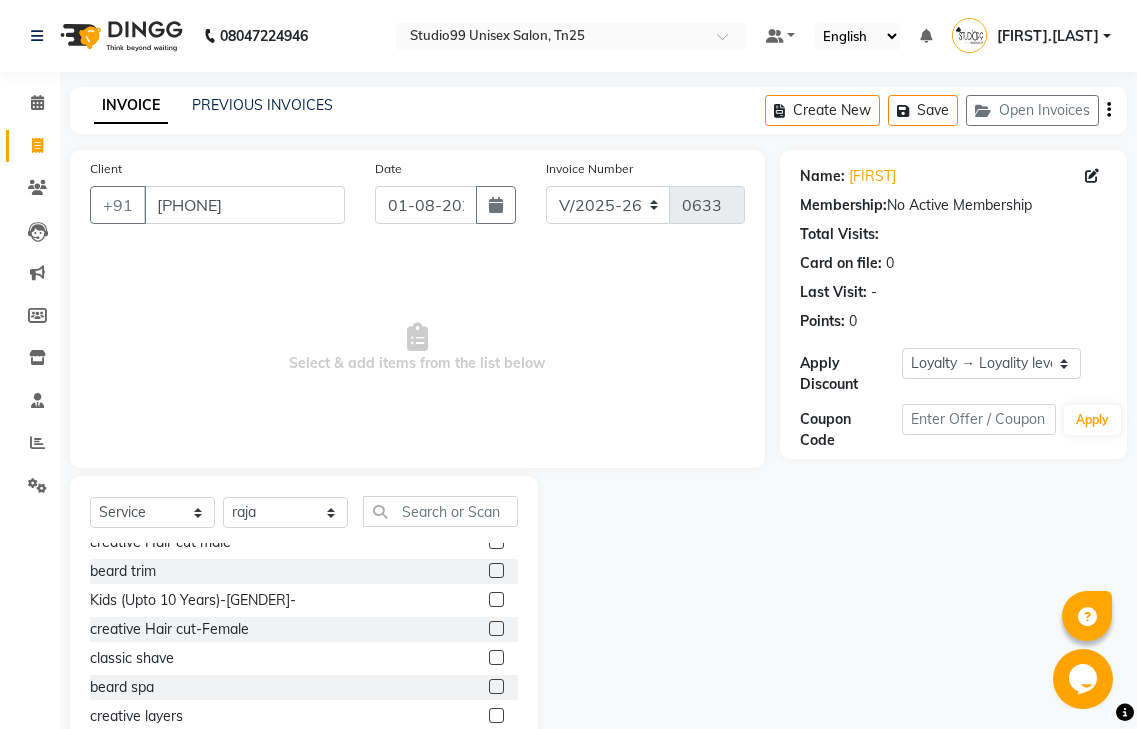 click 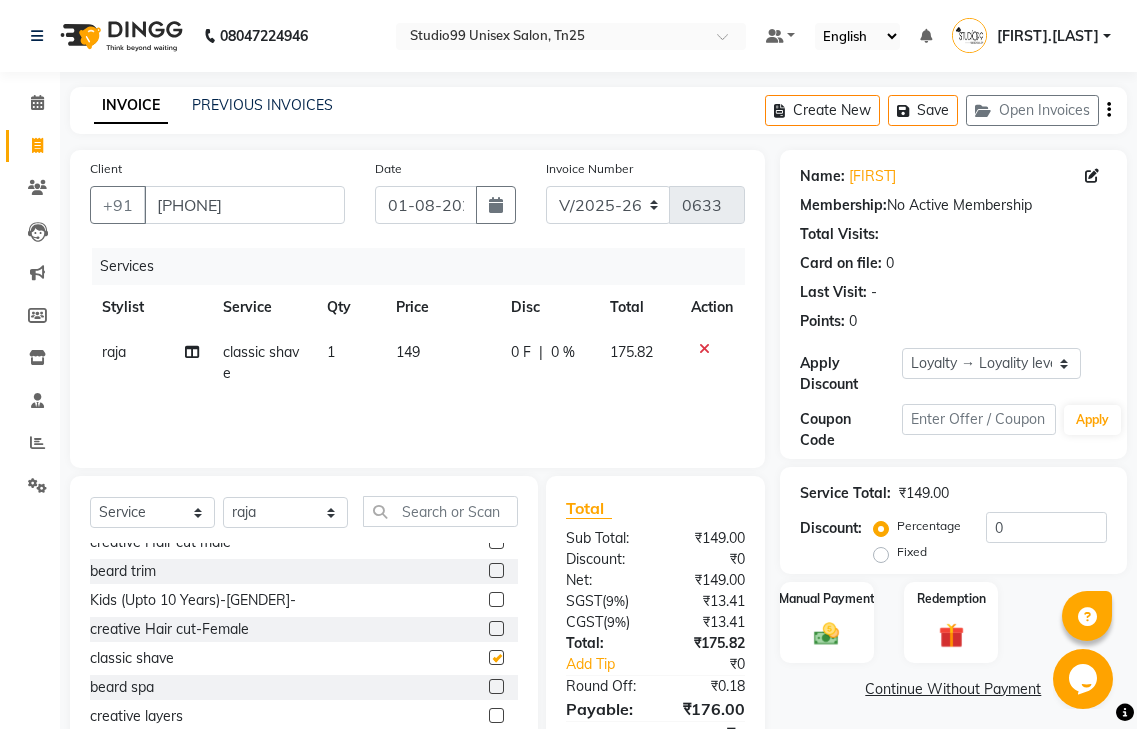checkbox on "false" 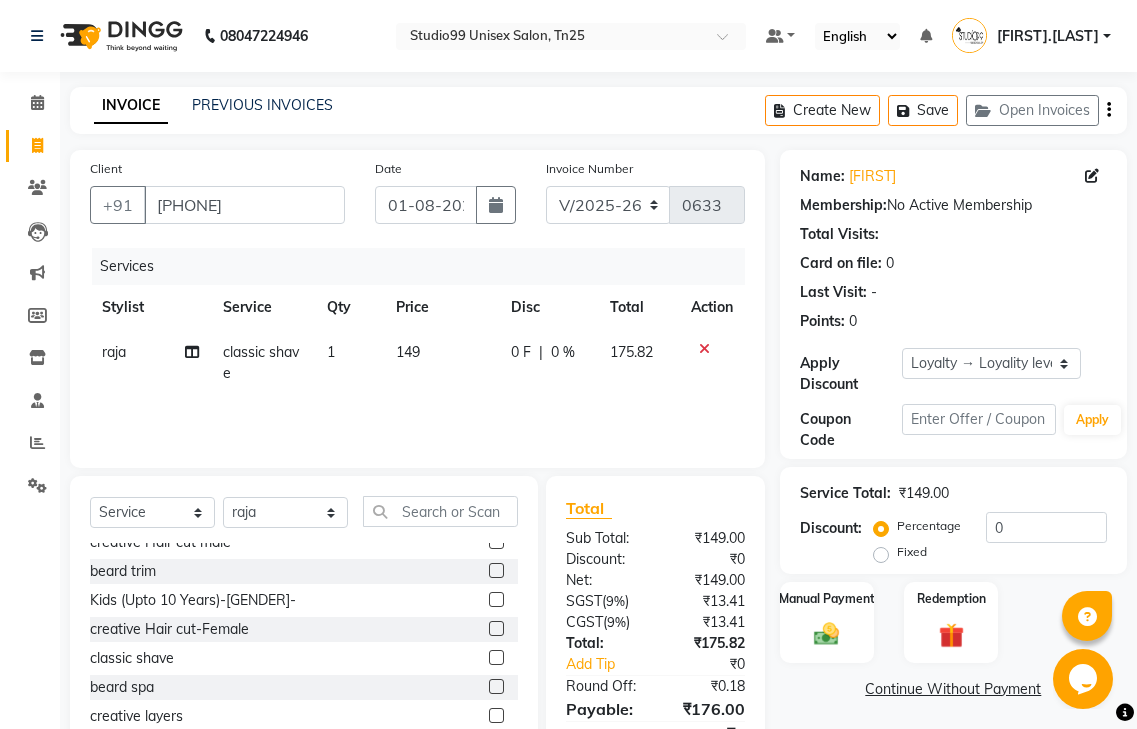 click on "149" 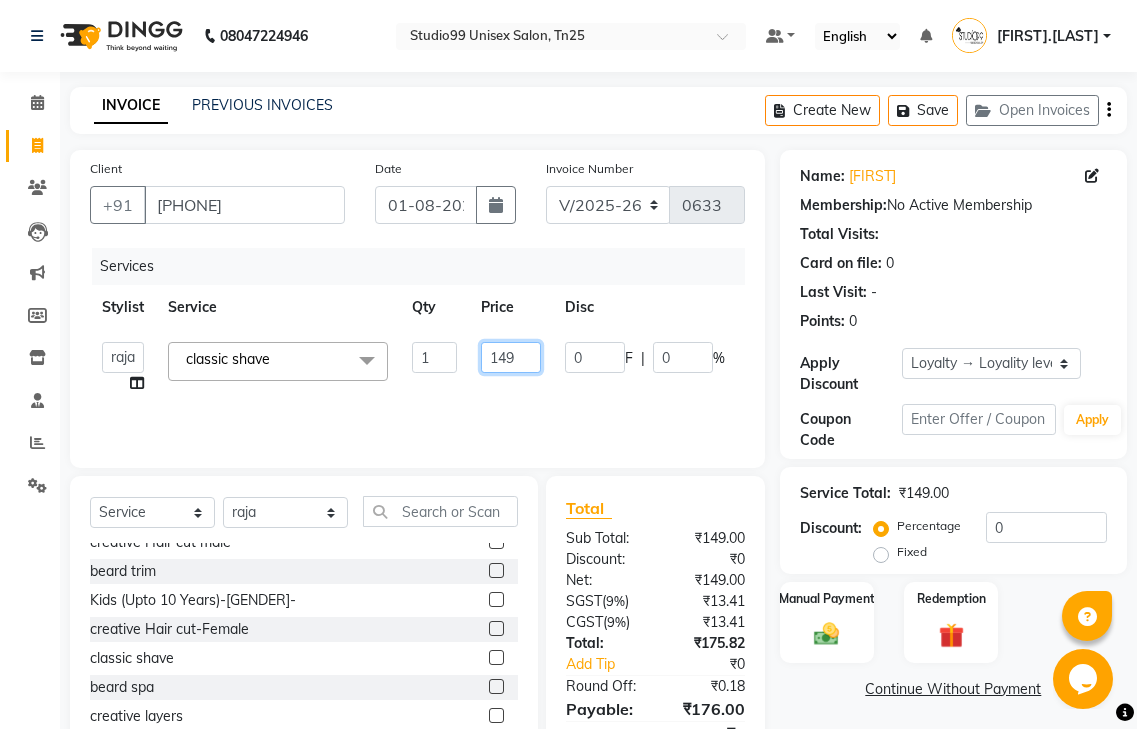 click on "149" 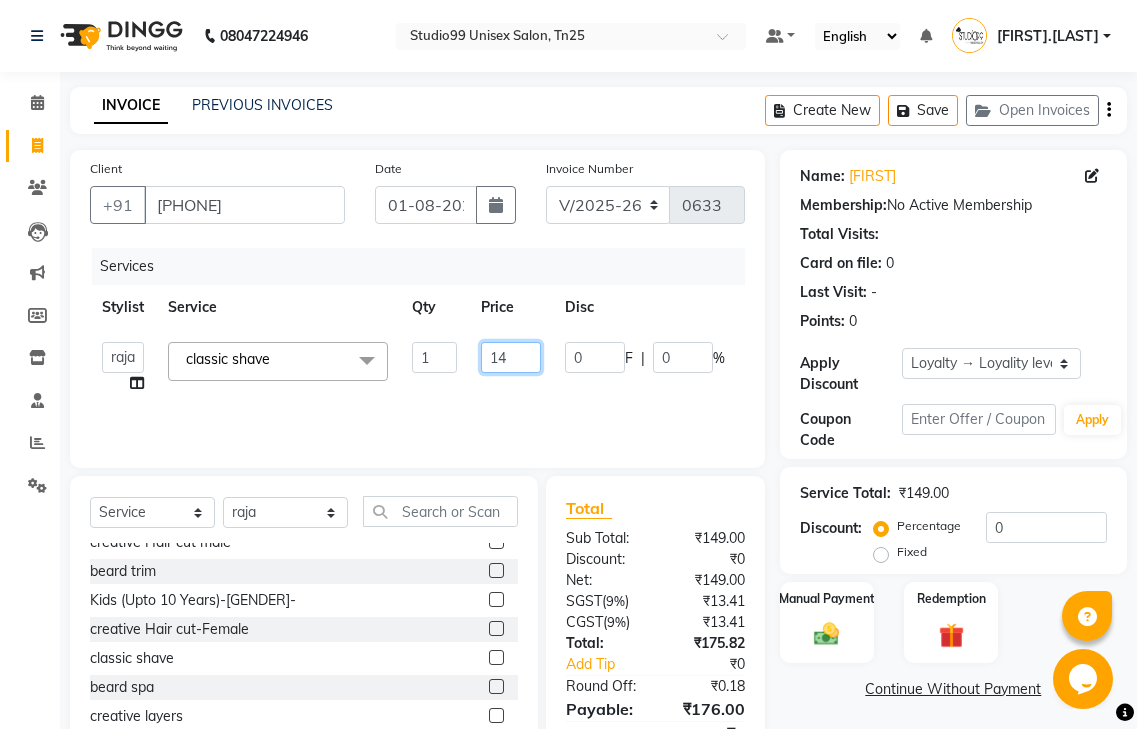 type on "1" 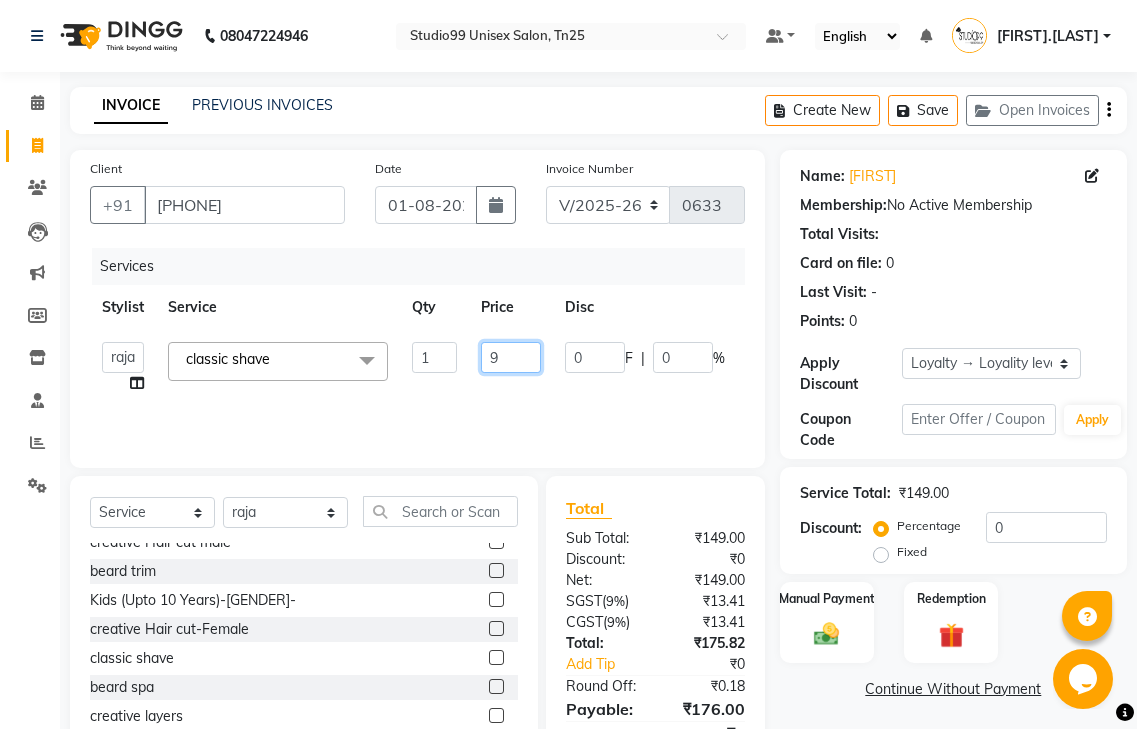 type on "99" 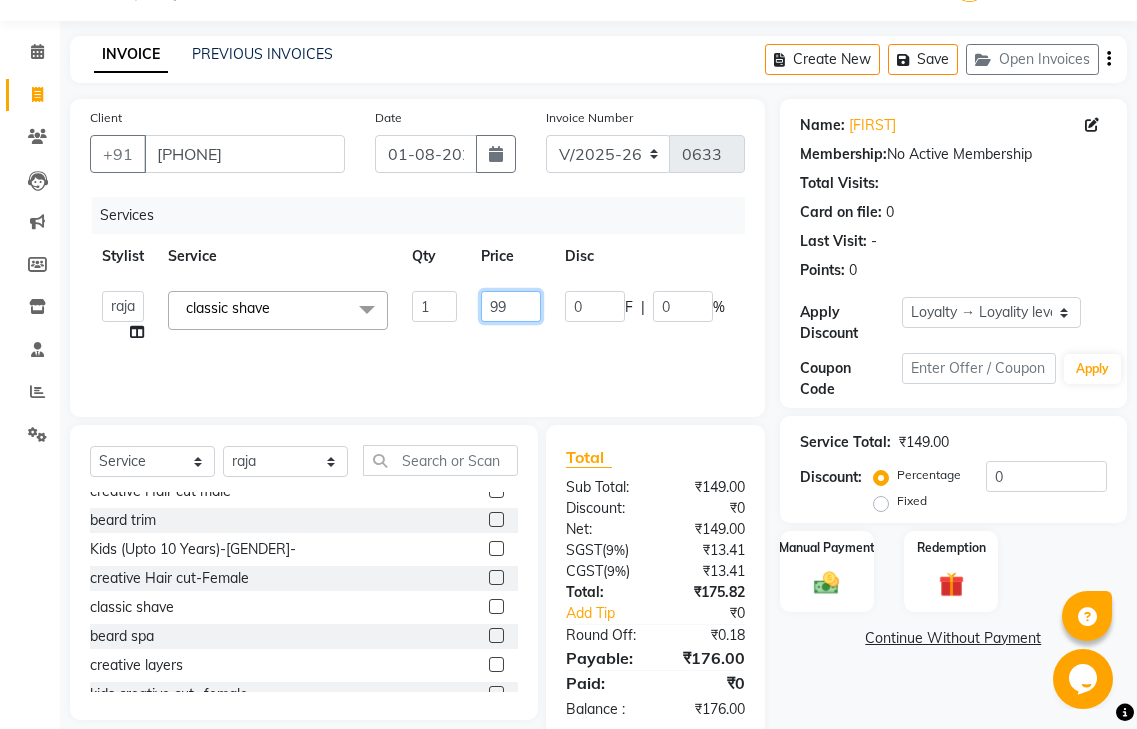 scroll, scrollTop: 92, scrollLeft: 0, axis: vertical 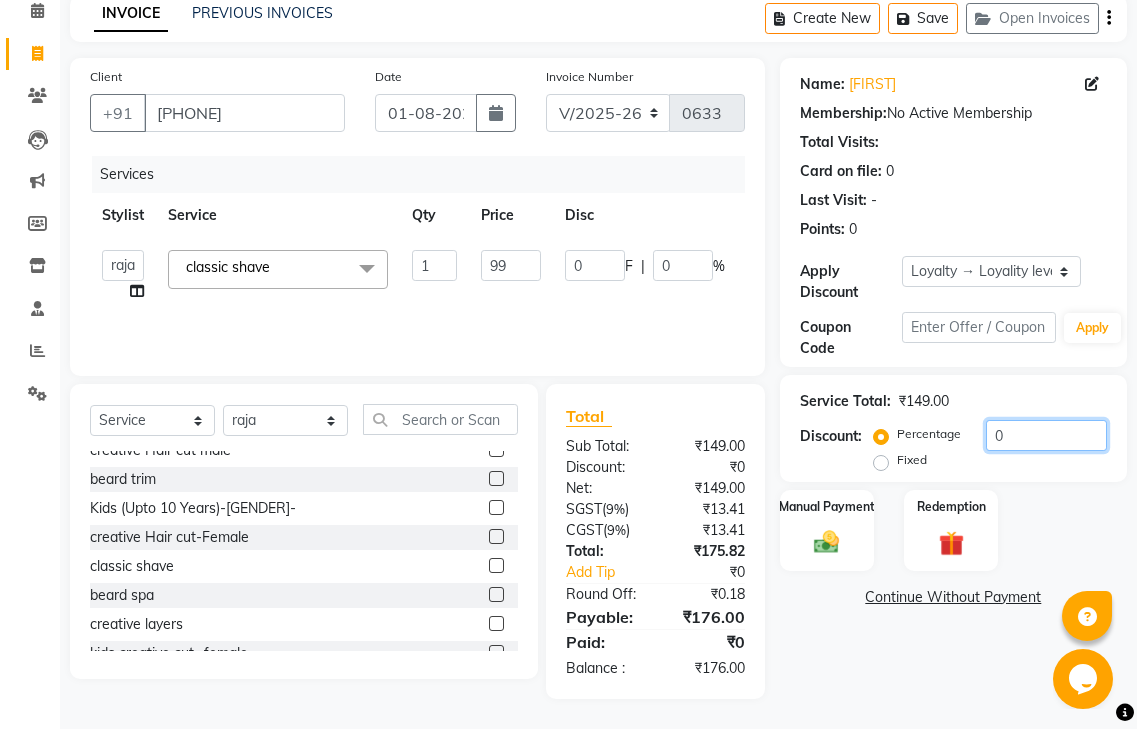 click on "0" 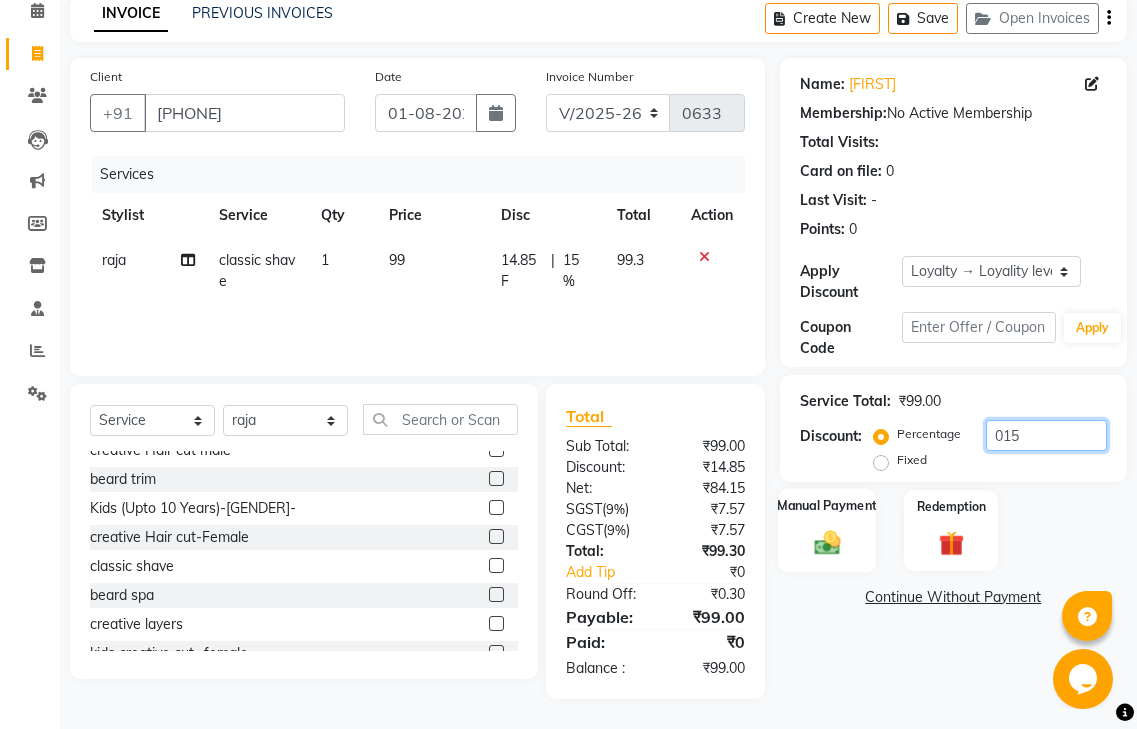 type on "015" 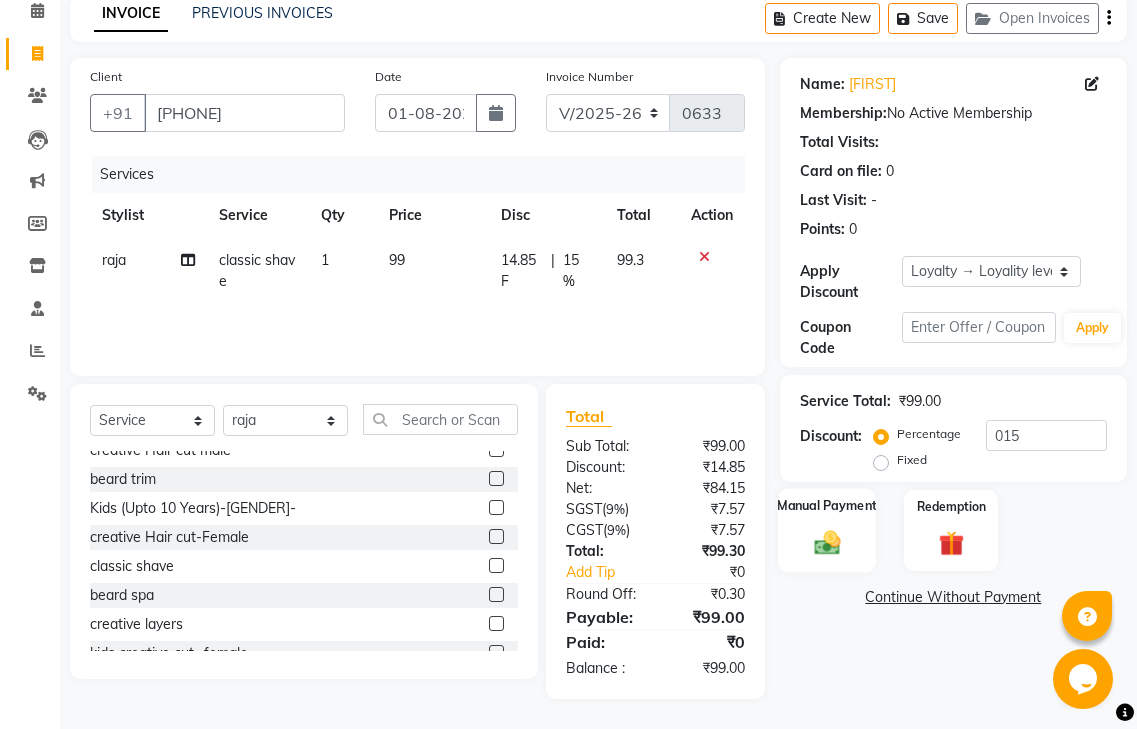 click 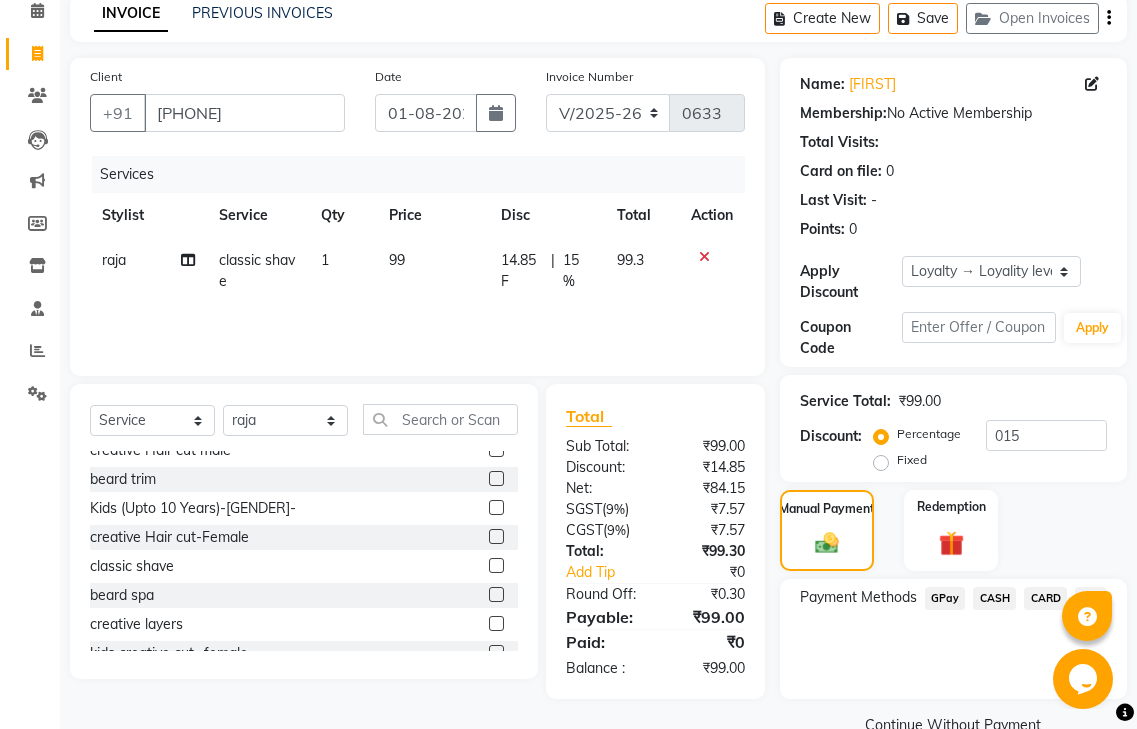 click on "CASH" 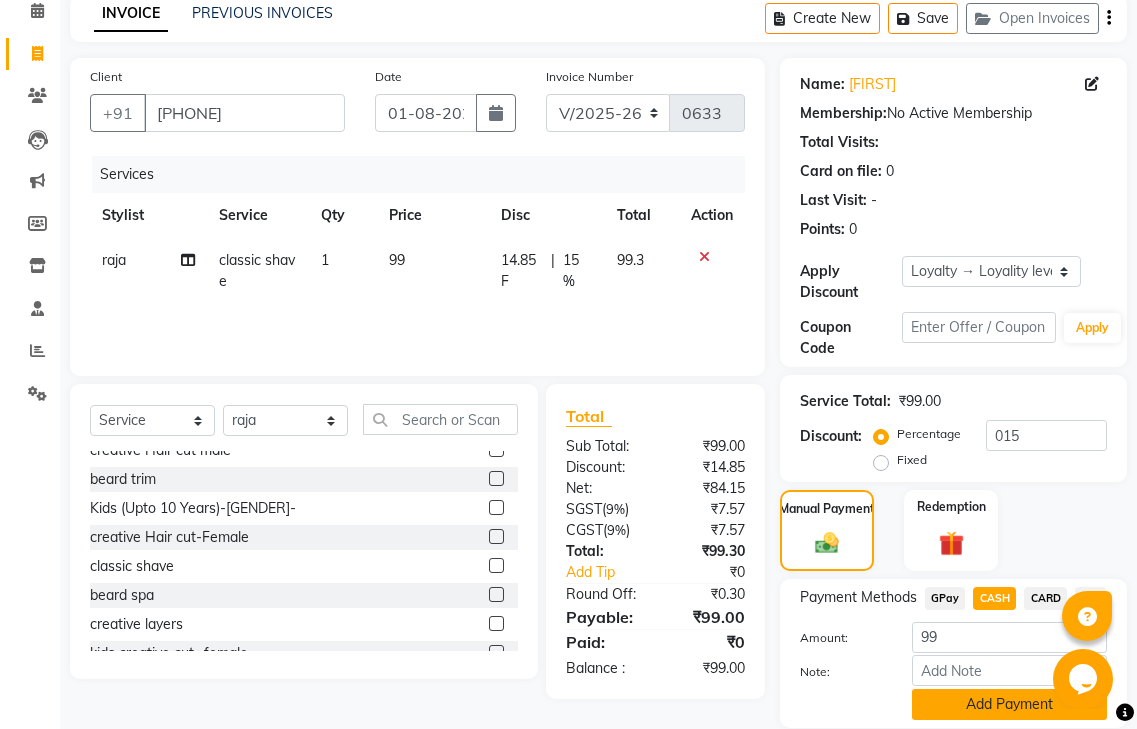 click on "Add Payment" 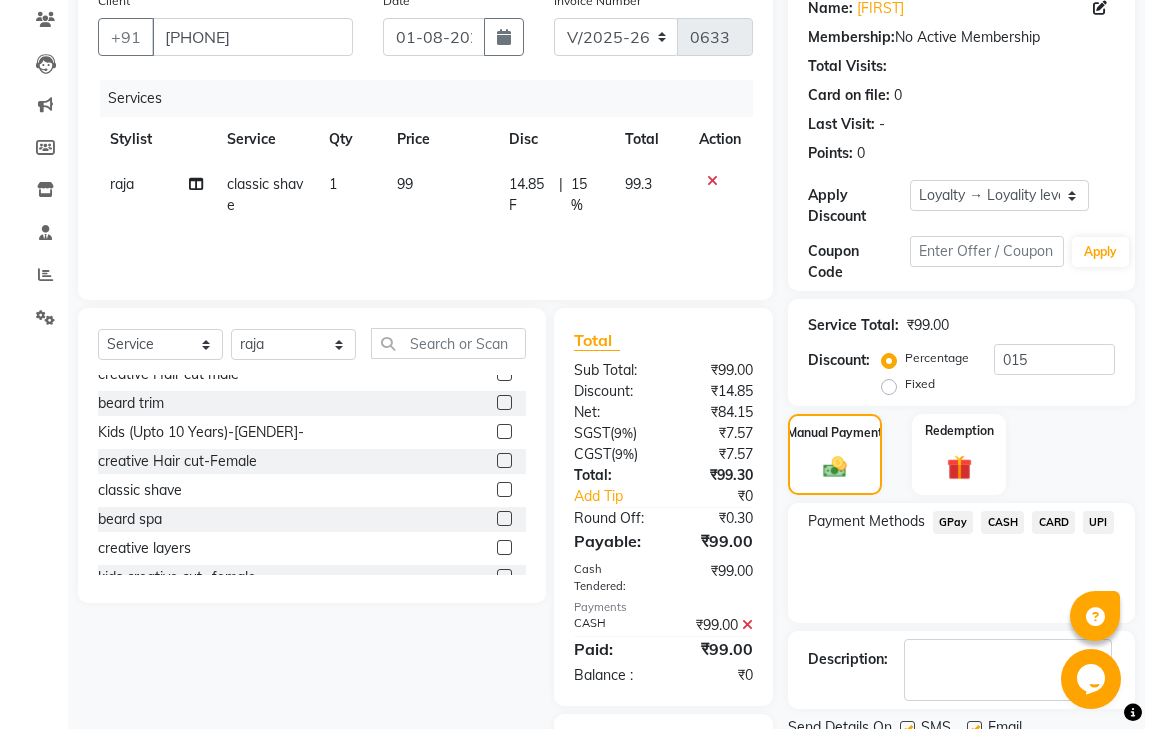 scroll, scrollTop: 336, scrollLeft: 0, axis: vertical 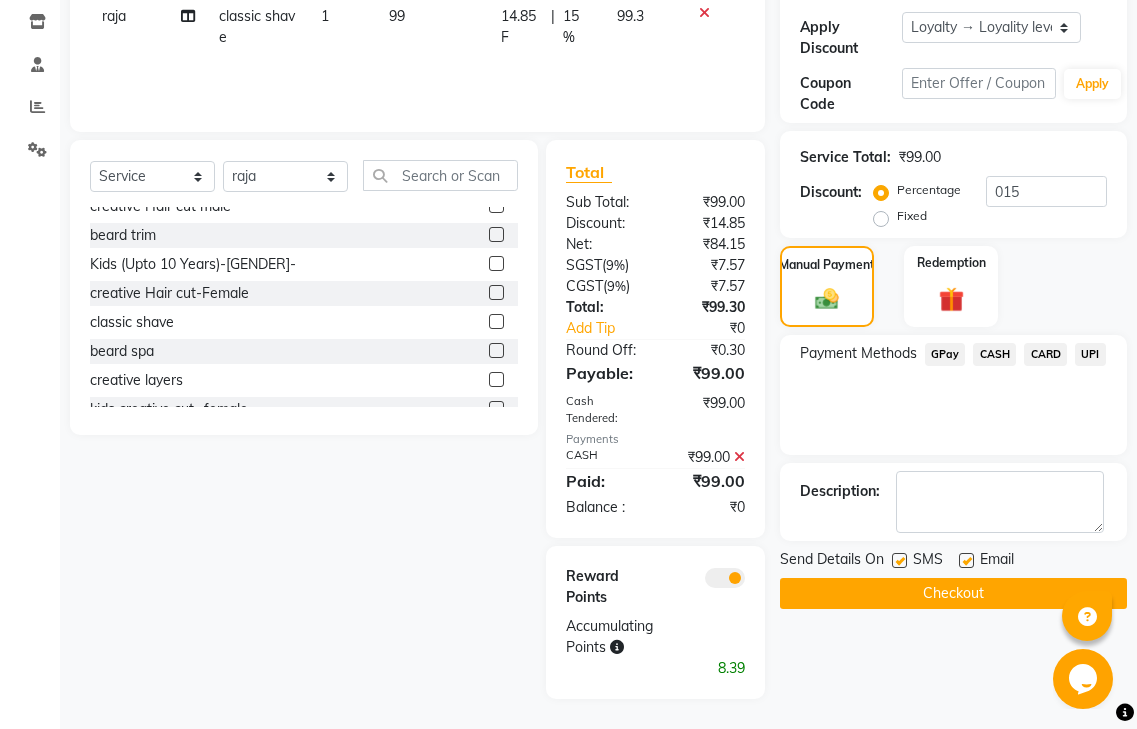 click 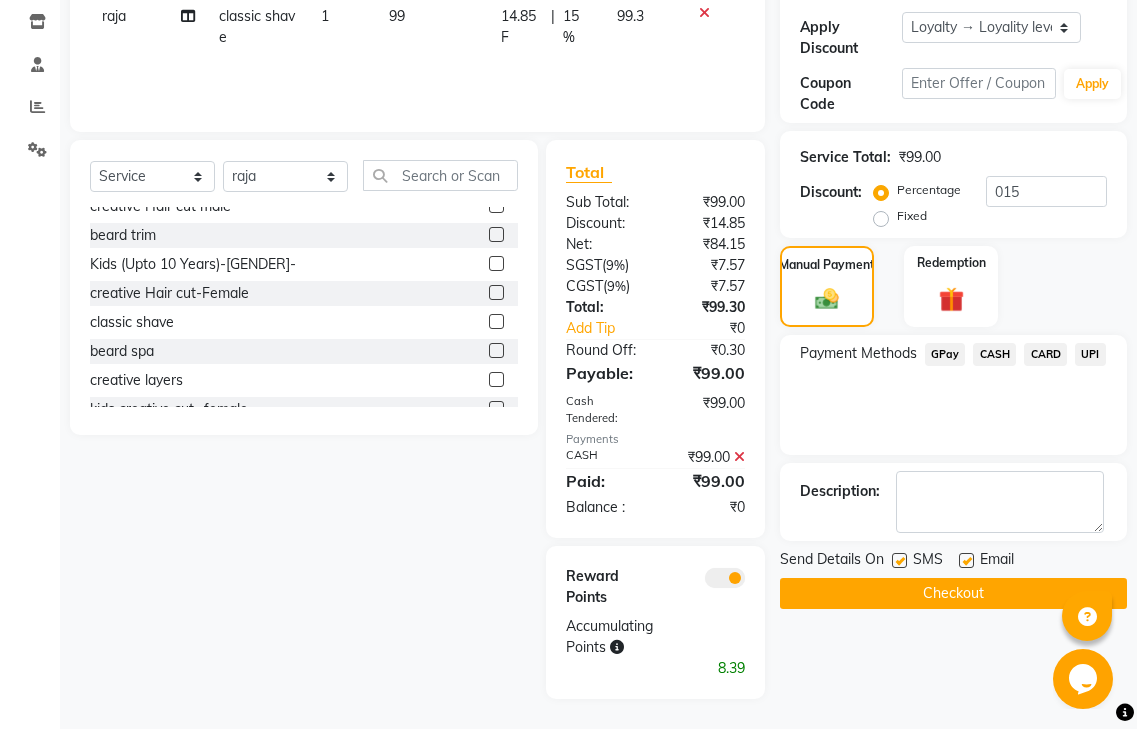 click 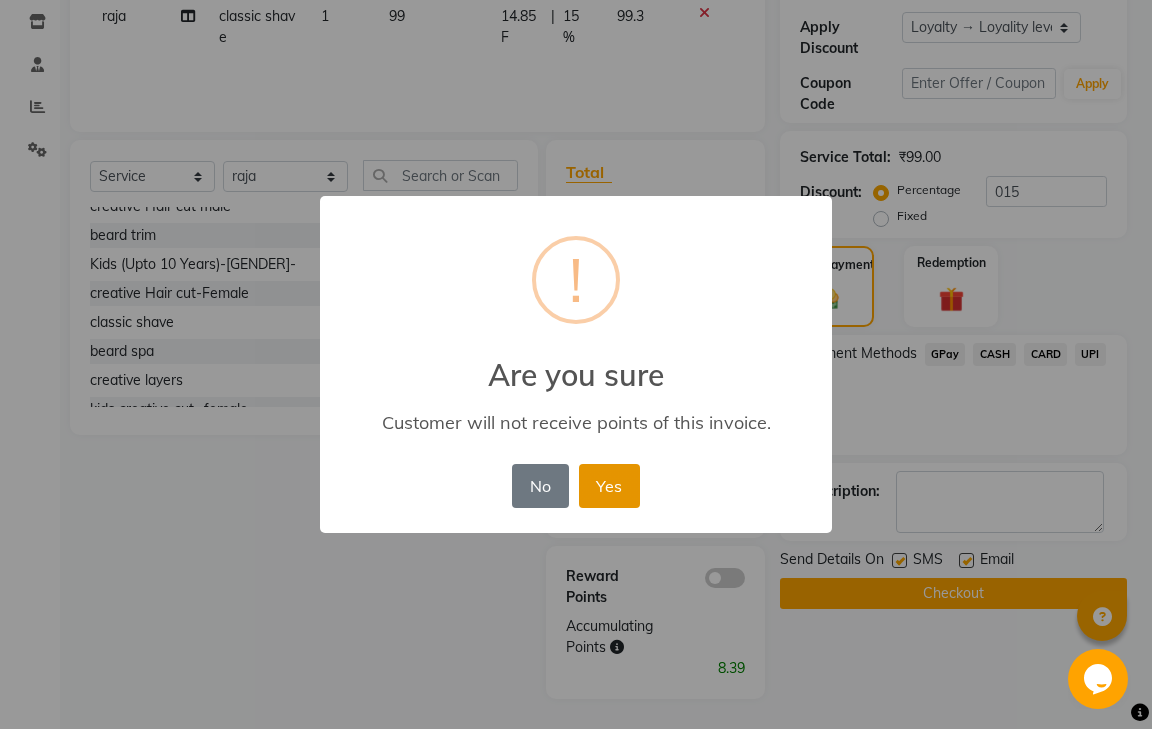 click on "Yes" at bounding box center [609, 486] 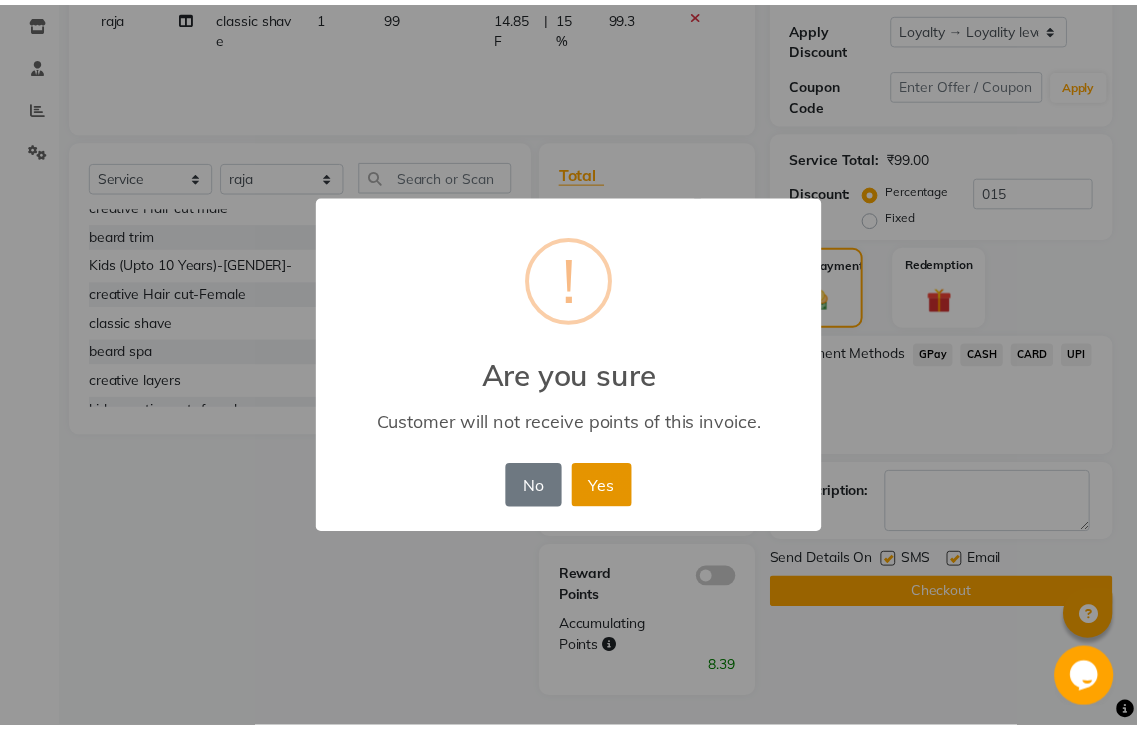 scroll, scrollTop: 265, scrollLeft: 0, axis: vertical 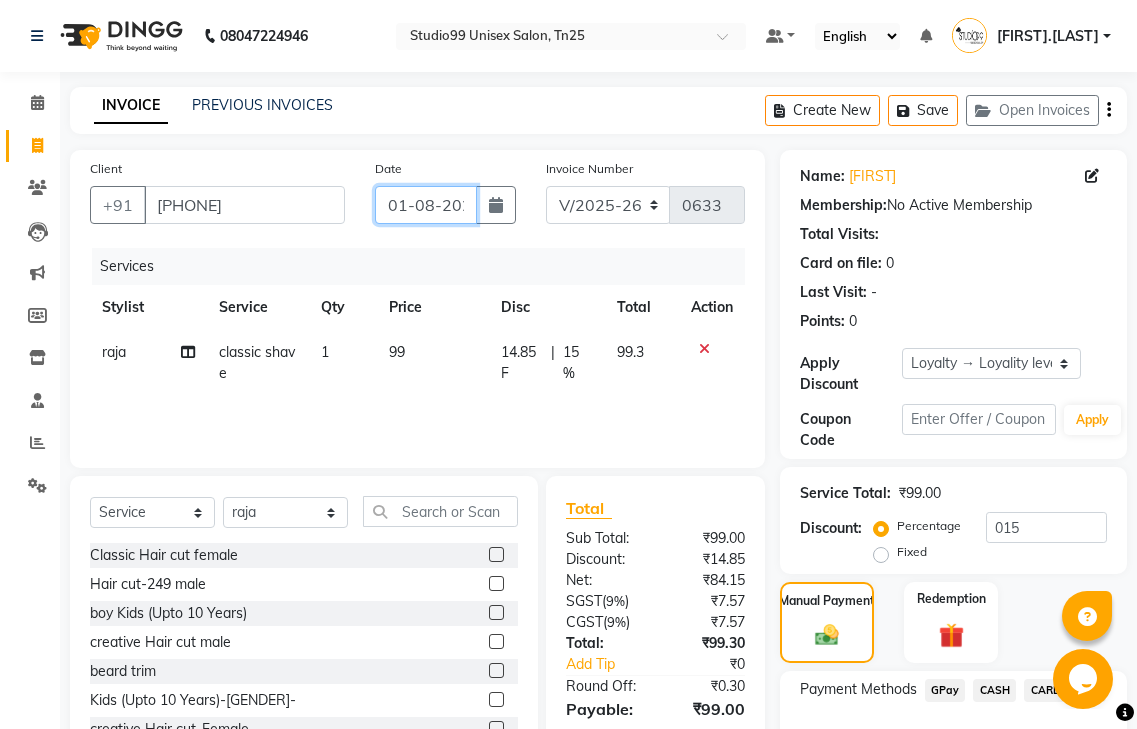 click on "01-08-2025" 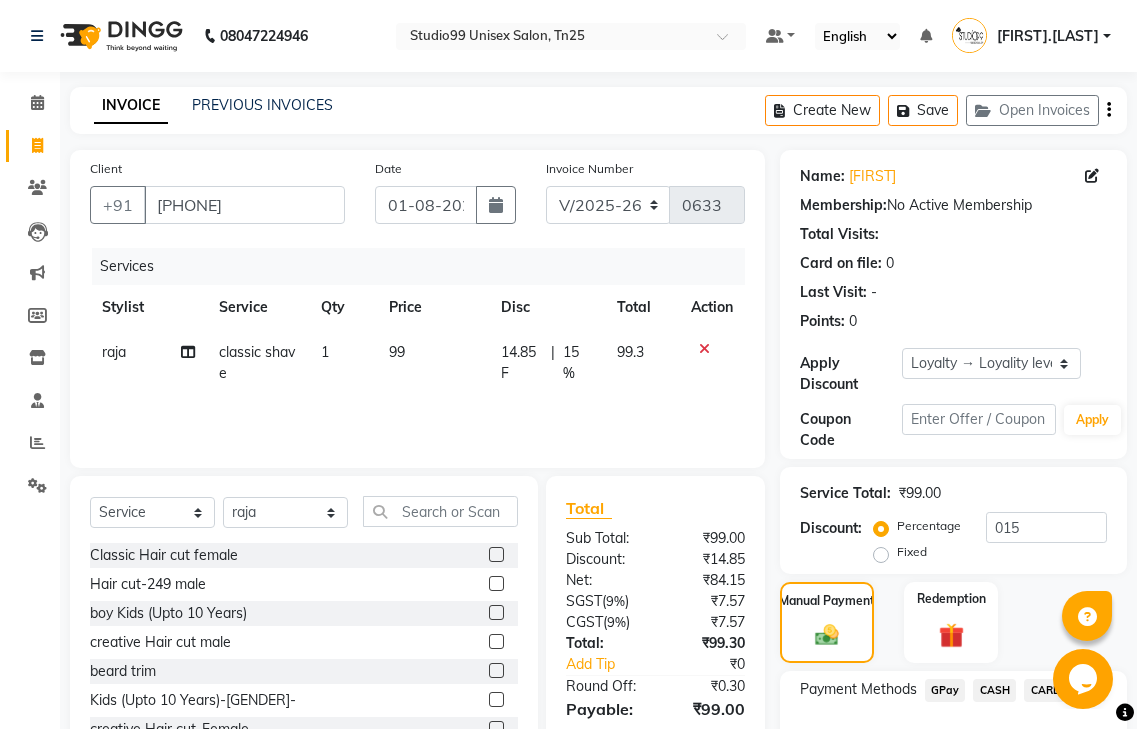 select on "8" 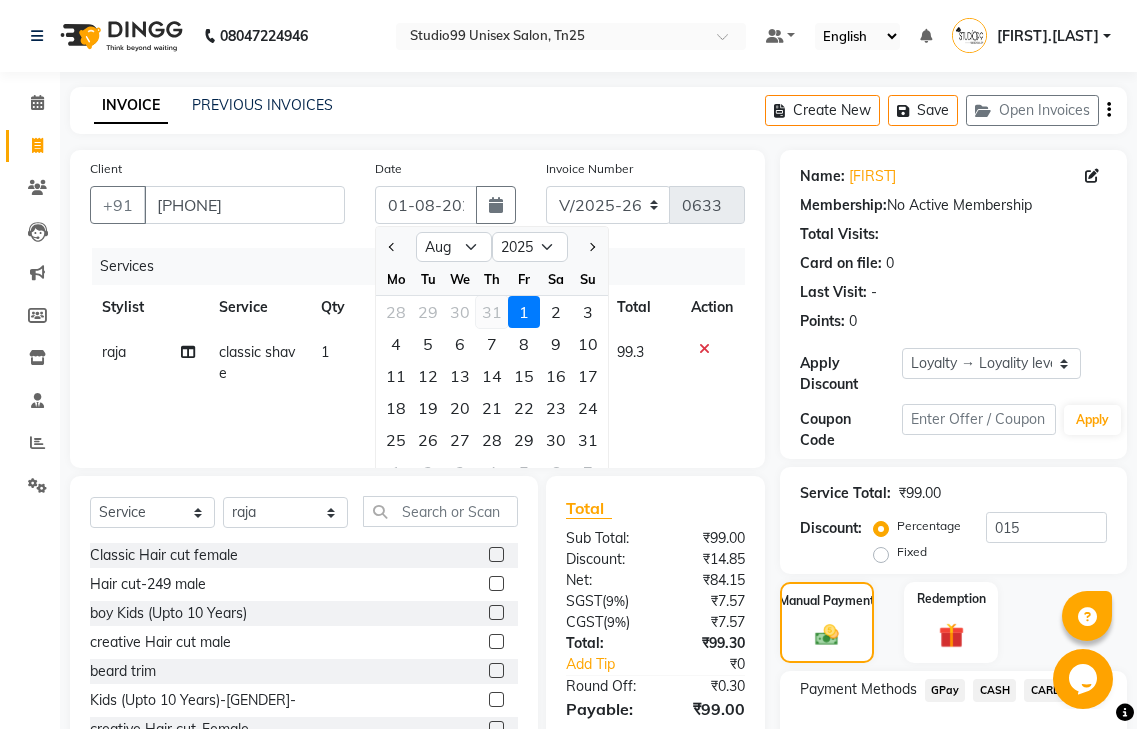 click on "31" 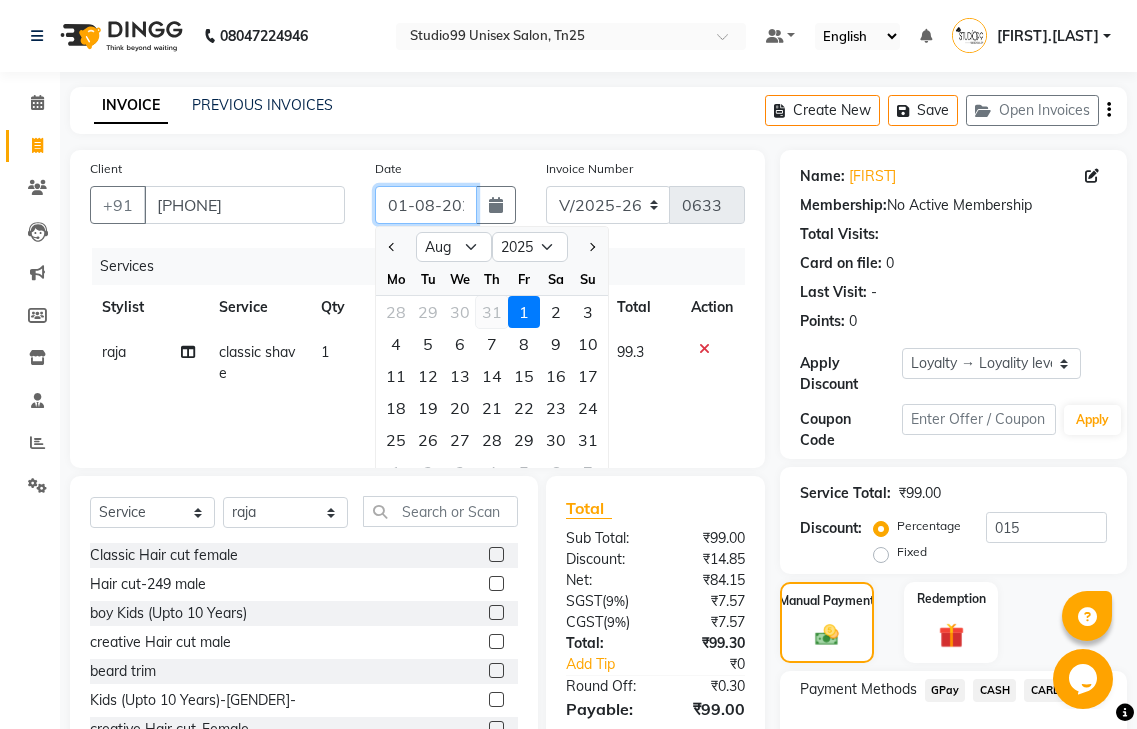 type on "31-07-2025" 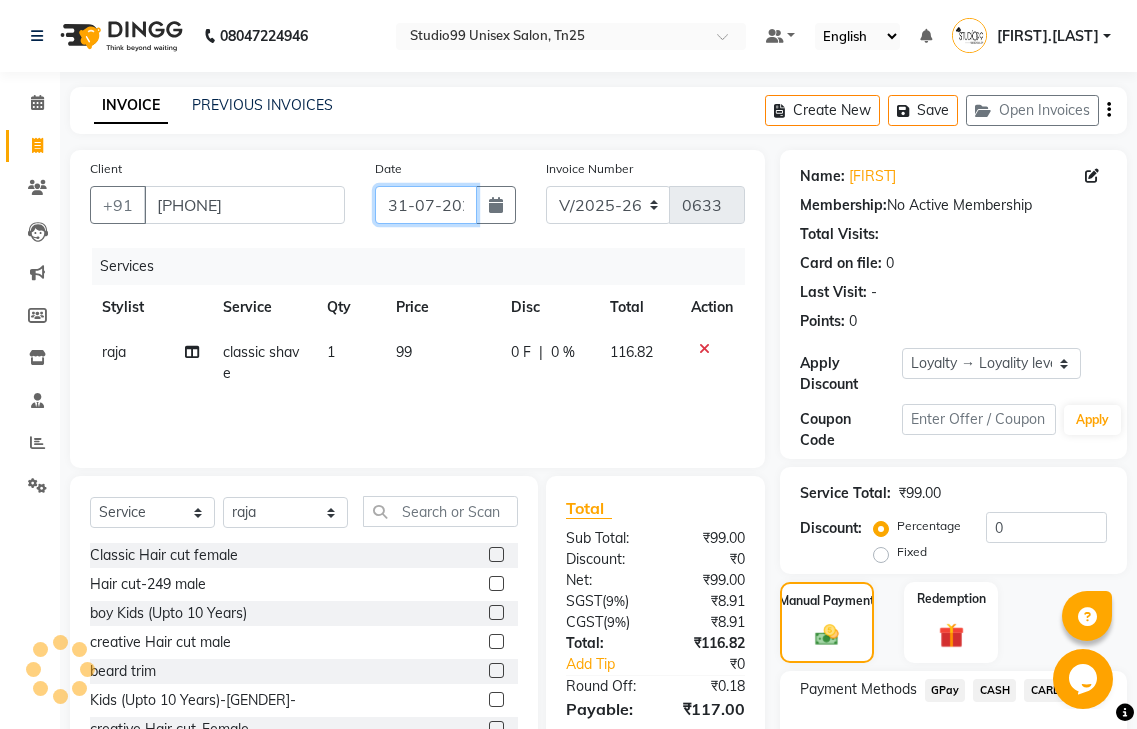 scroll, scrollTop: 0, scrollLeft: 15, axis: horizontal 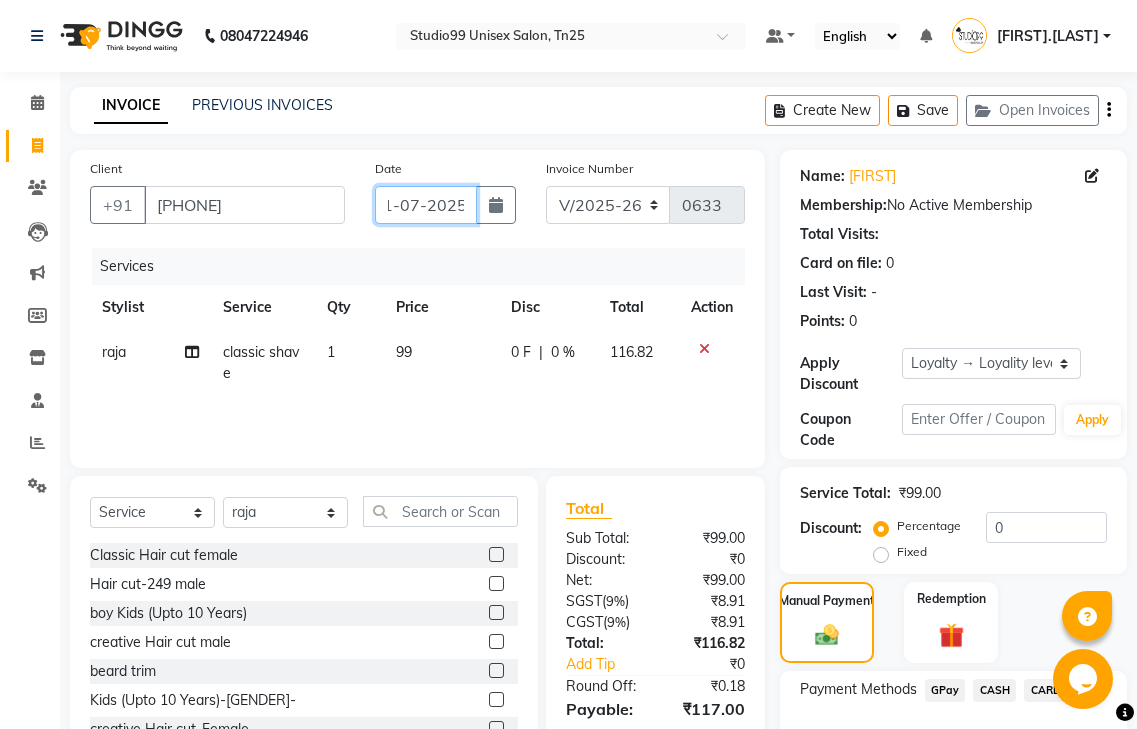 click on "31-07-2025" 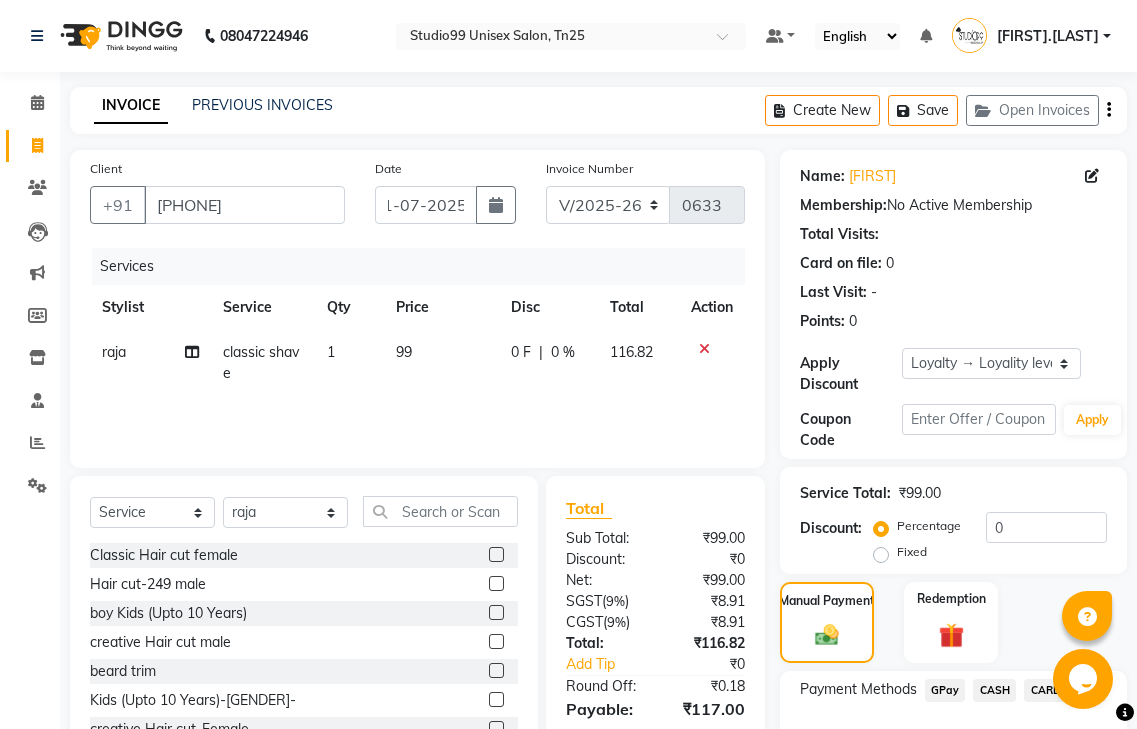 select on "7" 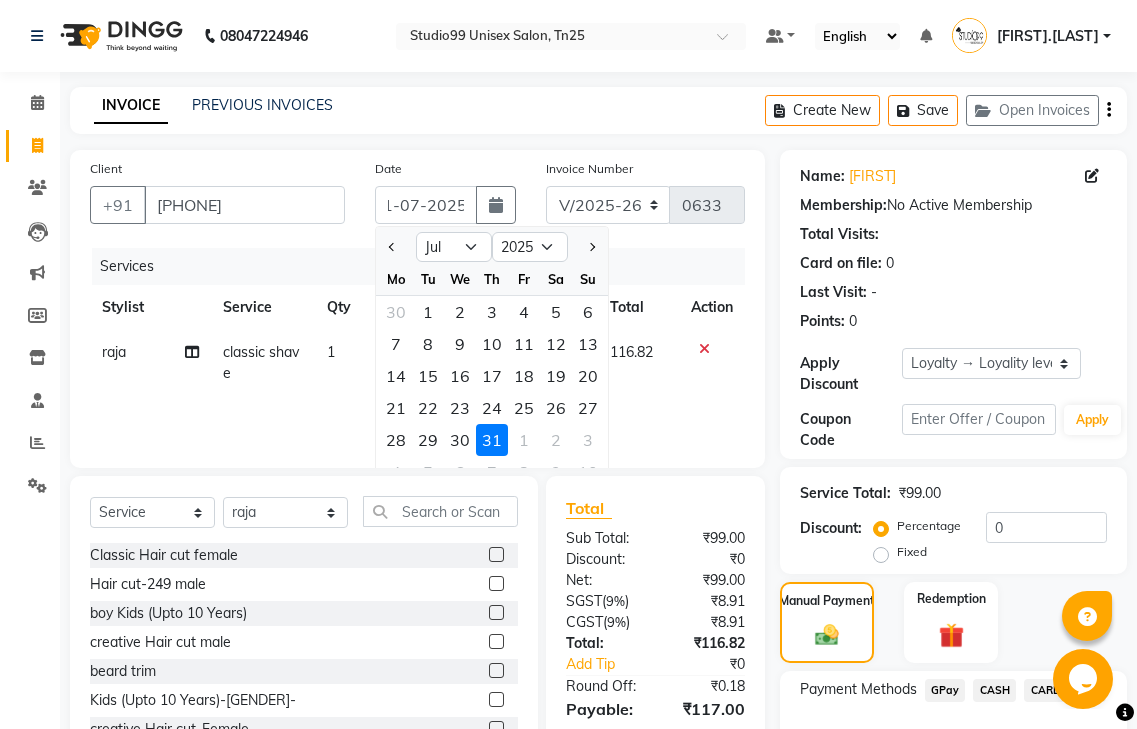 scroll, scrollTop: 0, scrollLeft: 0, axis: both 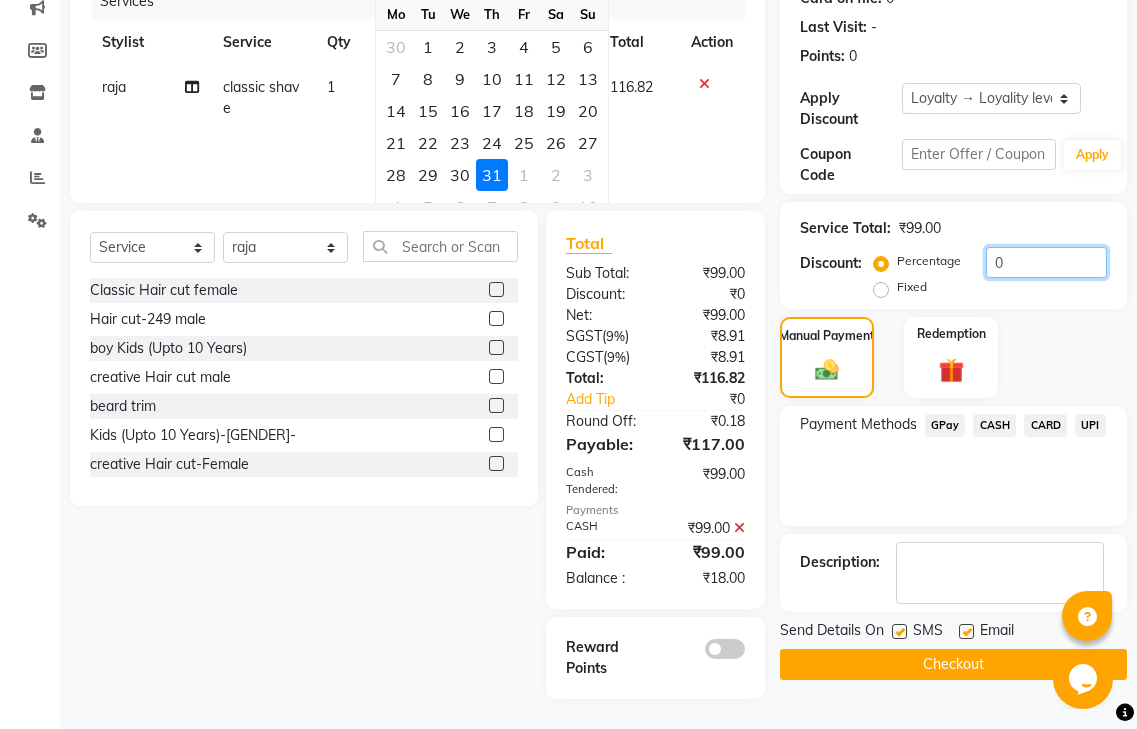 click on "0" 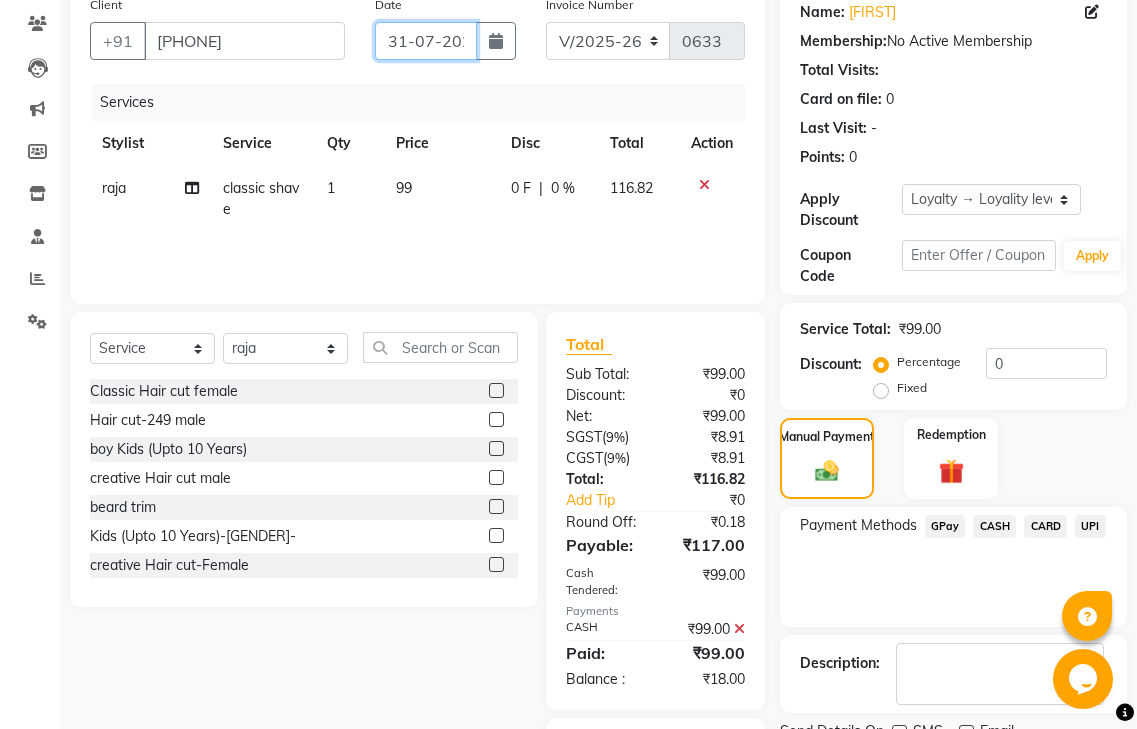 scroll, scrollTop: 0, scrollLeft: 0, axis: both 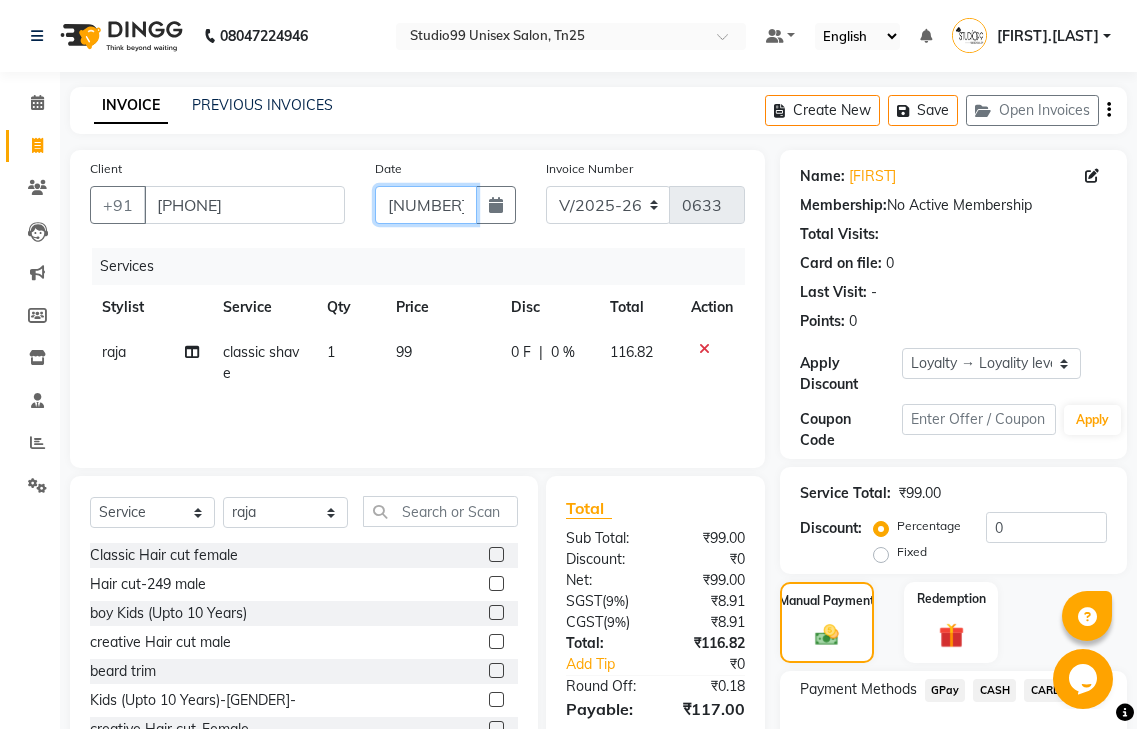 type on "31-07-2025" 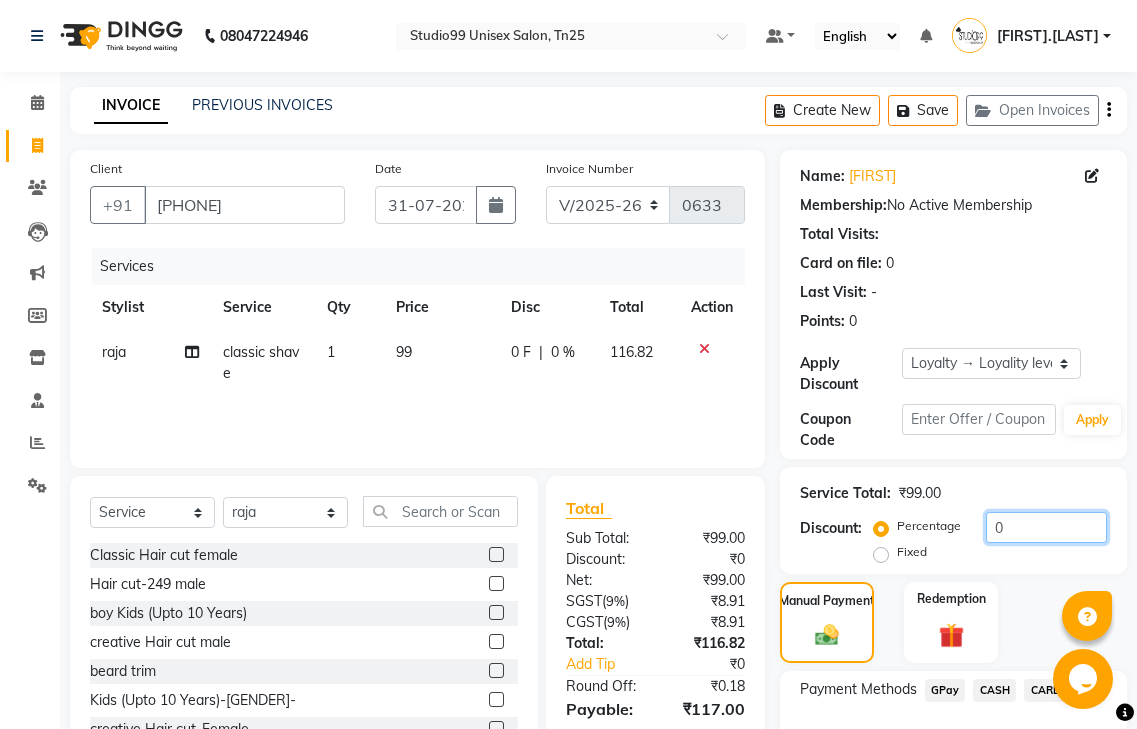 click on "0" 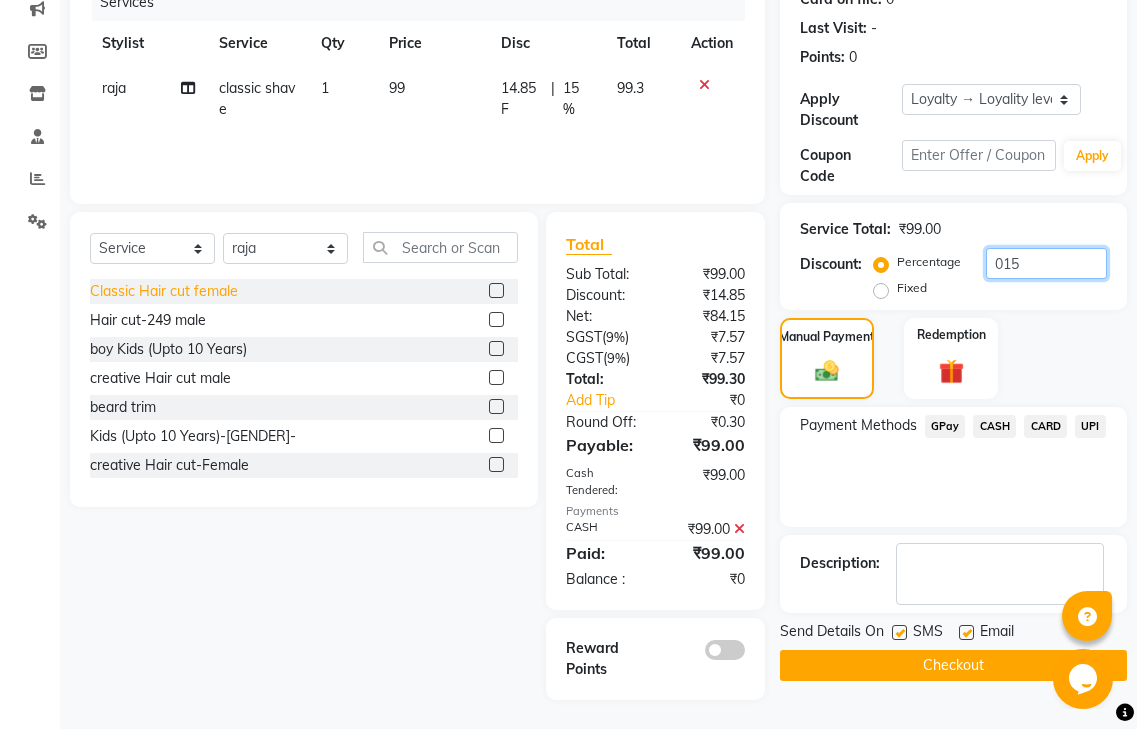 scroll, scrollTop: 265, scrollLeft: 0, axis: vertical 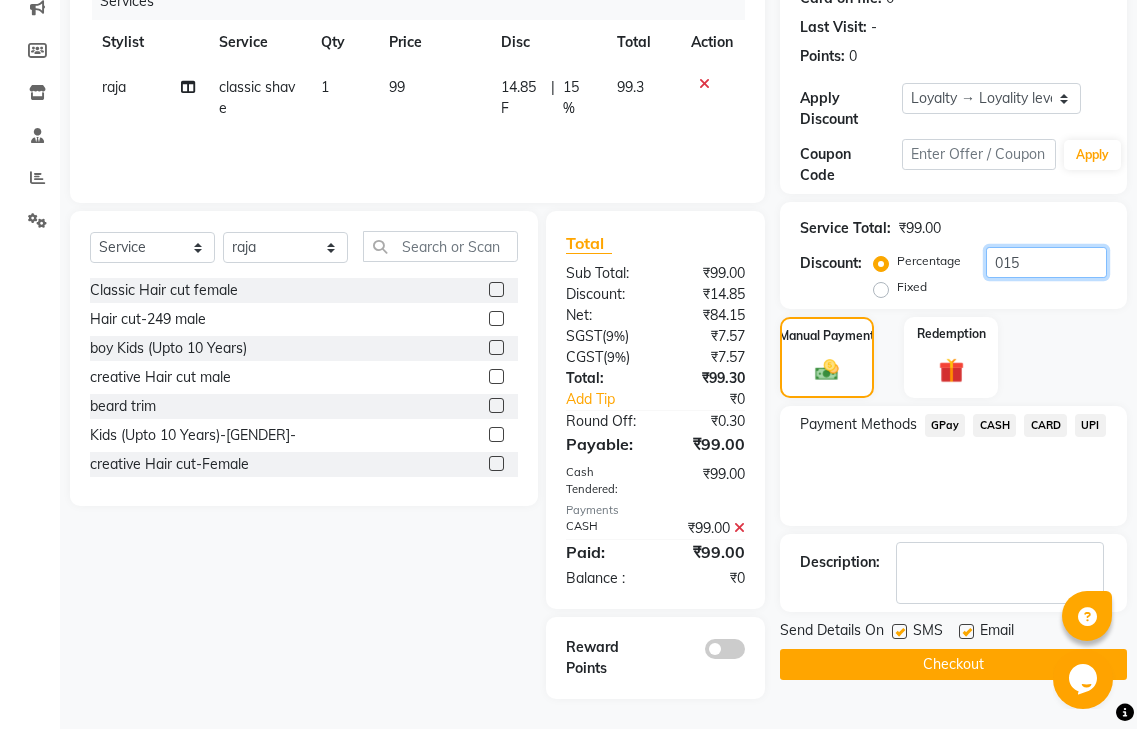 type on "015" 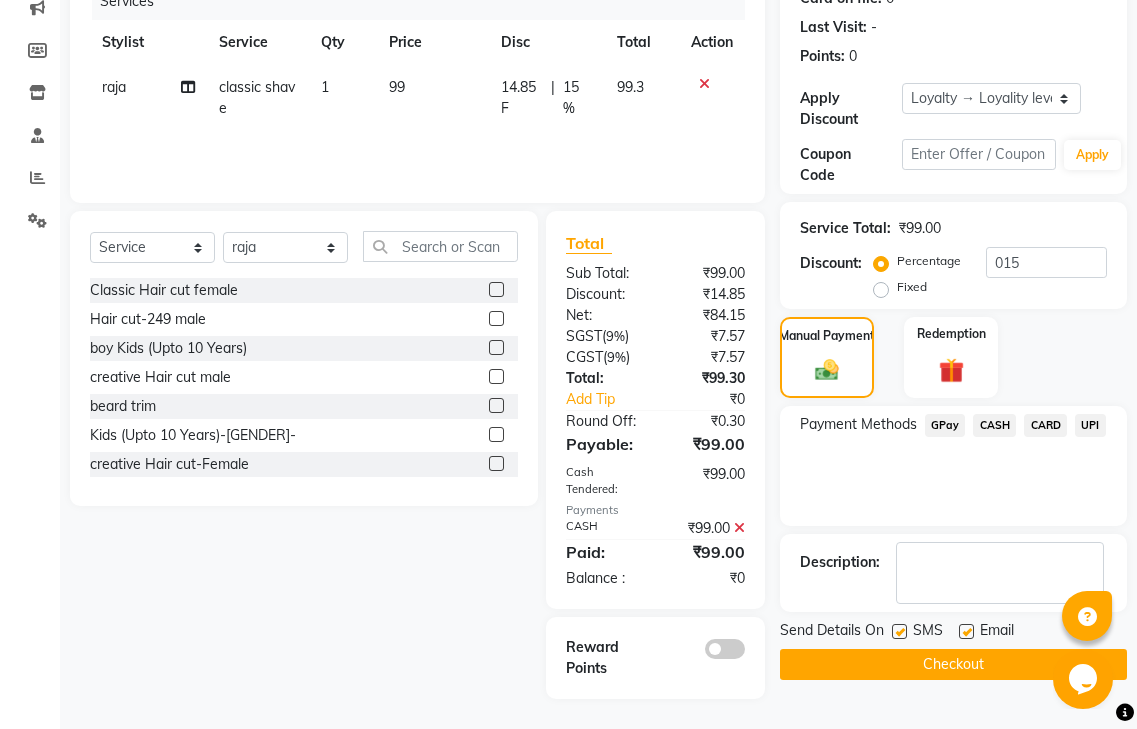click on "Checkout" 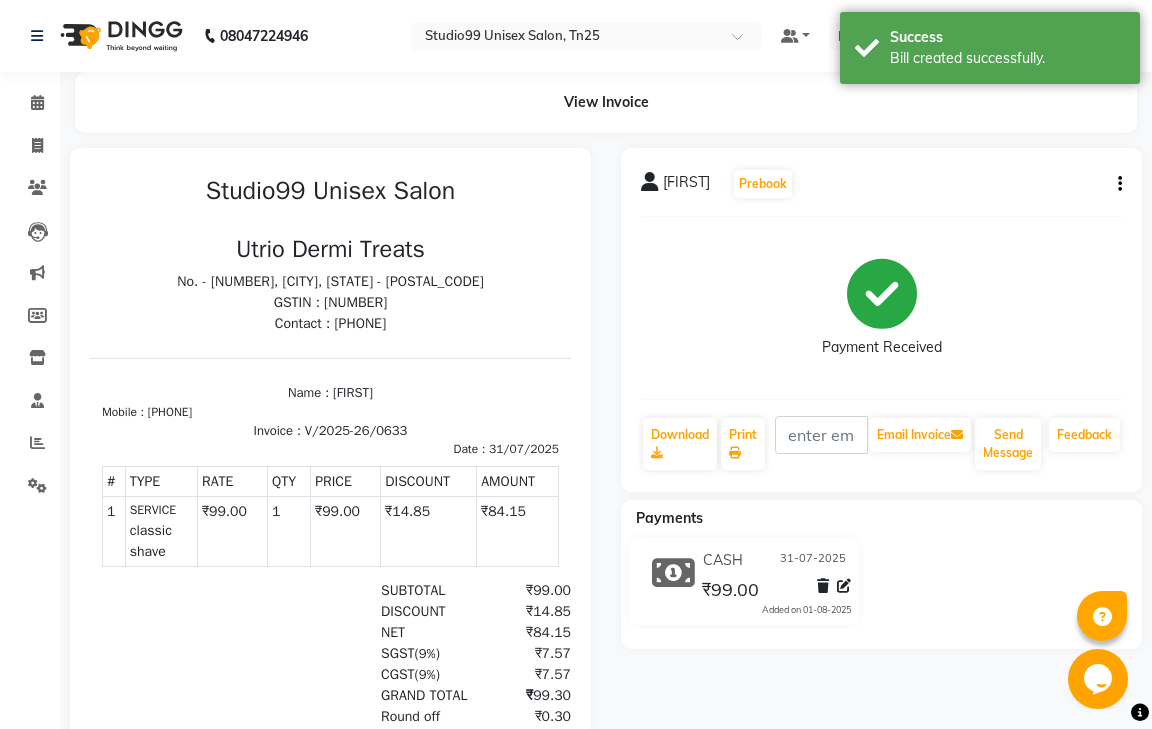 scroll, scrollTop: 0, scrollLeft: 0, axis: both 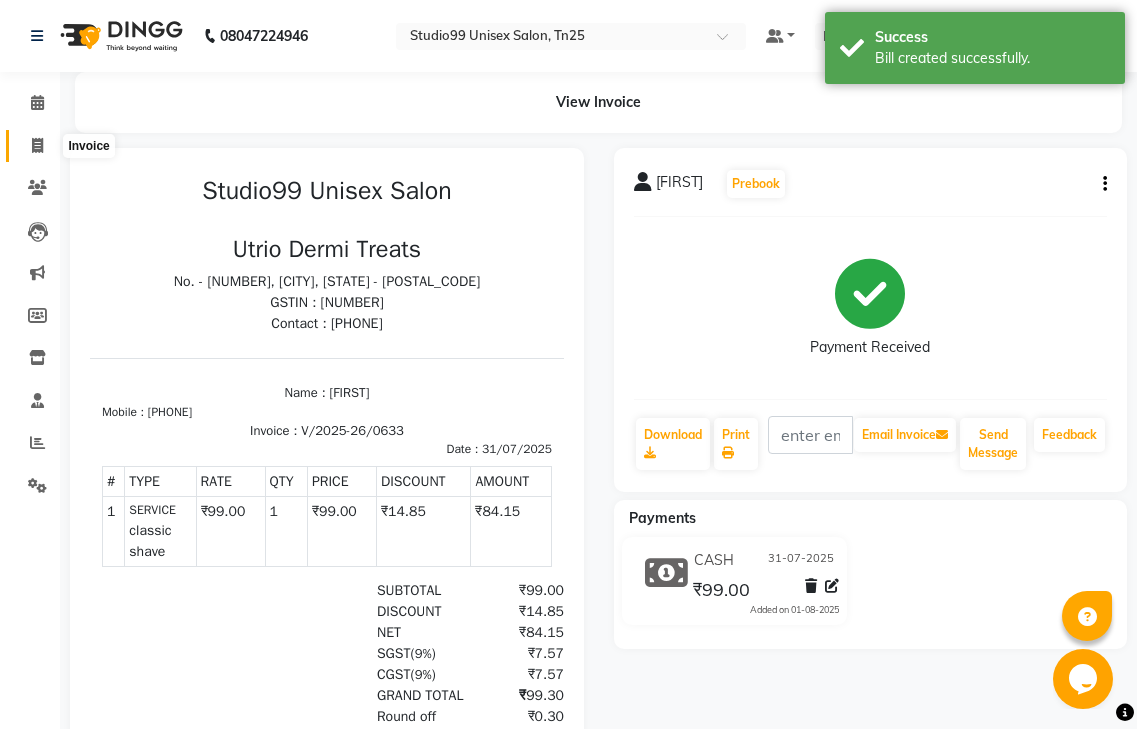 click 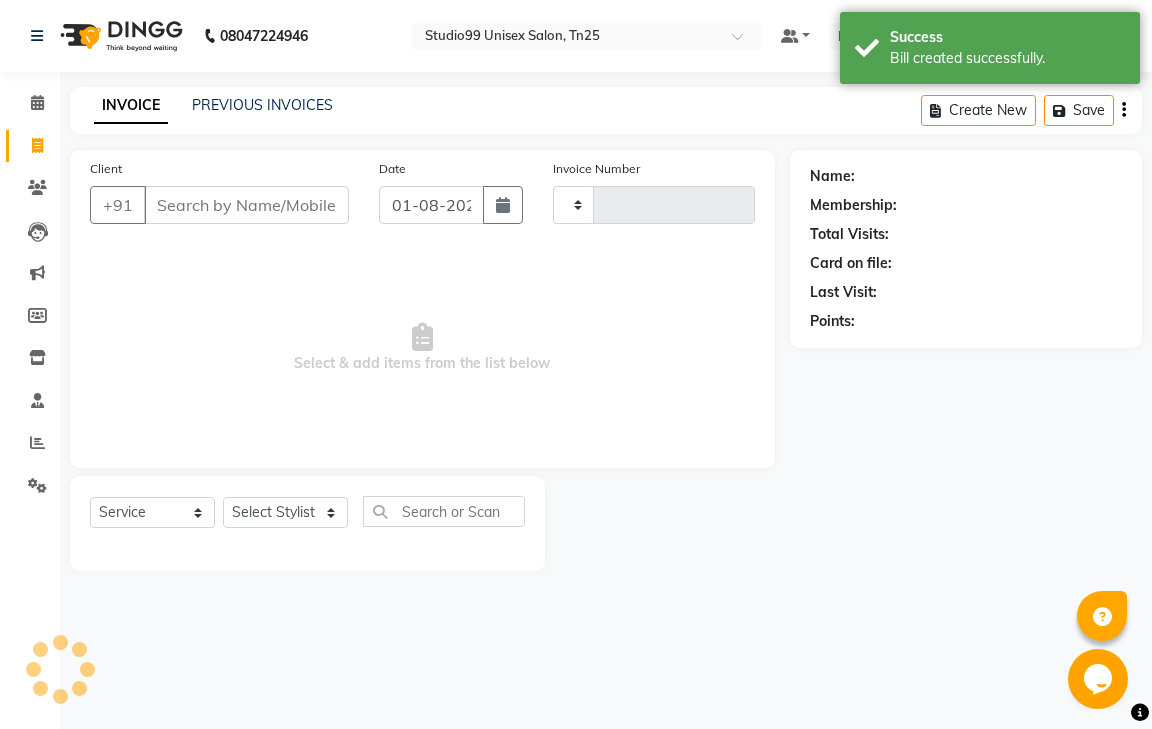 type on "0634" 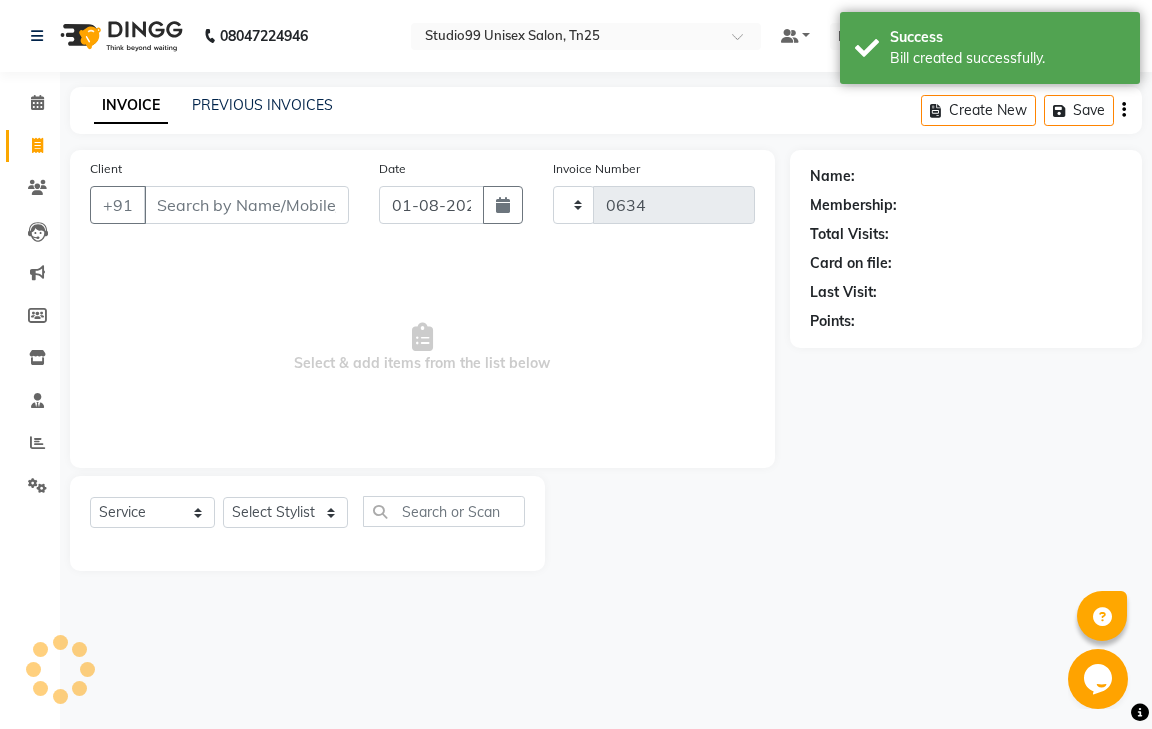 select on "8331" 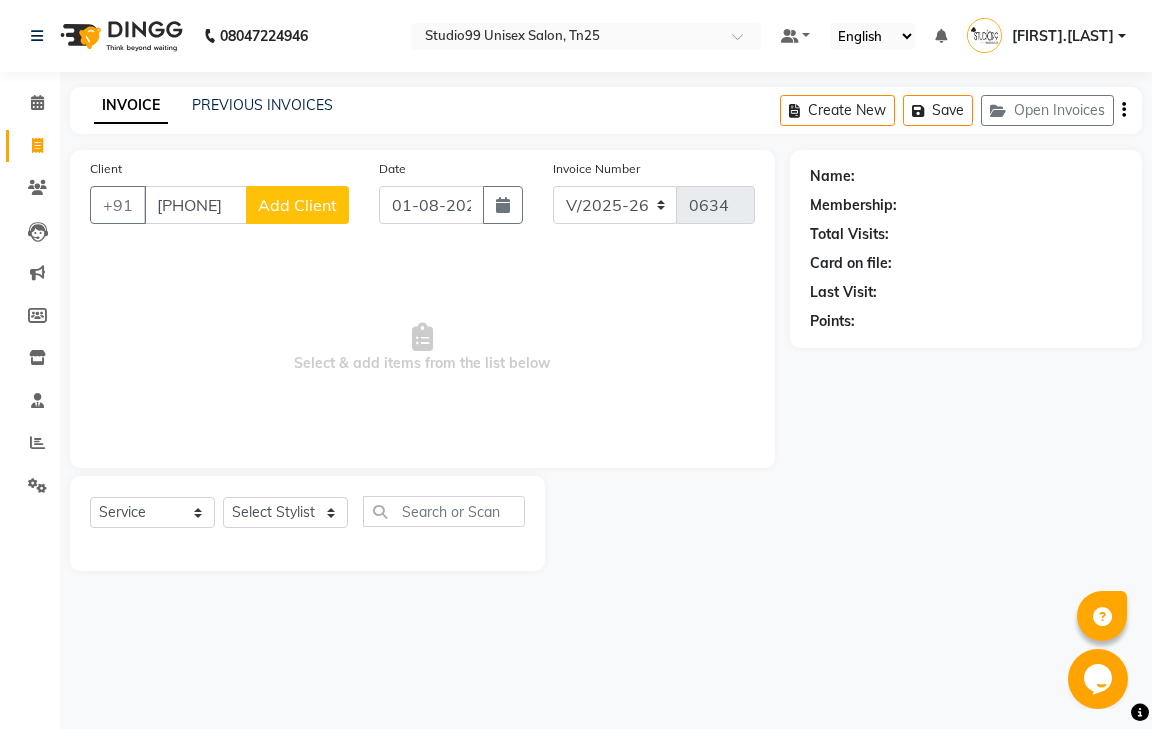type on "[PHONE]" 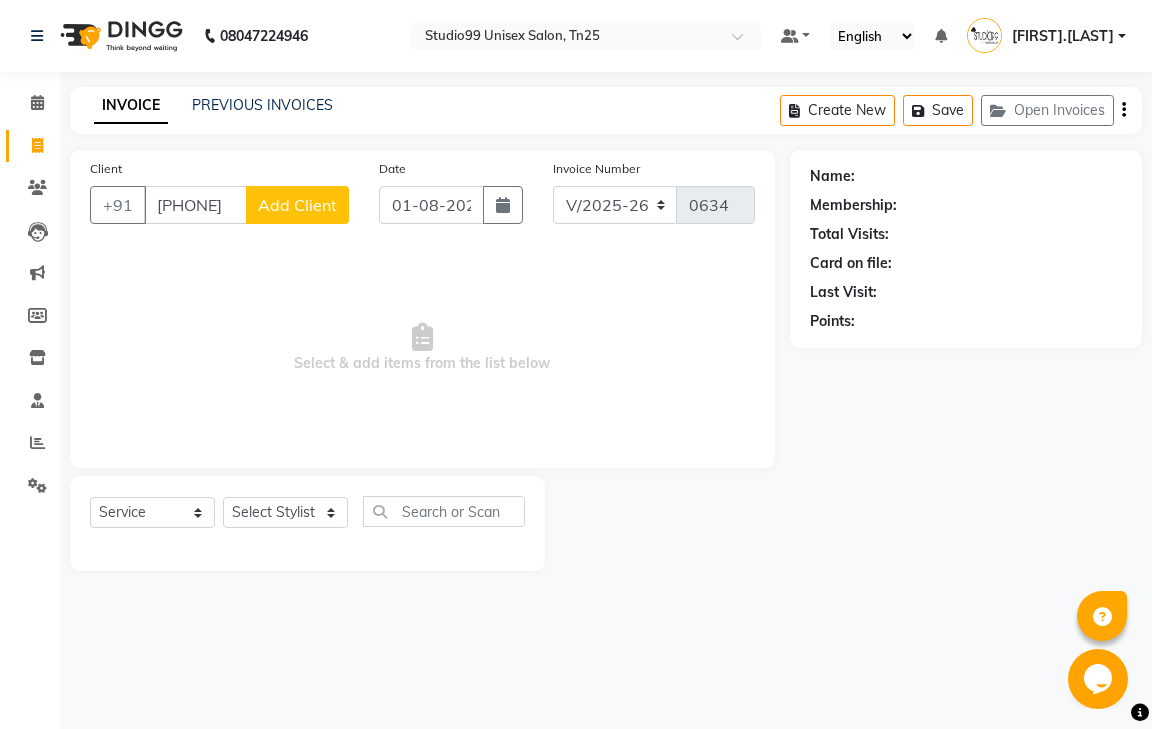 click on "Add Client" 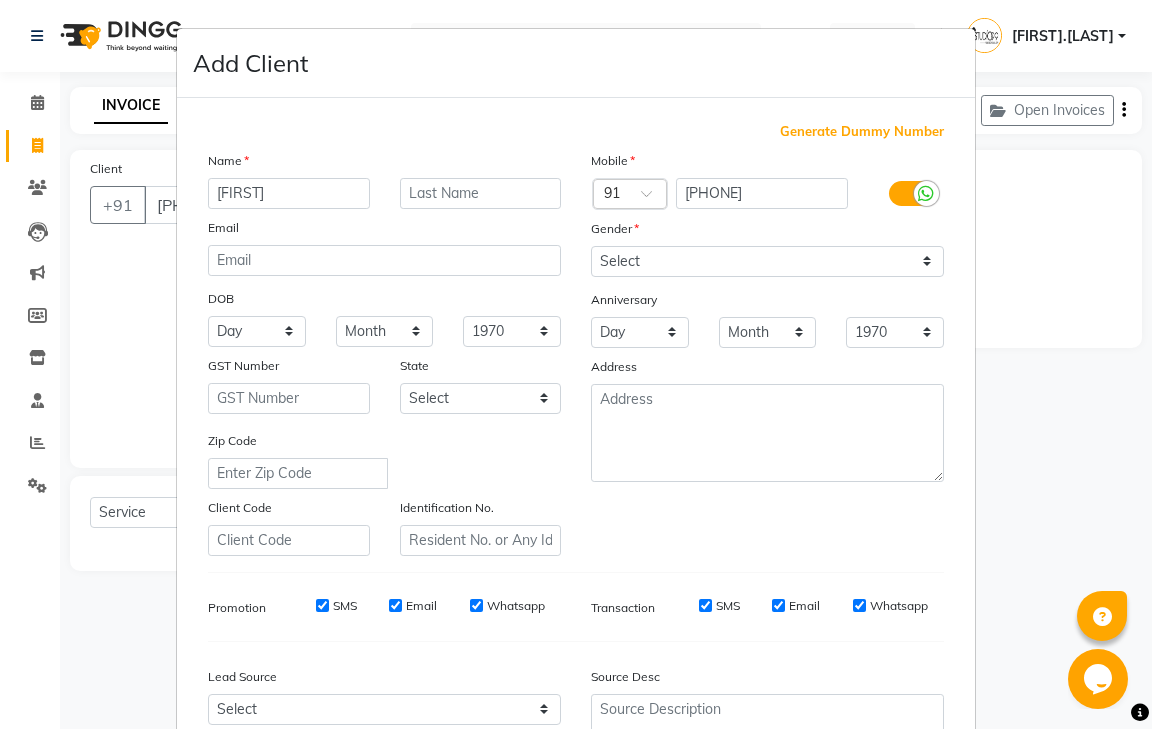 type on "[FIRST]" 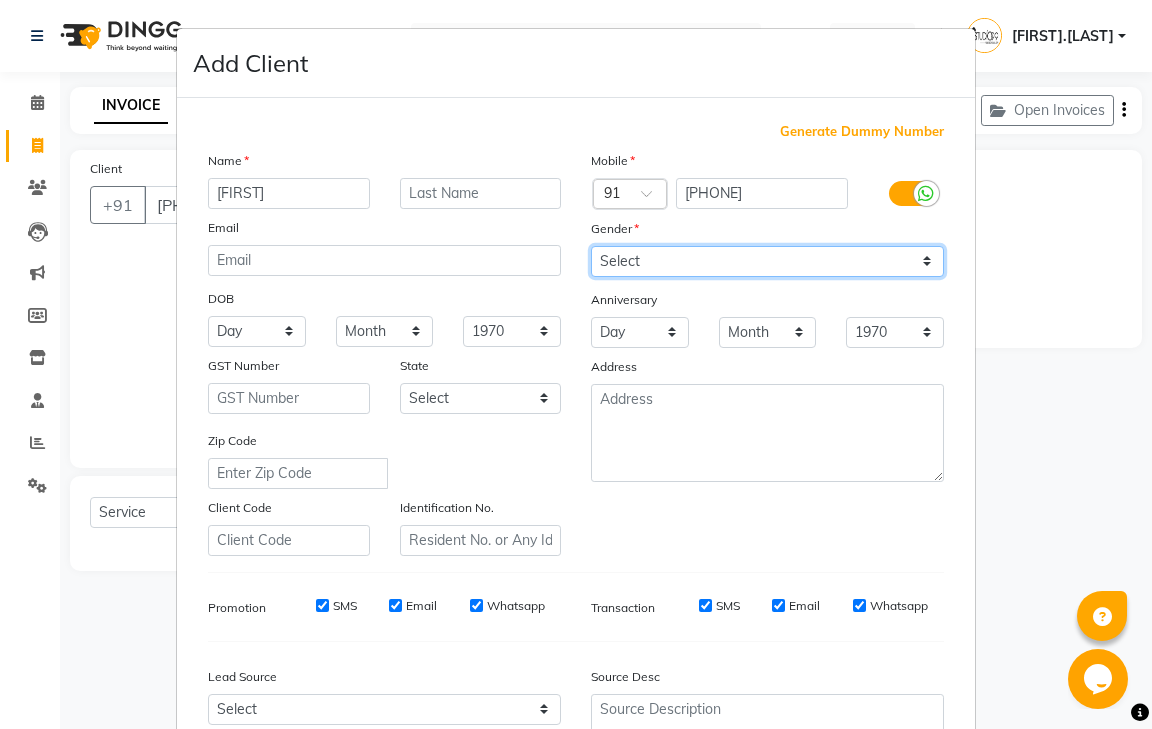 click on "Select Male Female Other Prefer Not To Say" at bounding box center (767, 261) 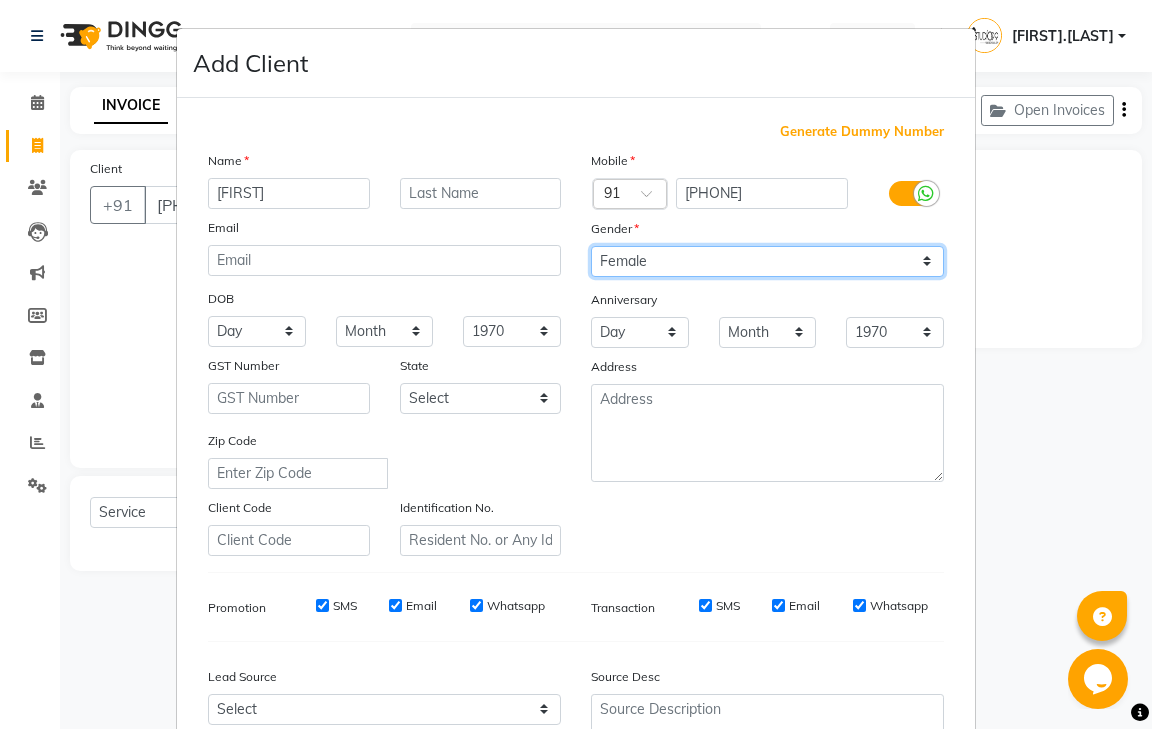 click on "Select Male Female Other Prefer Not To Say" at bounding box center [767, 261] 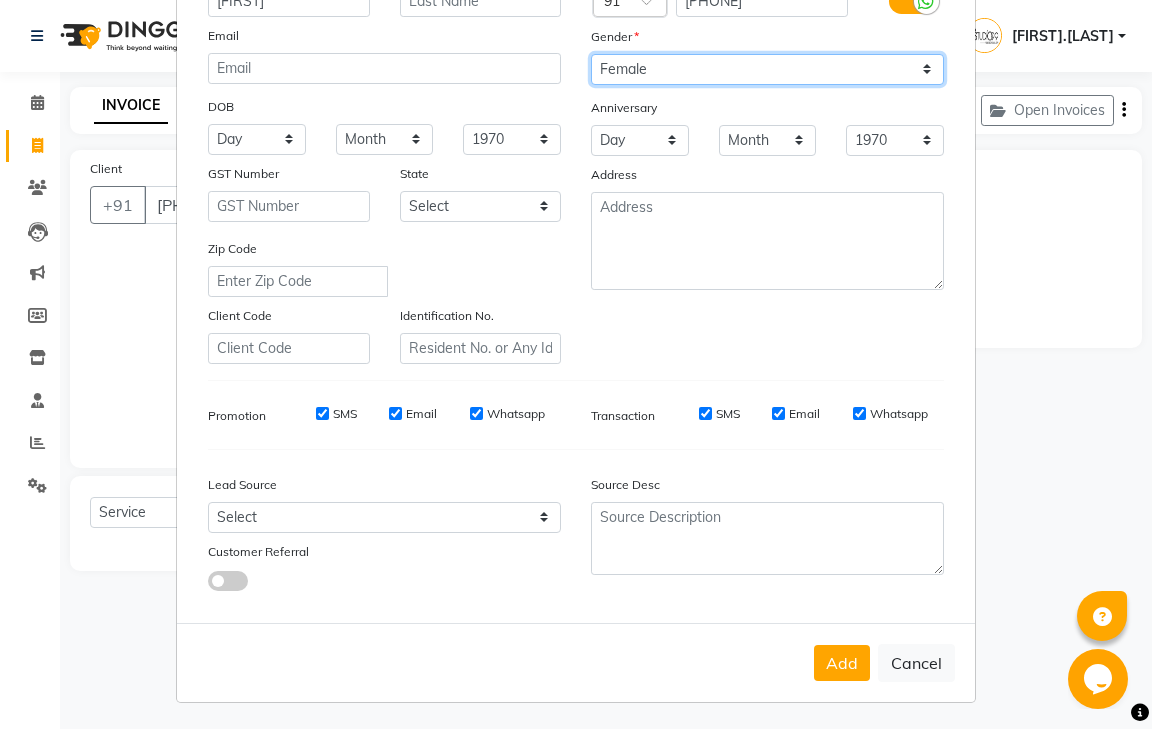 scroll, scrollTop: 194, scrollLeft: 0, axis: vertical 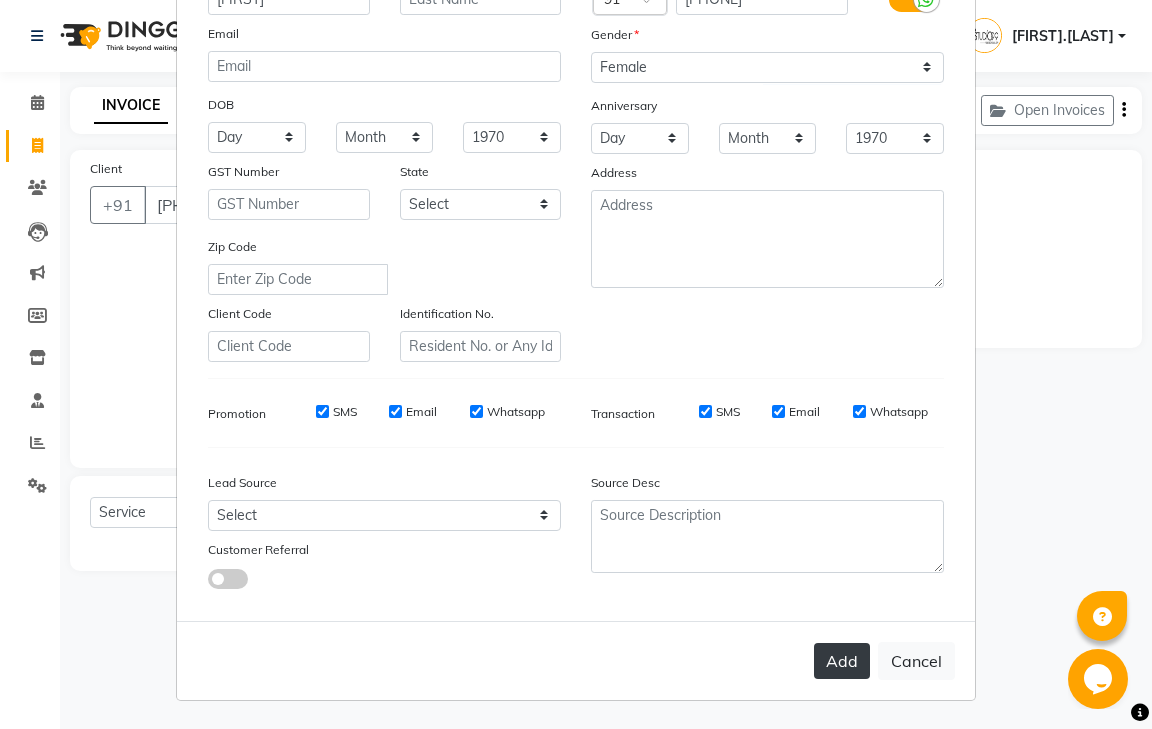 click on "Add" at bounding box center (842, 661) 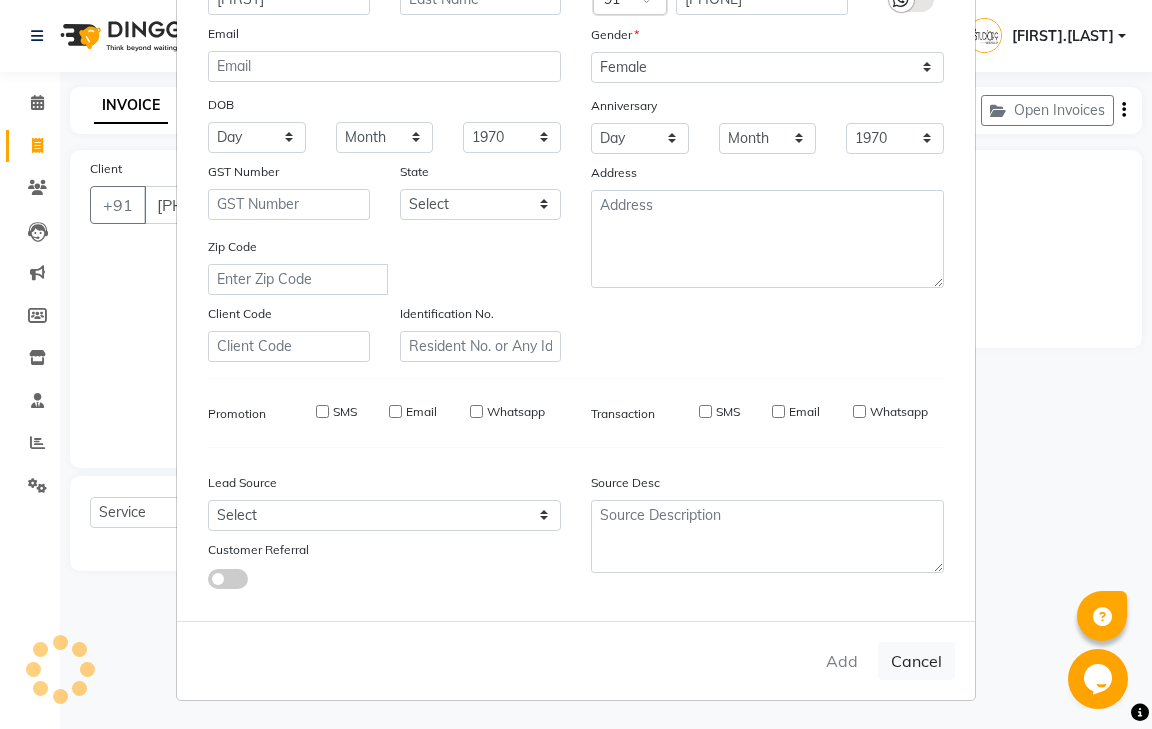 type 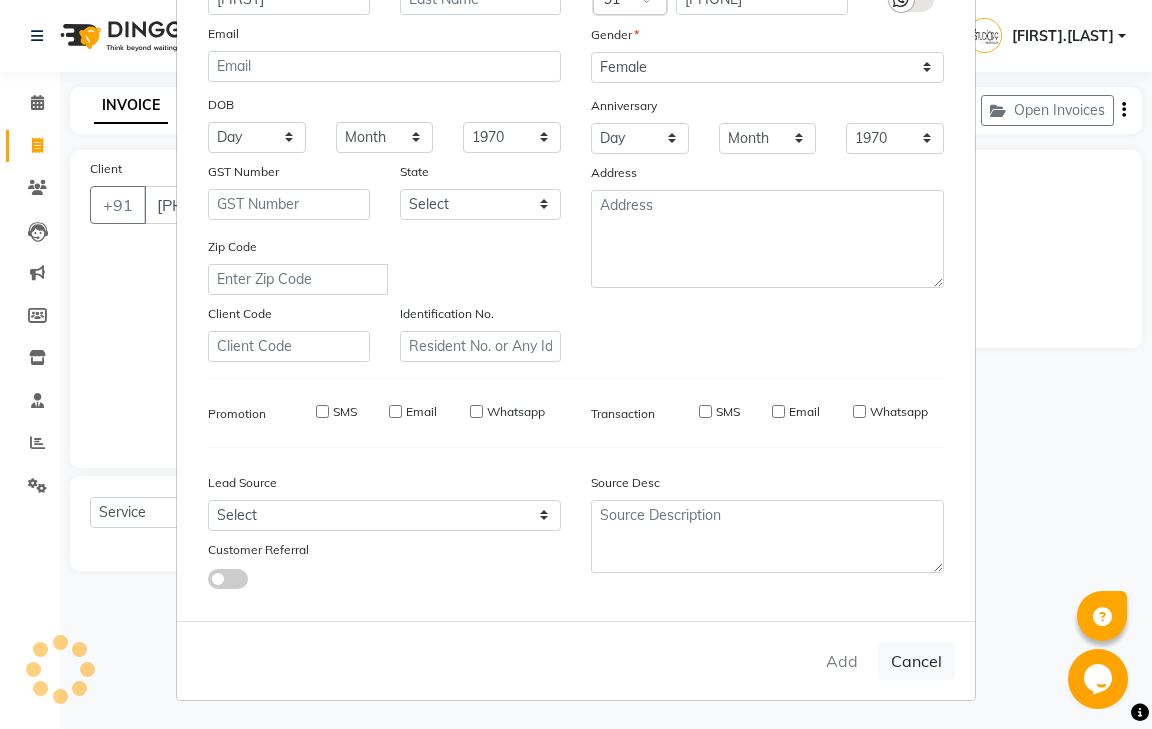 select 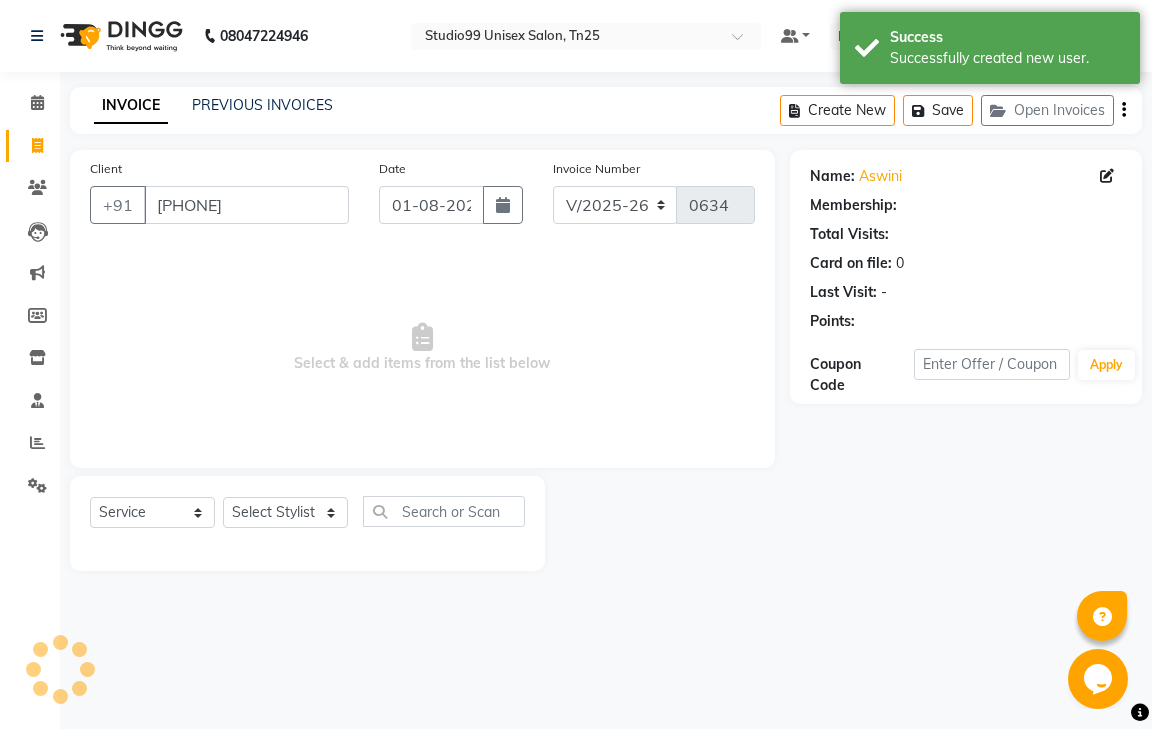 select on "1: Object" 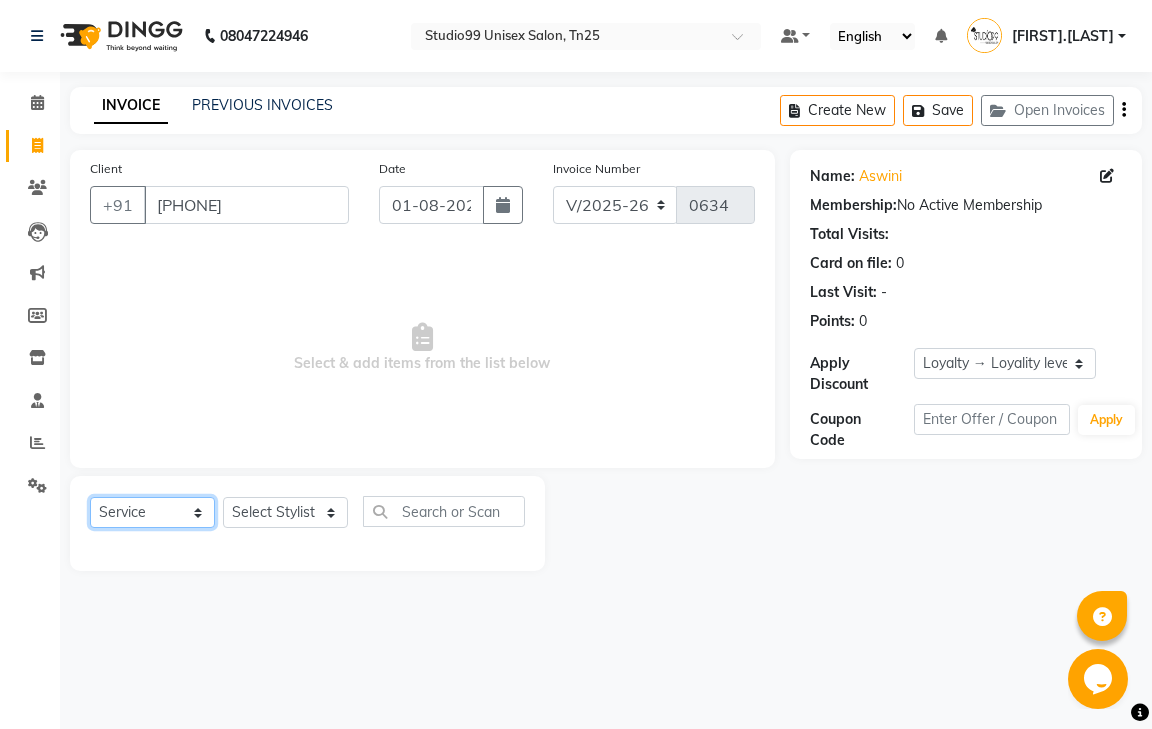 click on "Select  Service  Product  Membership  Package Voucher Prepaid Gift Card" 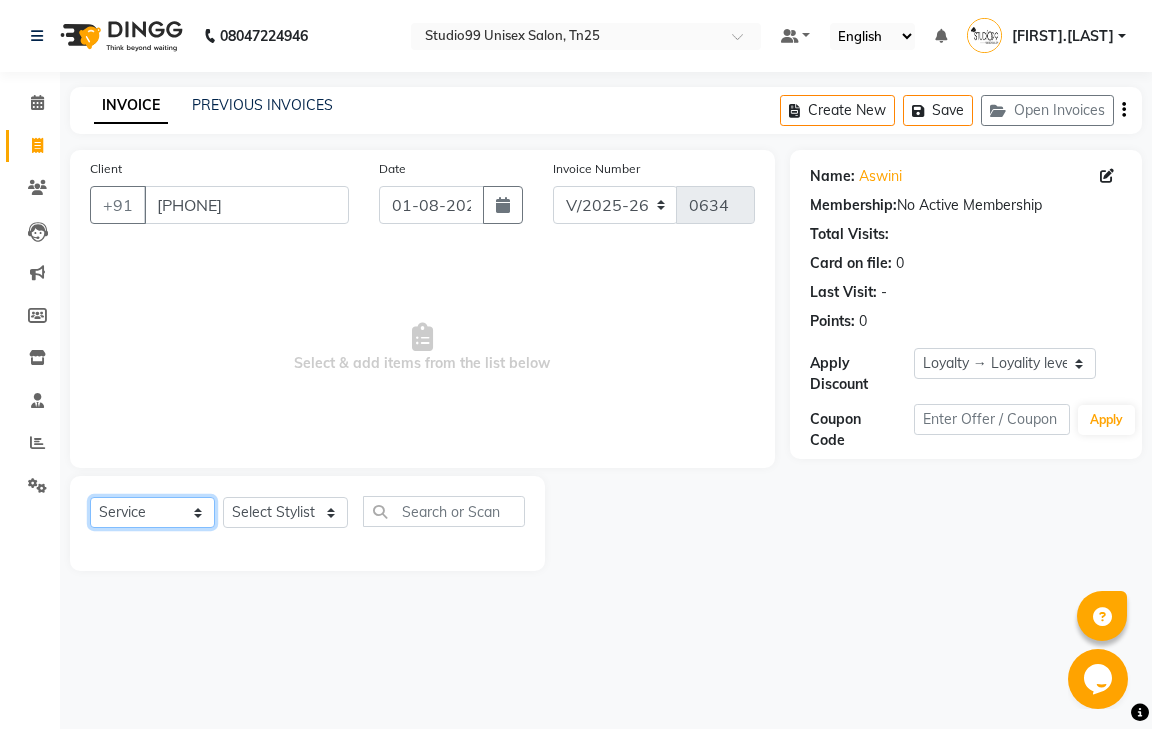 select on "product" 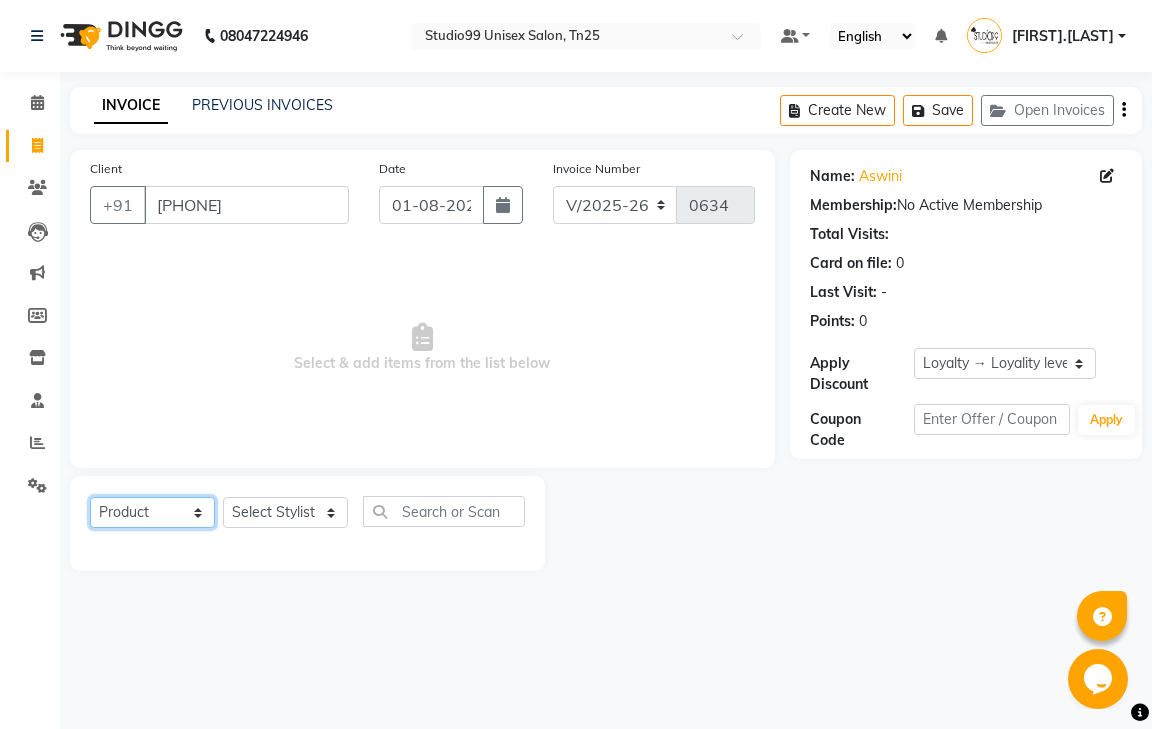 click on "Select  Service  Product  Membership  Package Voucher Prepaid Gift Card" 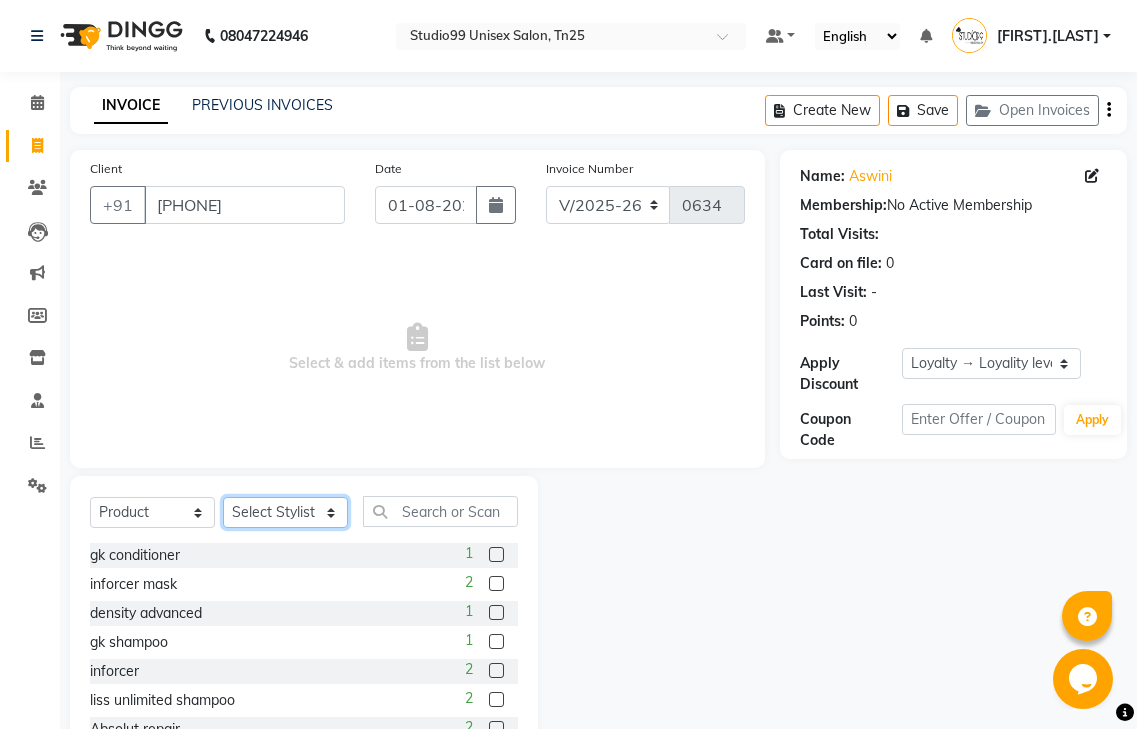 click on "Select Stylist gendral giri-ja  jaya priya kothai TK raja sanjay santhosh VAISHALI.TK" 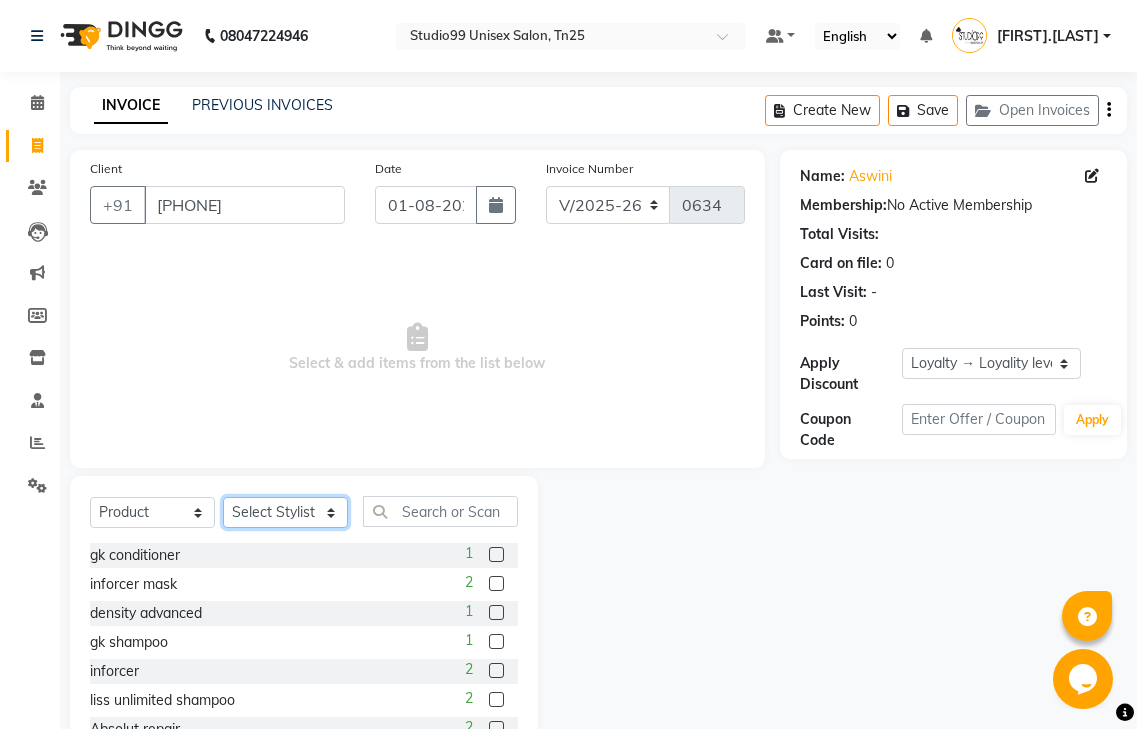 select on "80757" 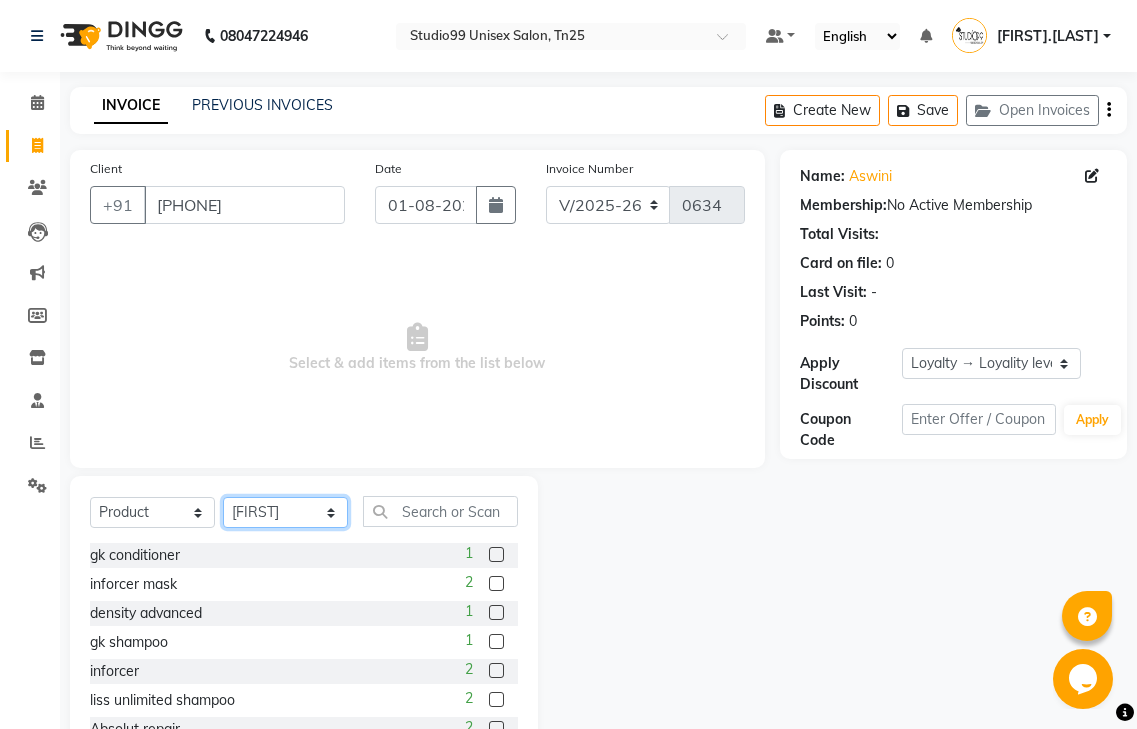 click on "Select Stylist gendral giri-ja  jaya priya kothai TK raja sanjay santhosh VAISHALI.TK" 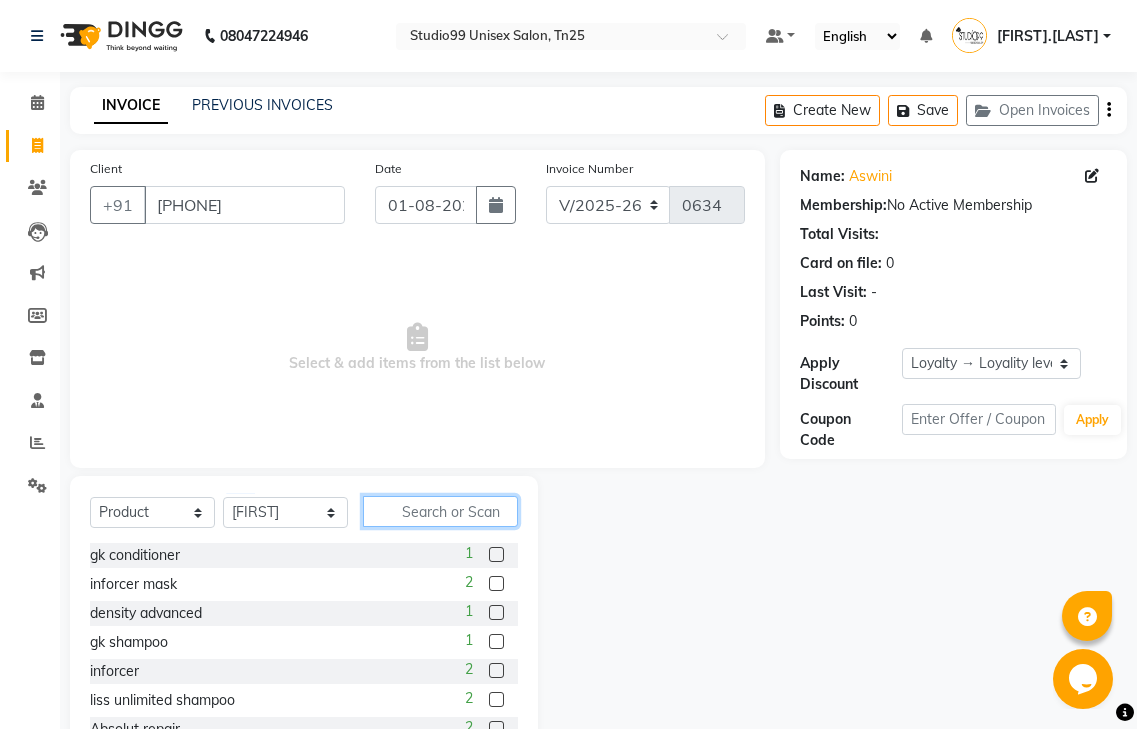click 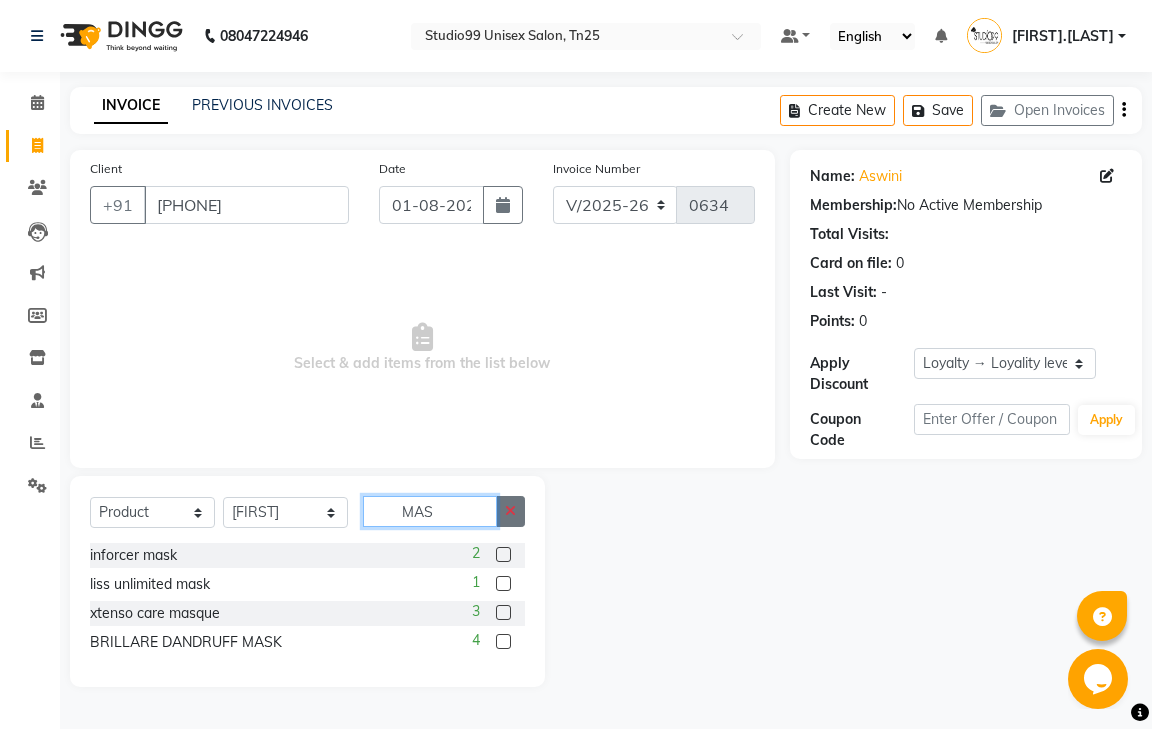 type on "MAS" 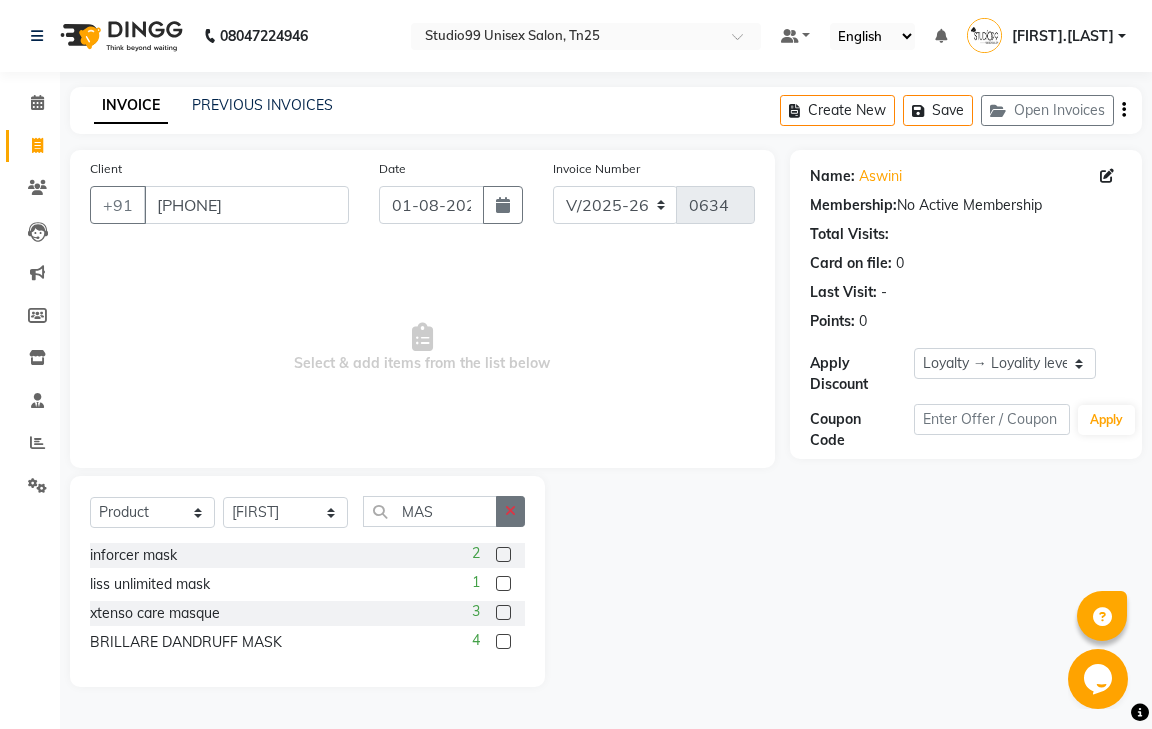 click 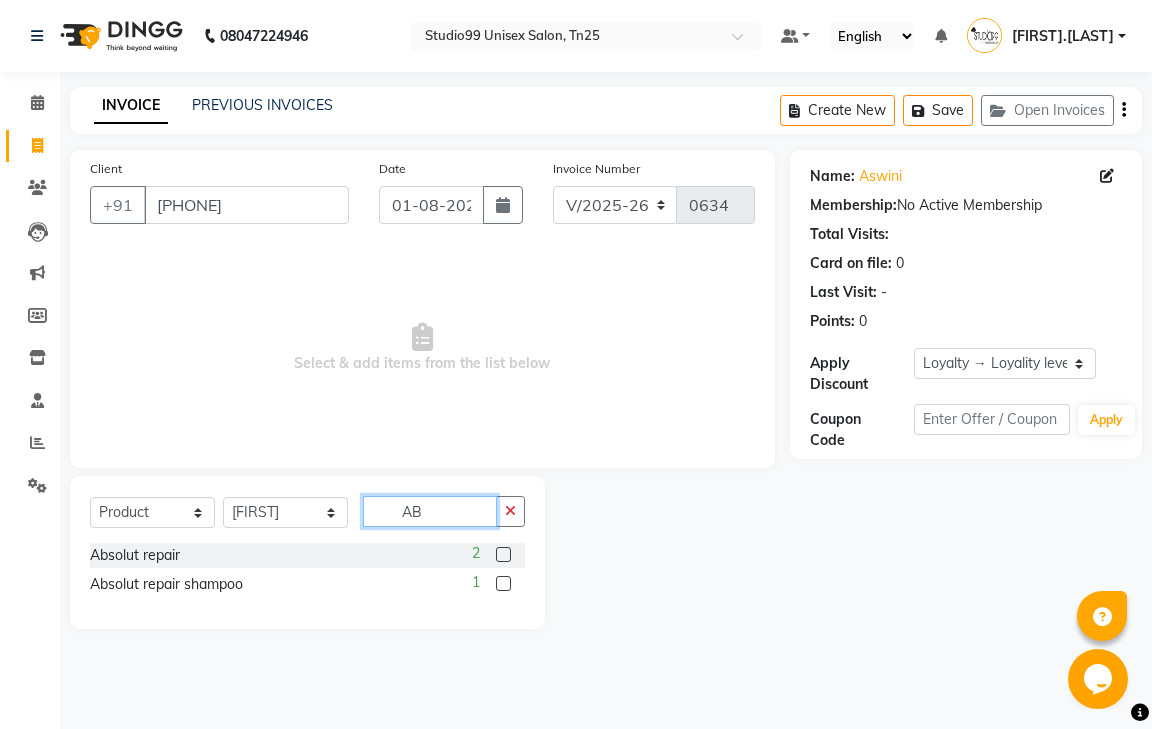 type on "AB" 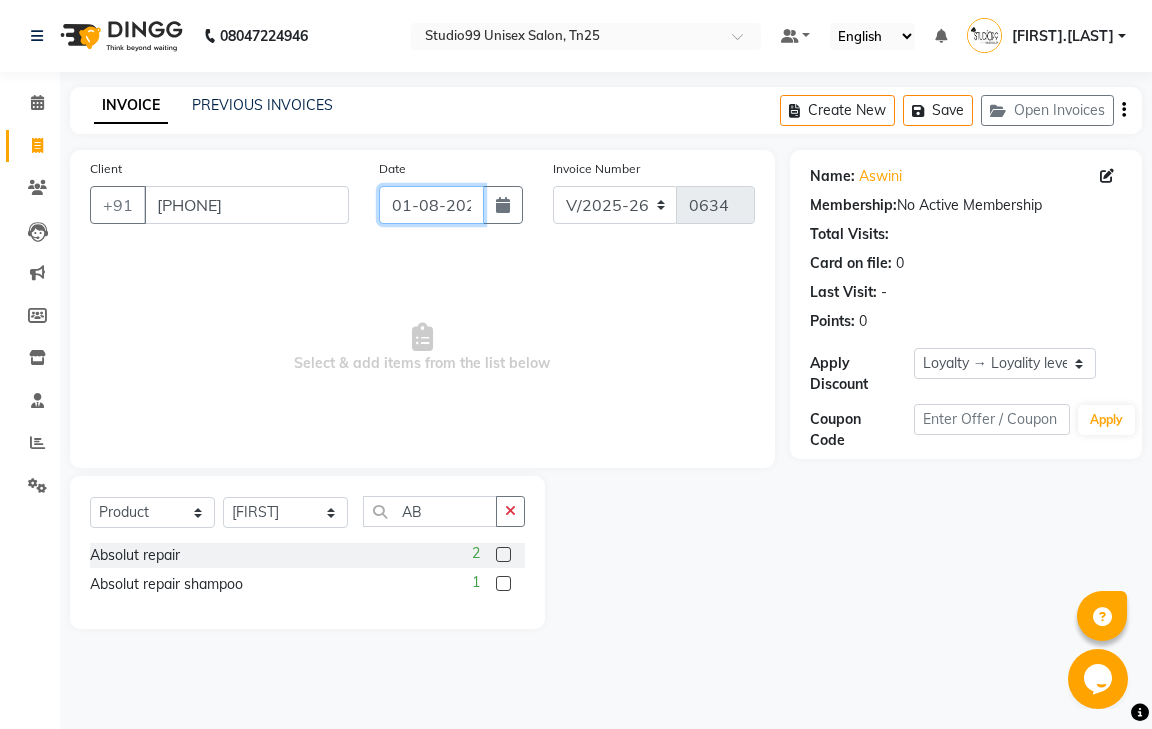 click on "01-08-2025" 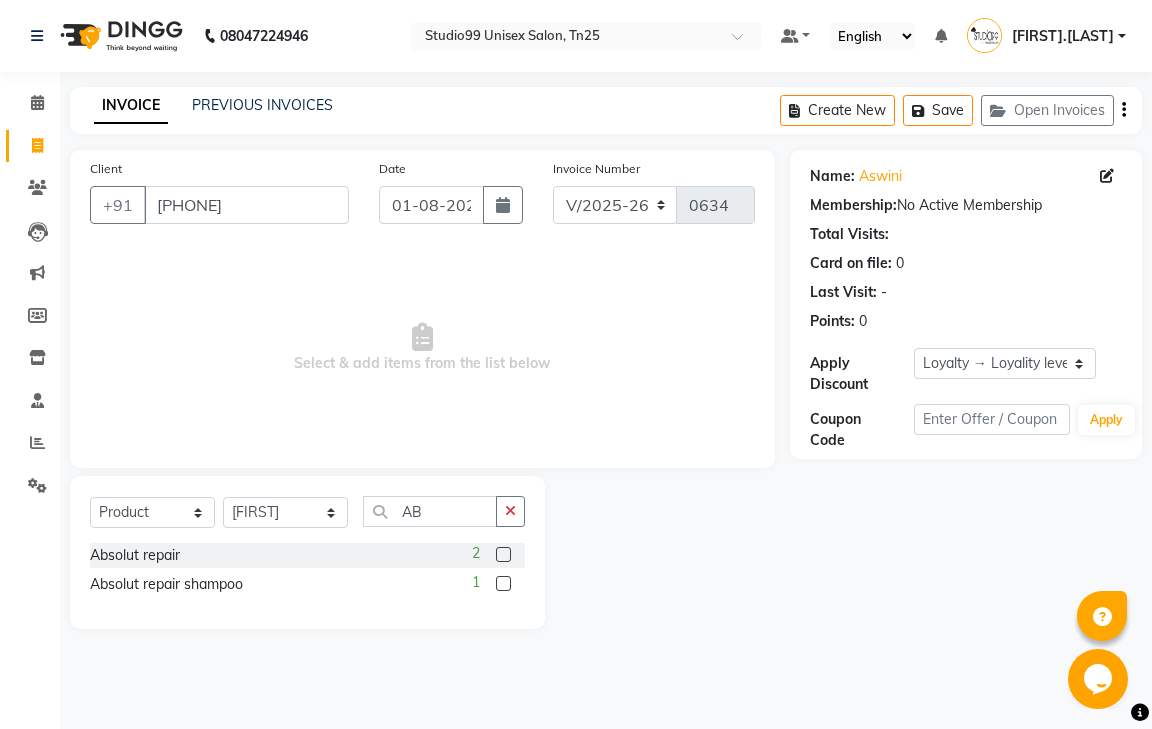select on "8" 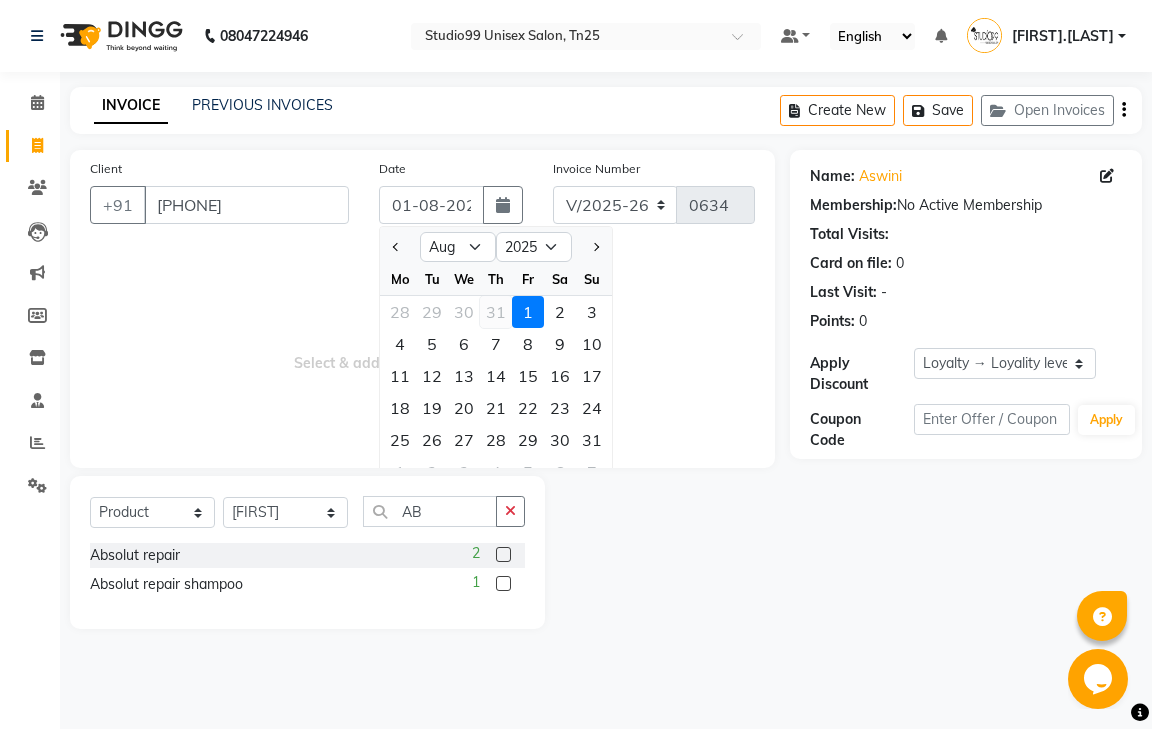 click on "31" 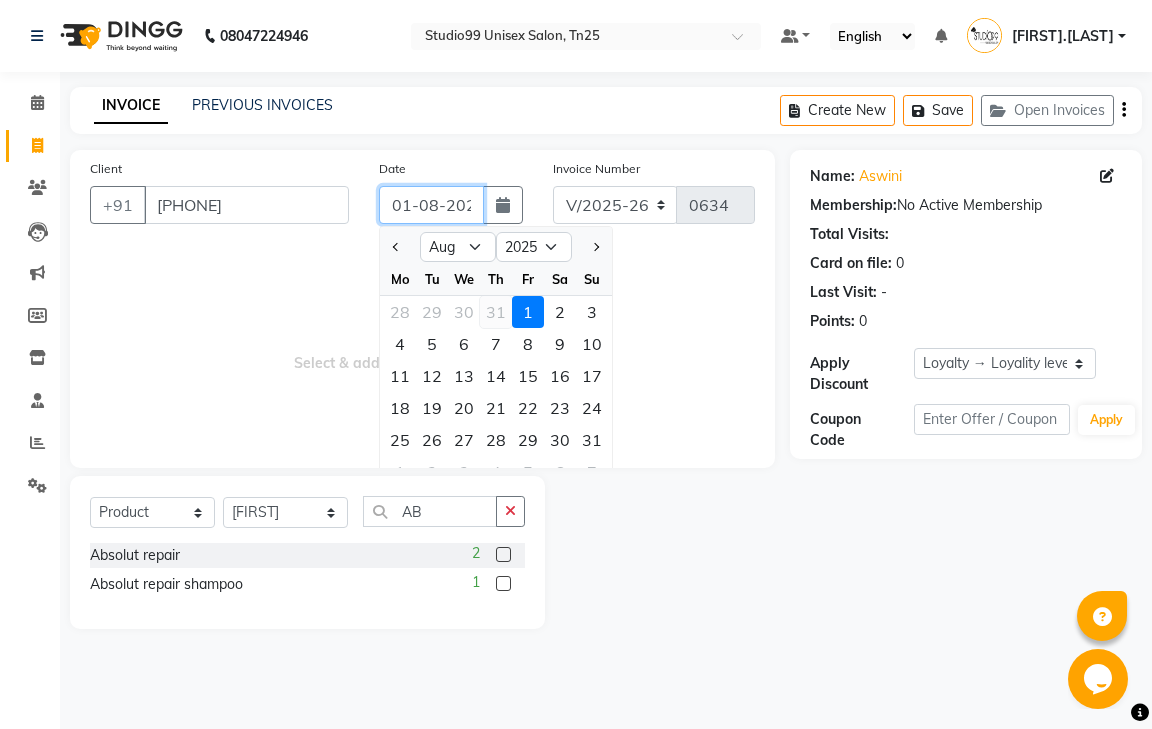type on "31-07-2025" 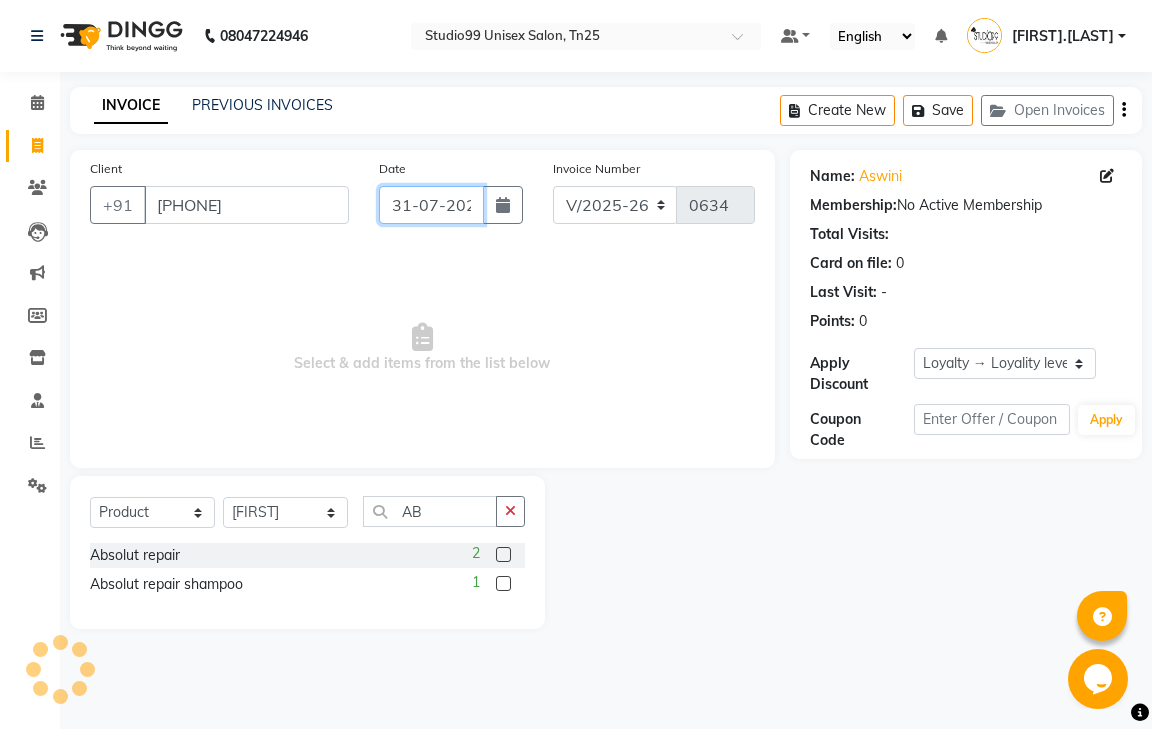 scroll, scrollTop: 0, scrollLeft: 12, axis: horizontal 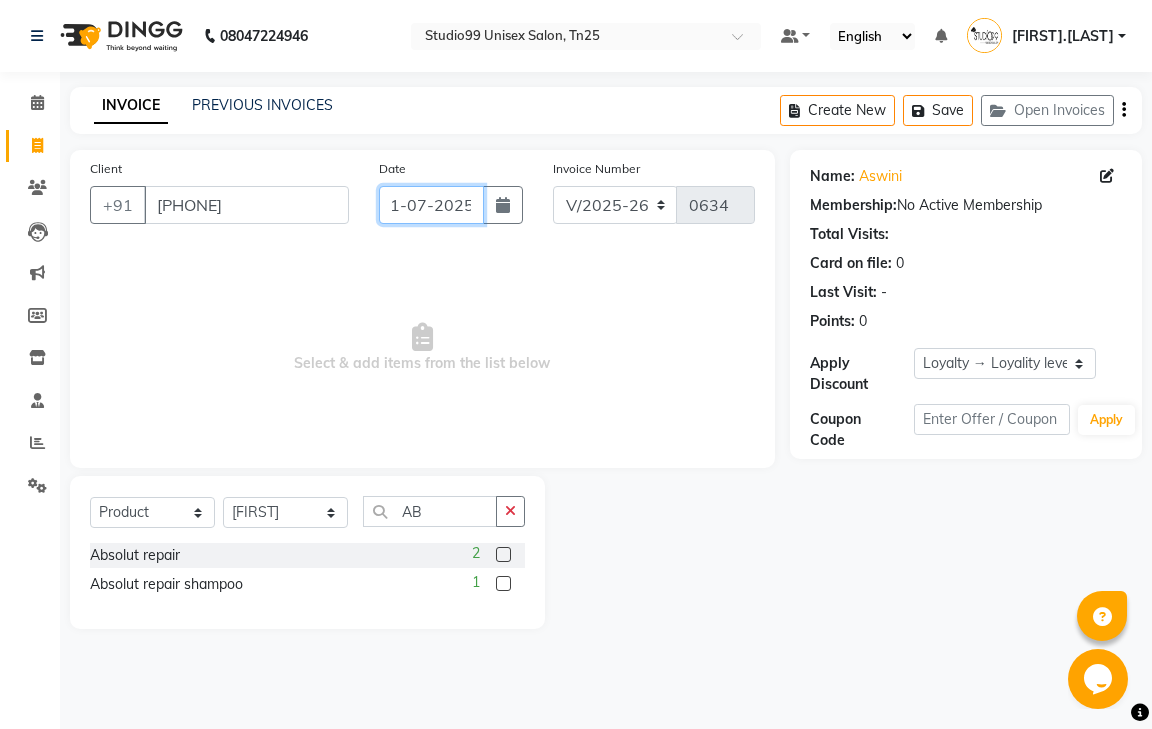 click on "31-07-2025" 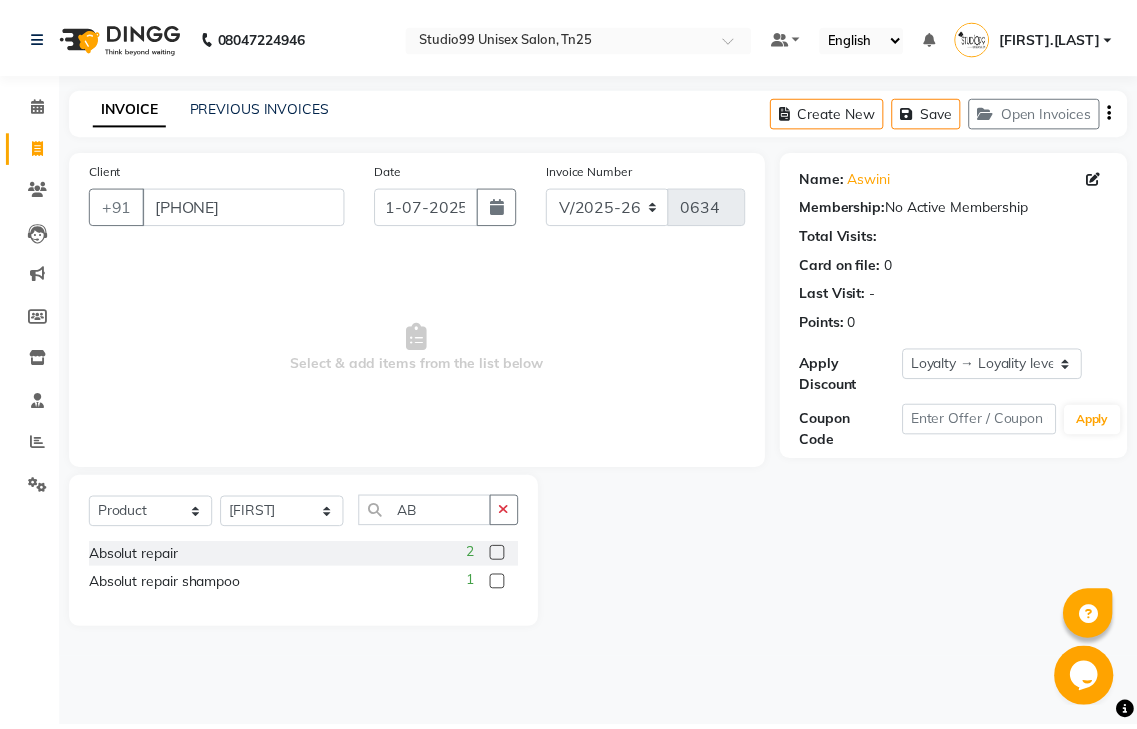 scroll, scrollTop: 0, scrollLeft: 0, axis: both 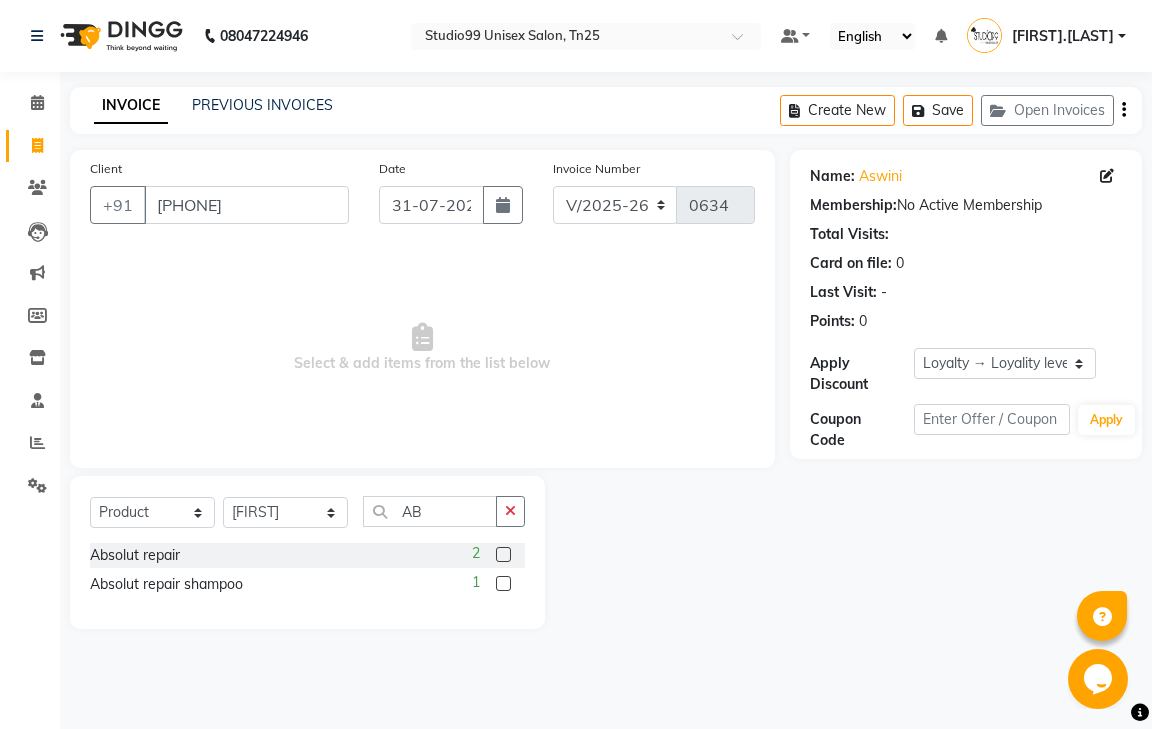 select on "7" 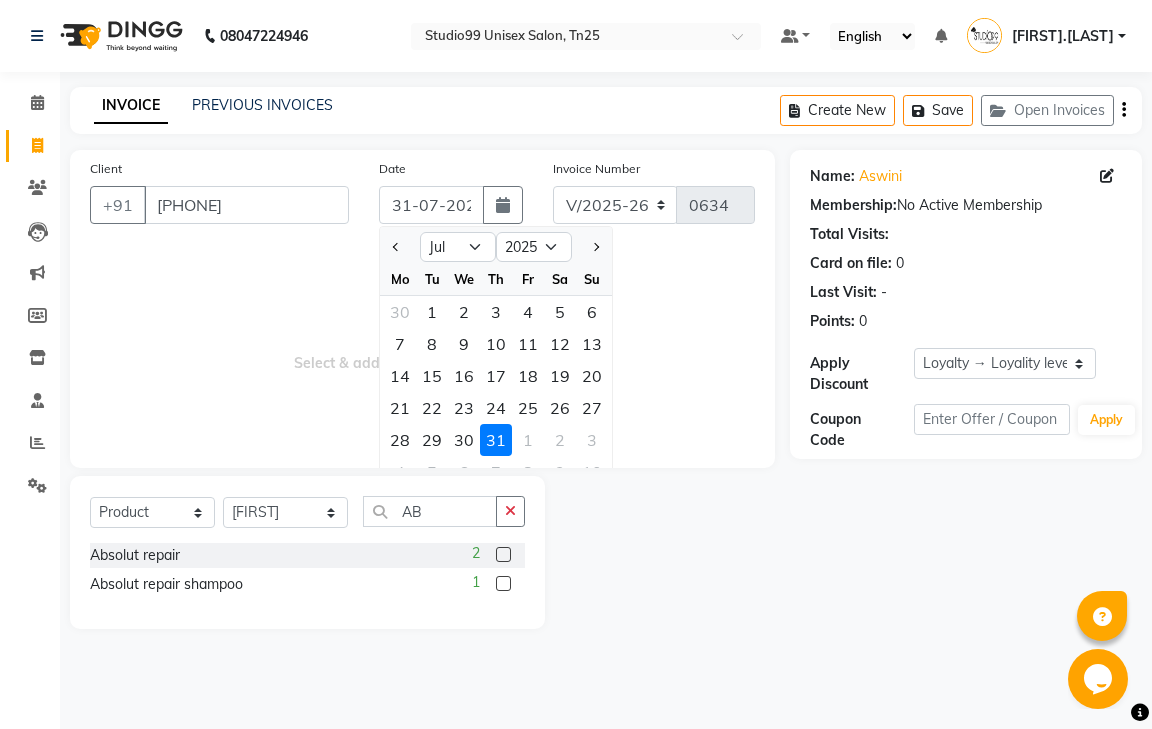 click on "Select & add items from the list below" at bounding box center [422, 348] 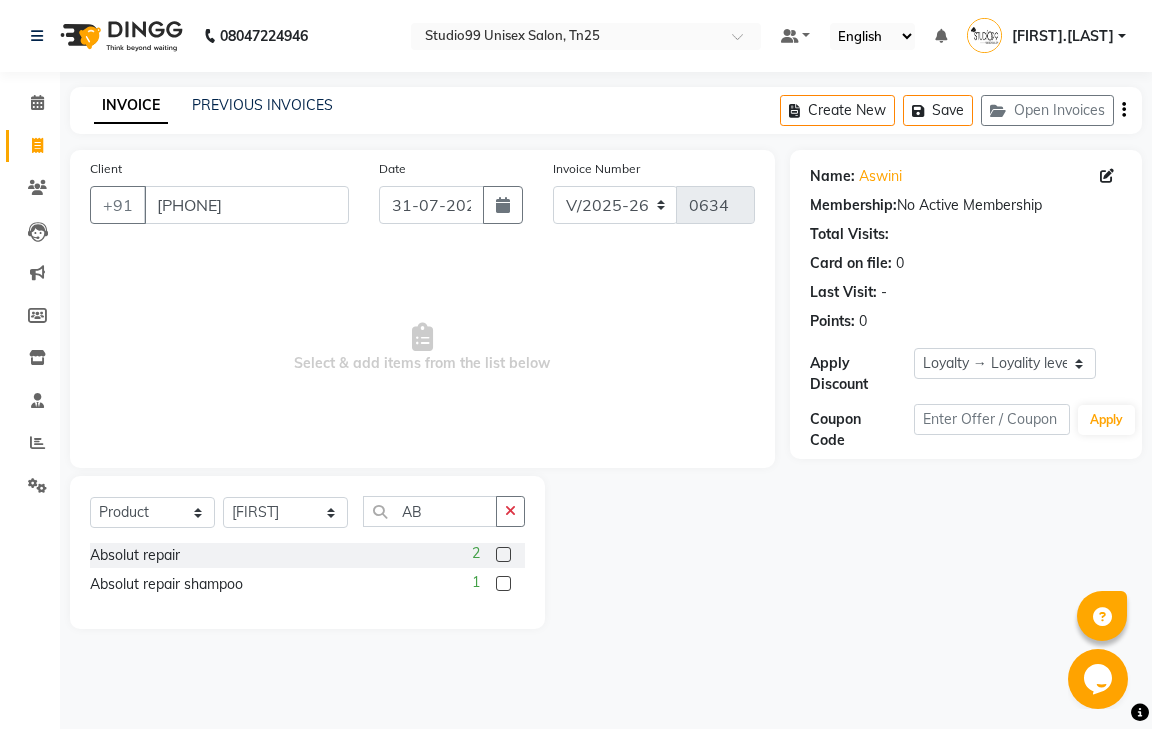 click 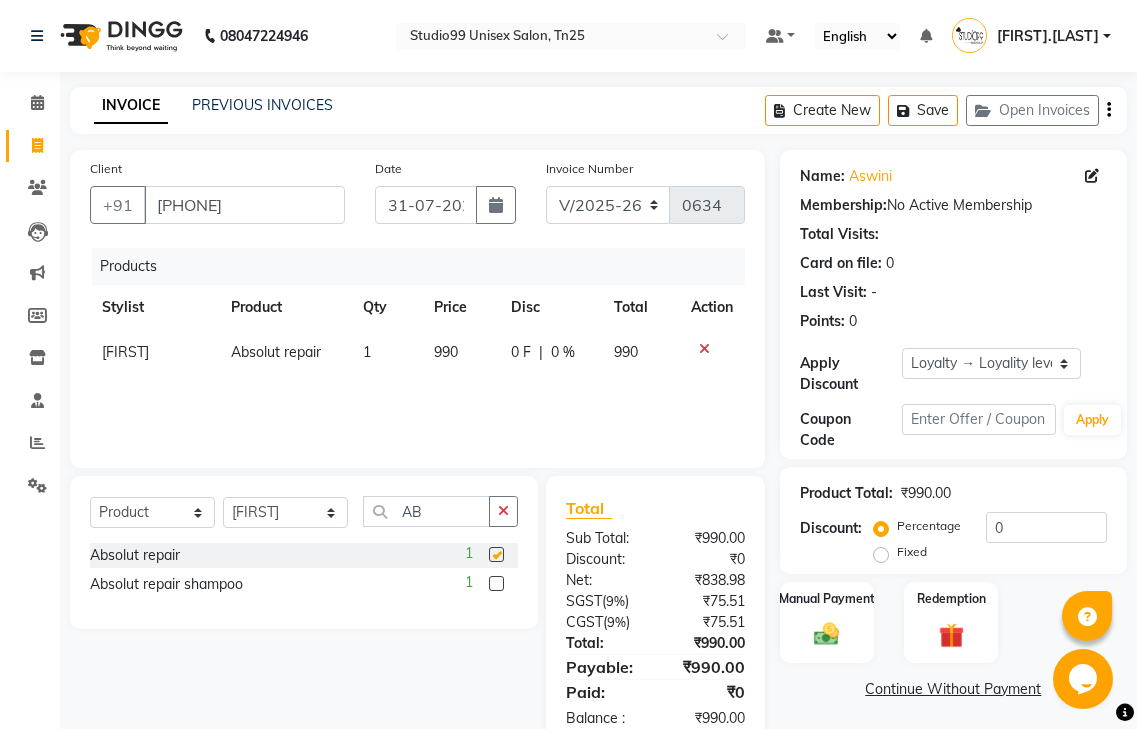 checkbox on "false" 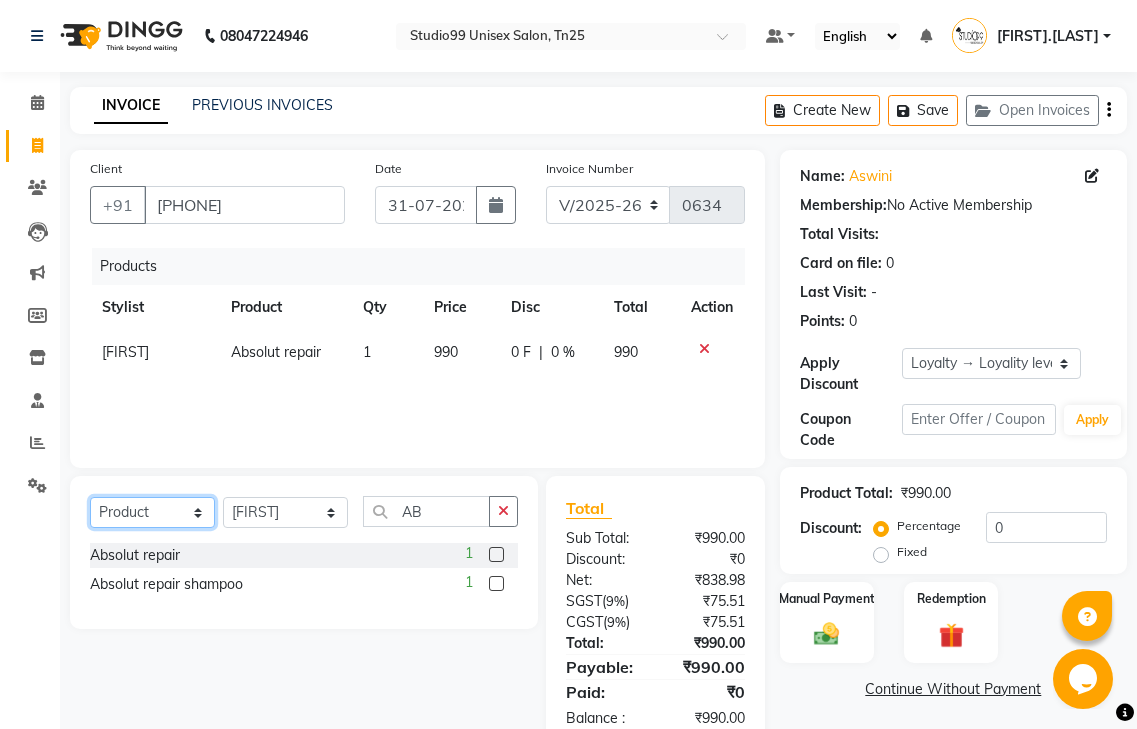 click on "Select  Service  Product  Membership  Package Voucher Prepaid Gift Card" 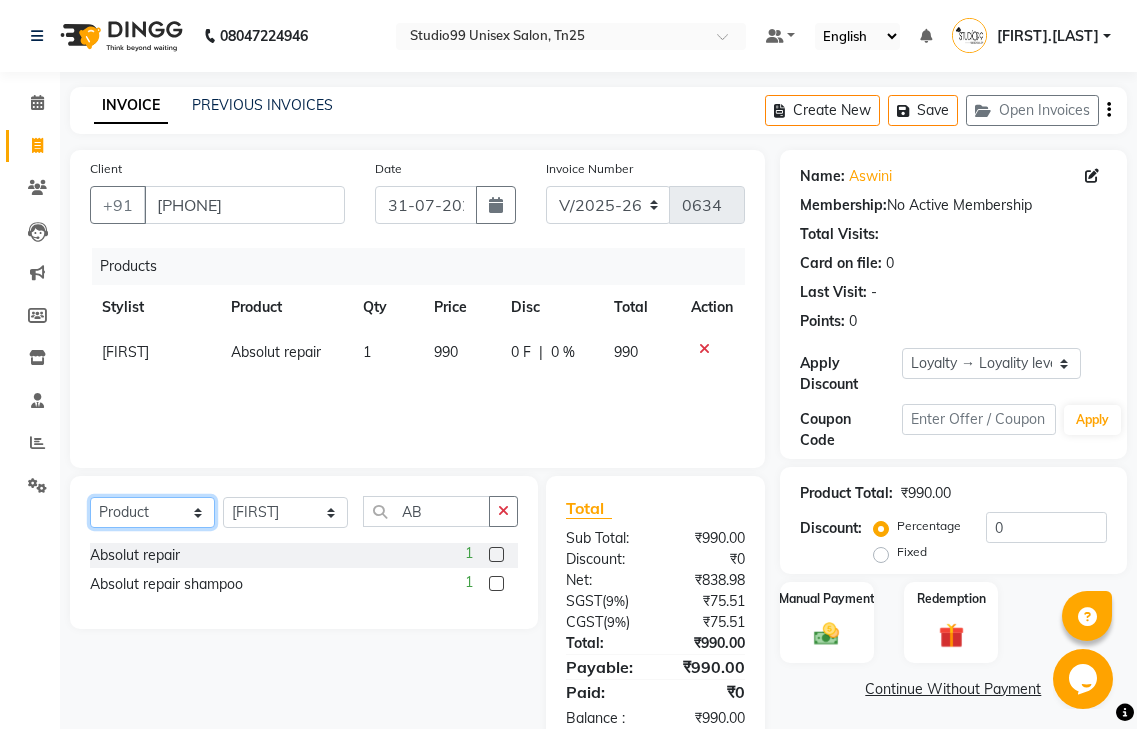 select on "service" 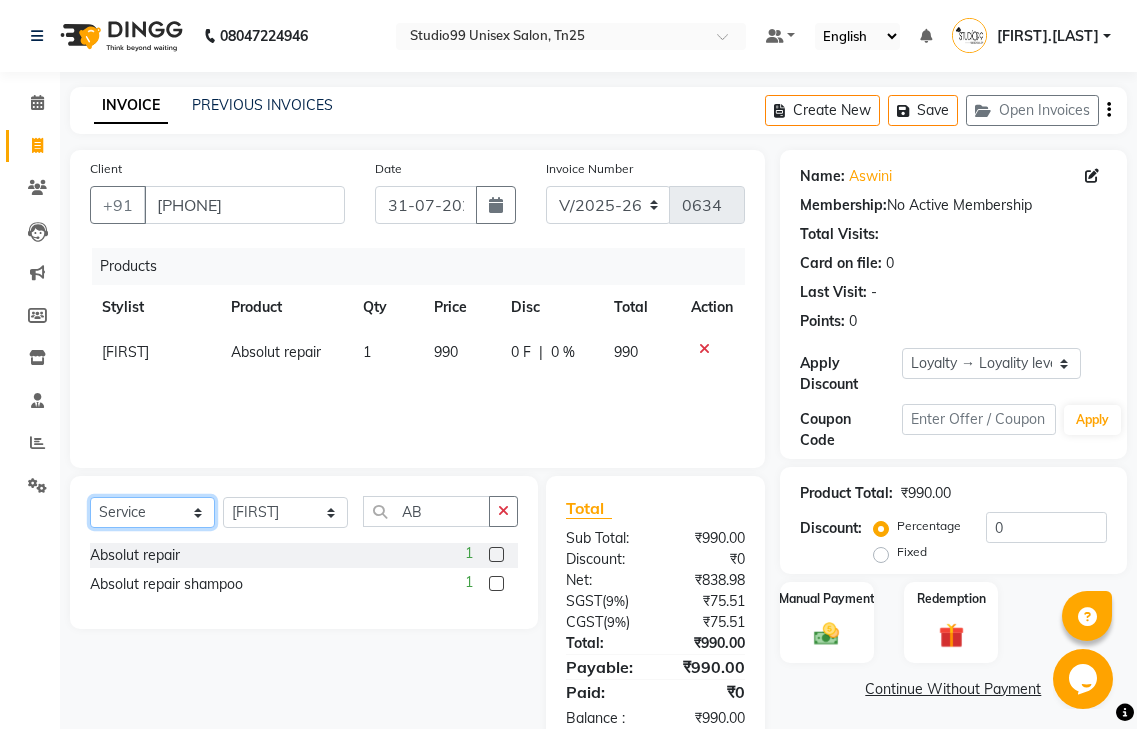 click on "Select  Service  Product  Membership  Package Voucher Prepaid Gift Card" 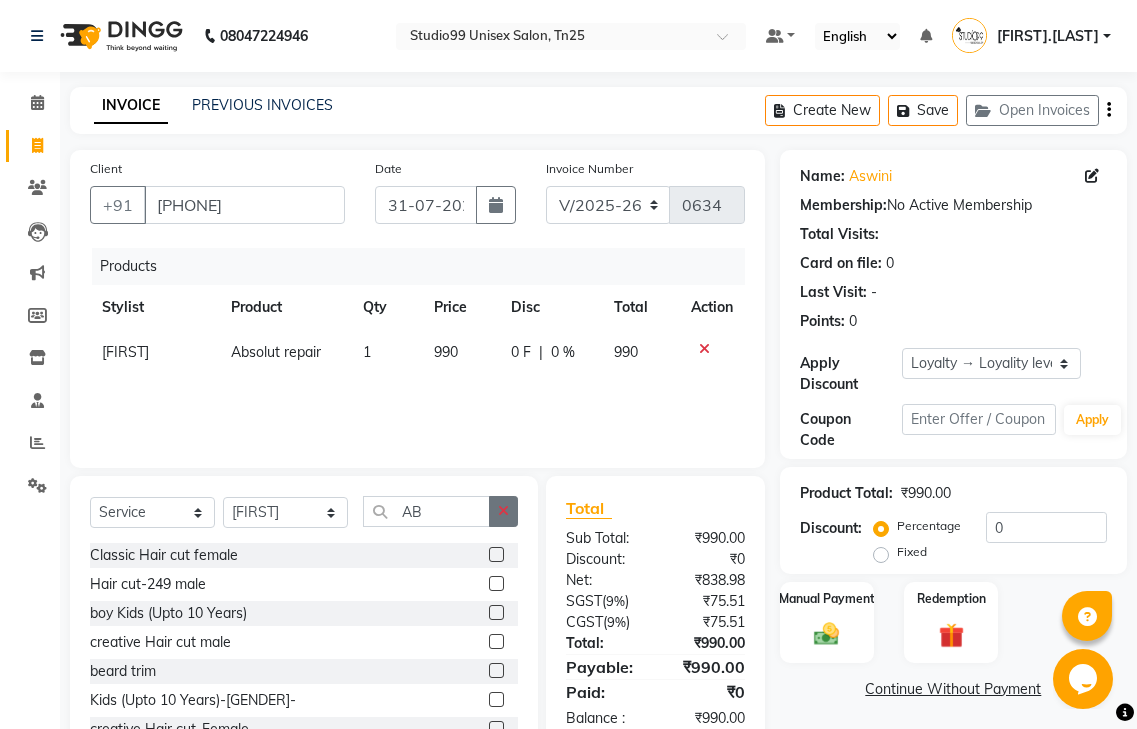 click 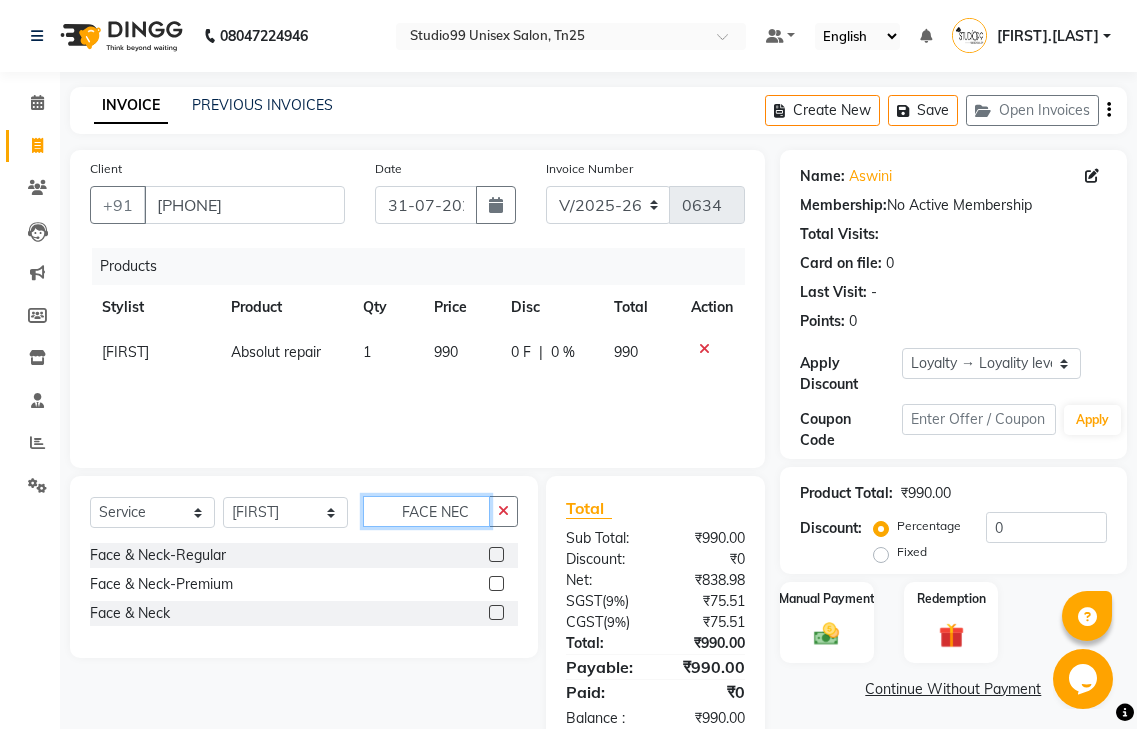 type on "FACE NEC" 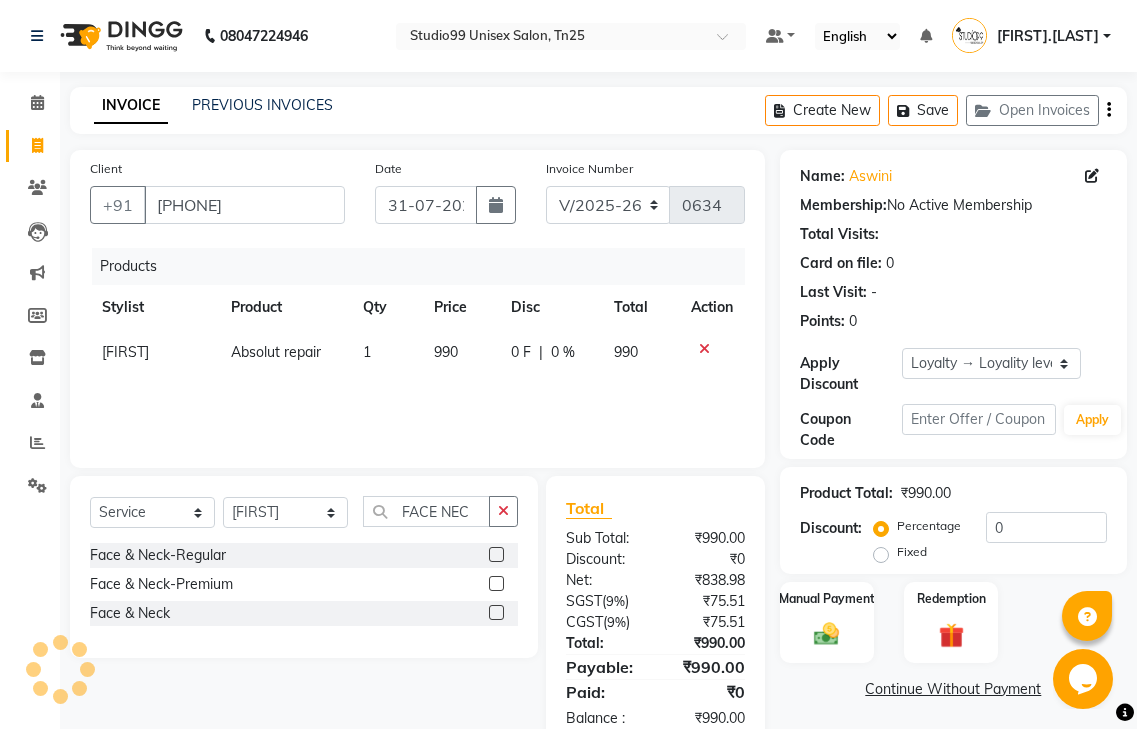 click 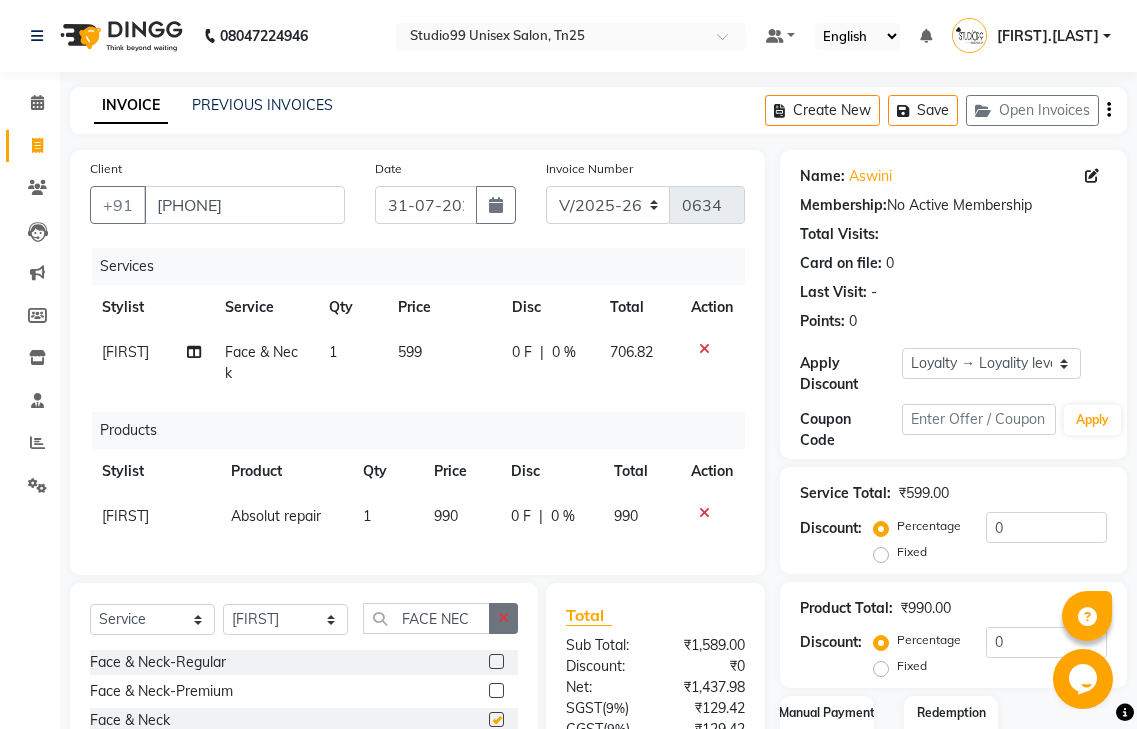checkbox on "false" 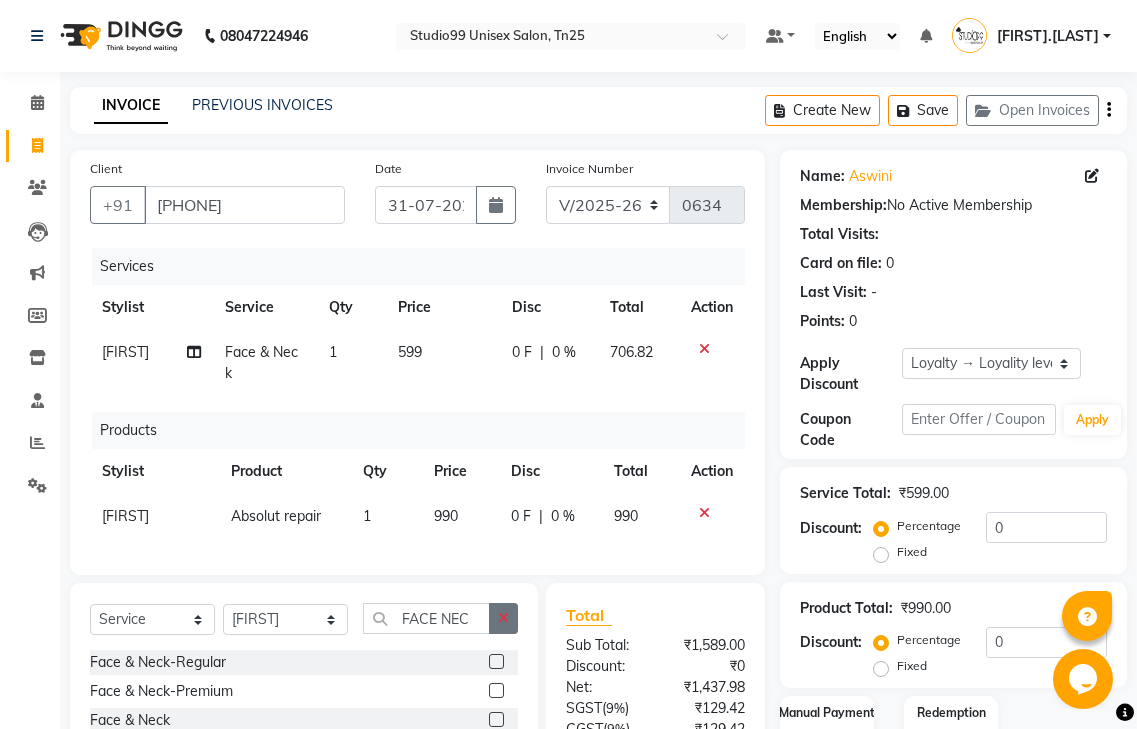 click 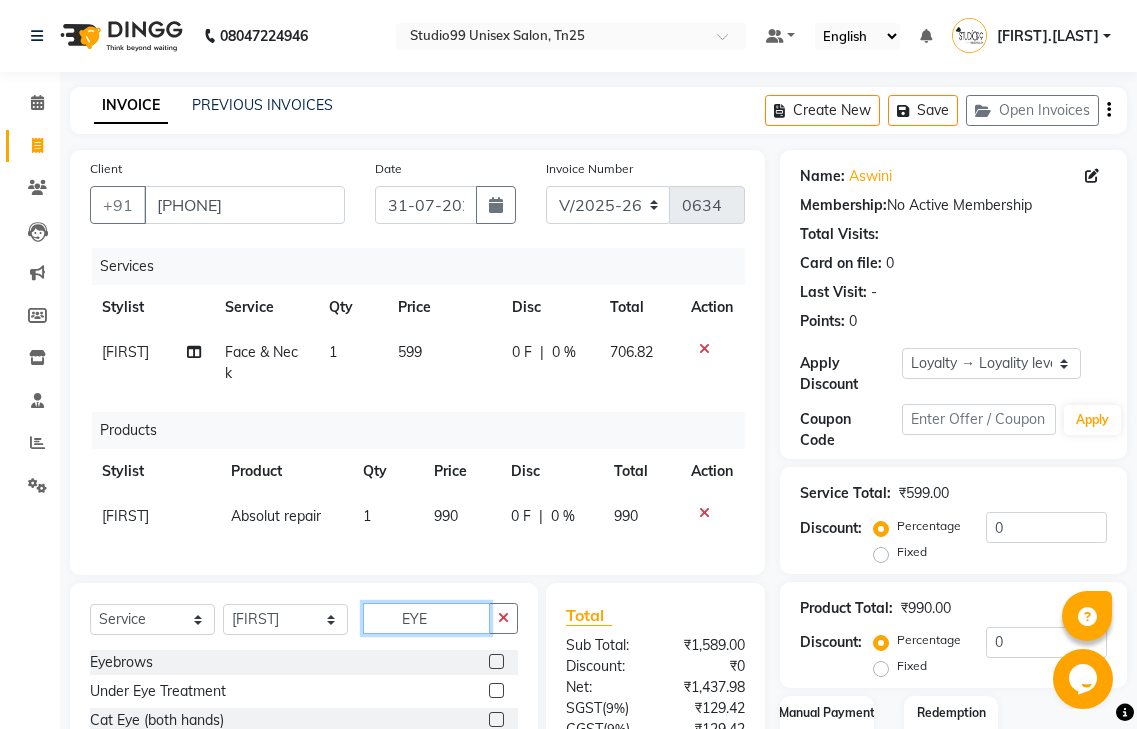 scroll, scrollTop: 193, scrollLeft: 0, axis: vertical 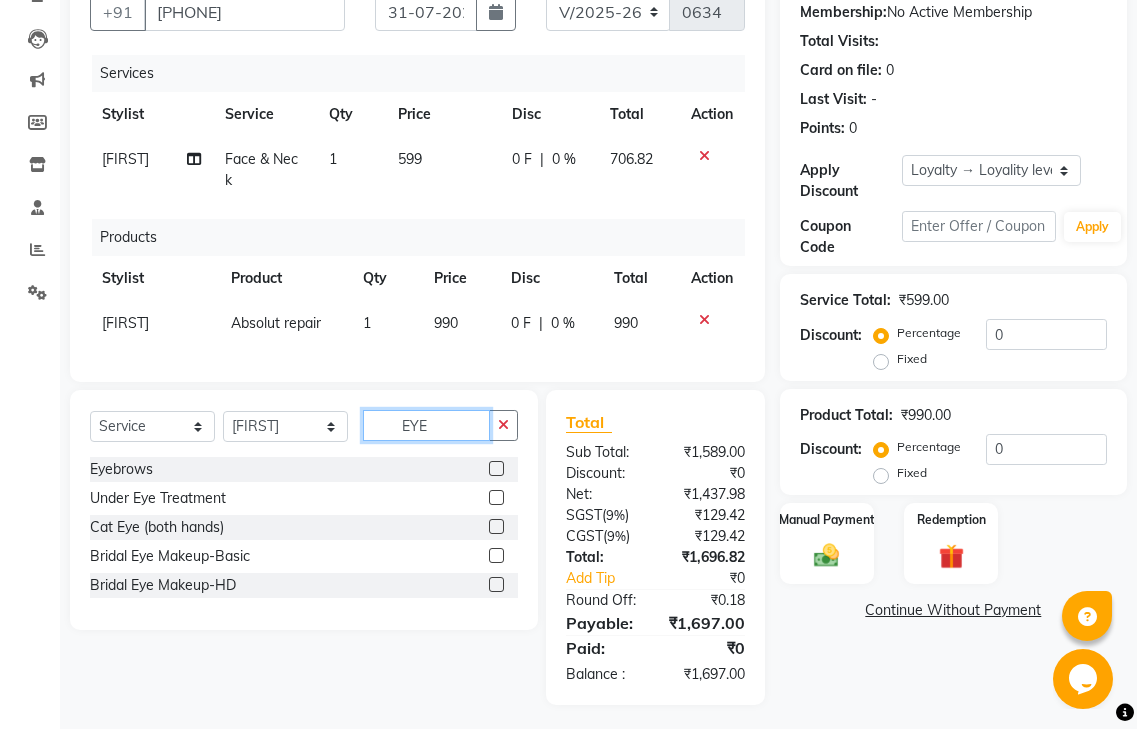 type on "EYE" 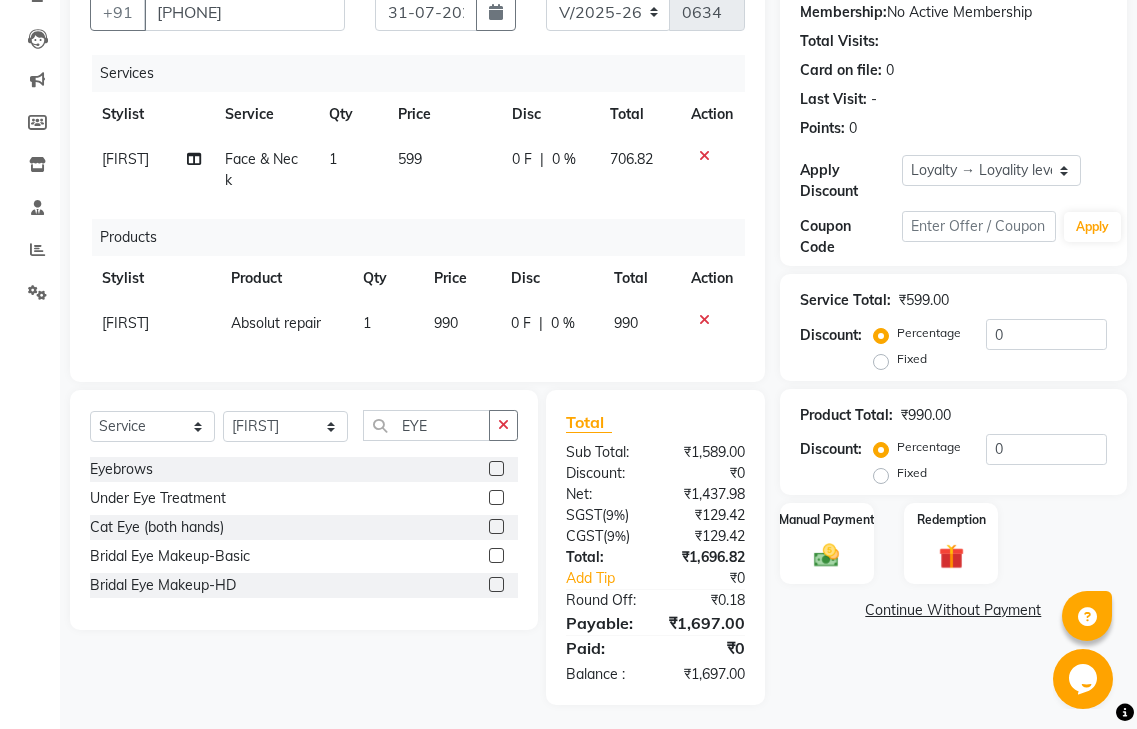 click 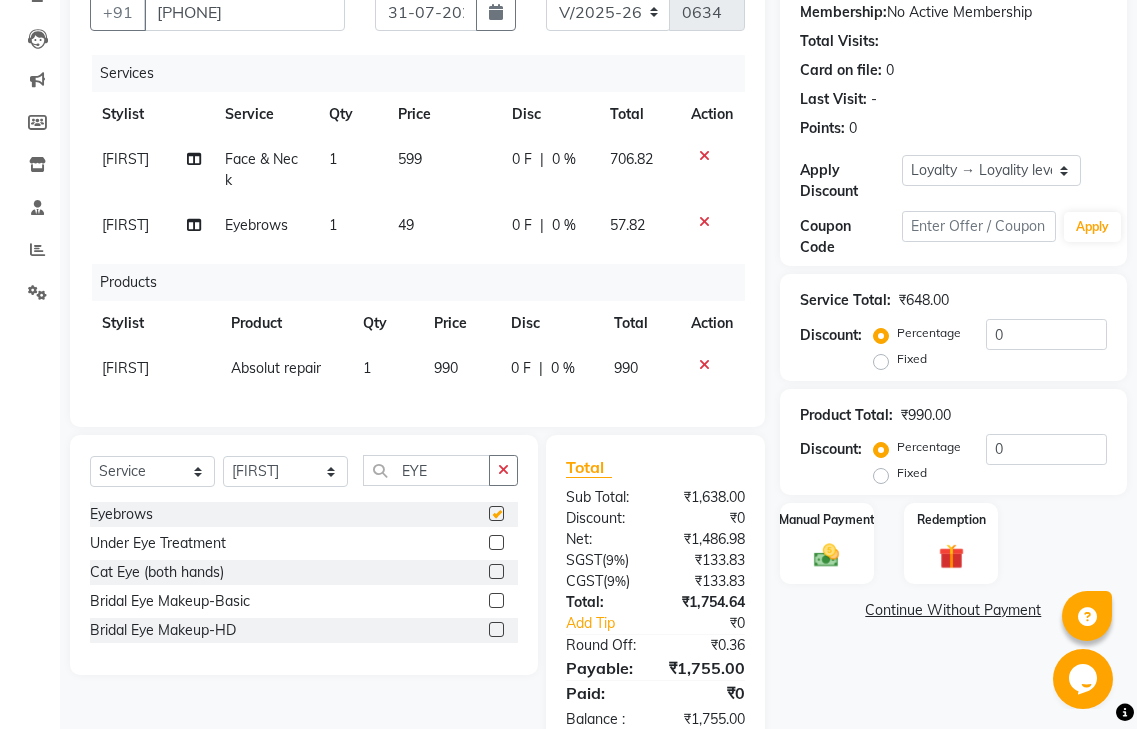 checkbox on "false" 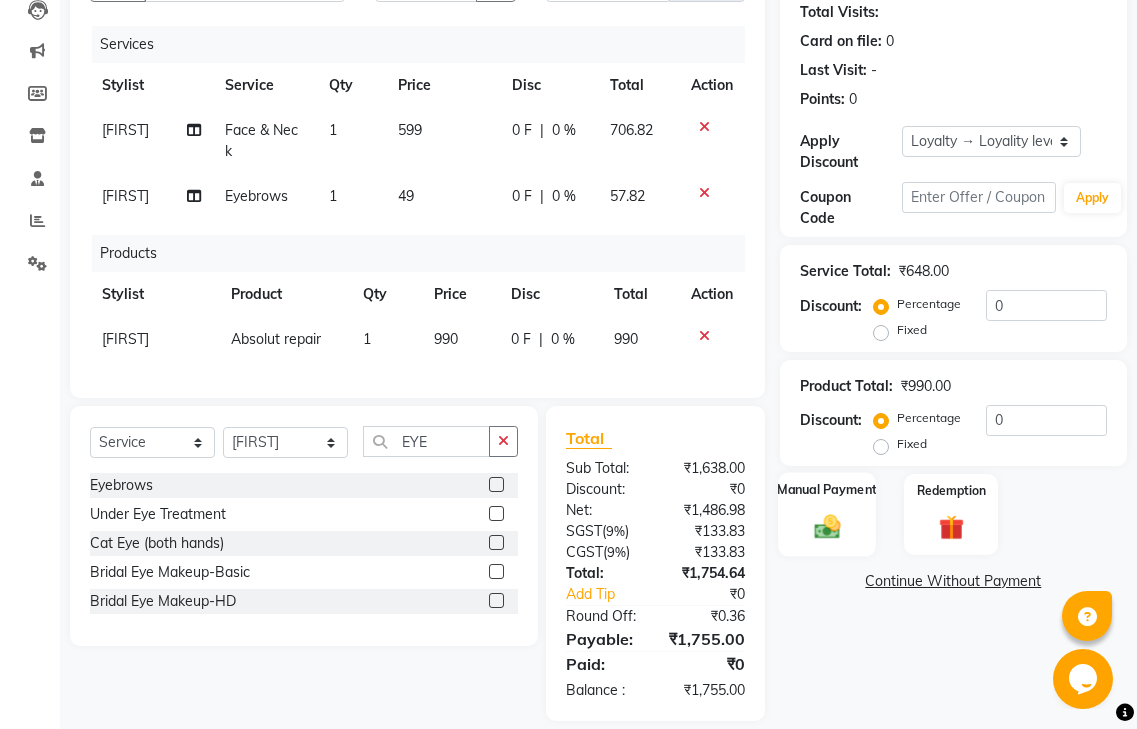 scroll, scrollTop: 238, scrollLeft: 0, axis: vertical 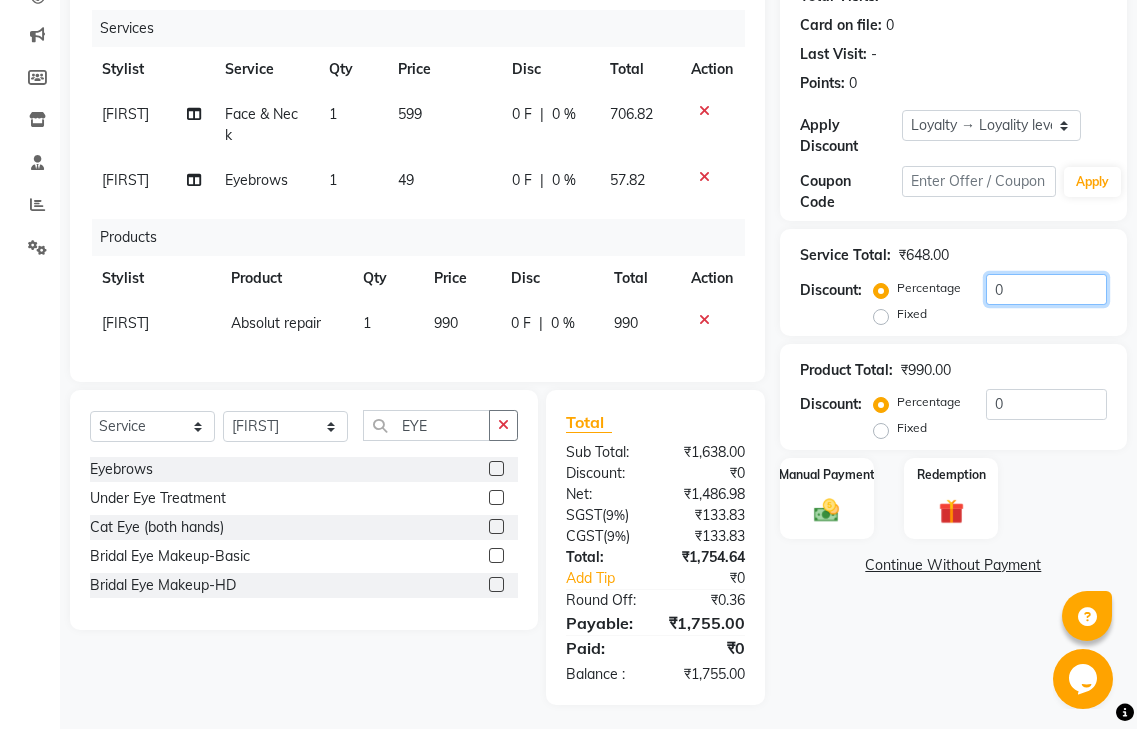 click on "0" 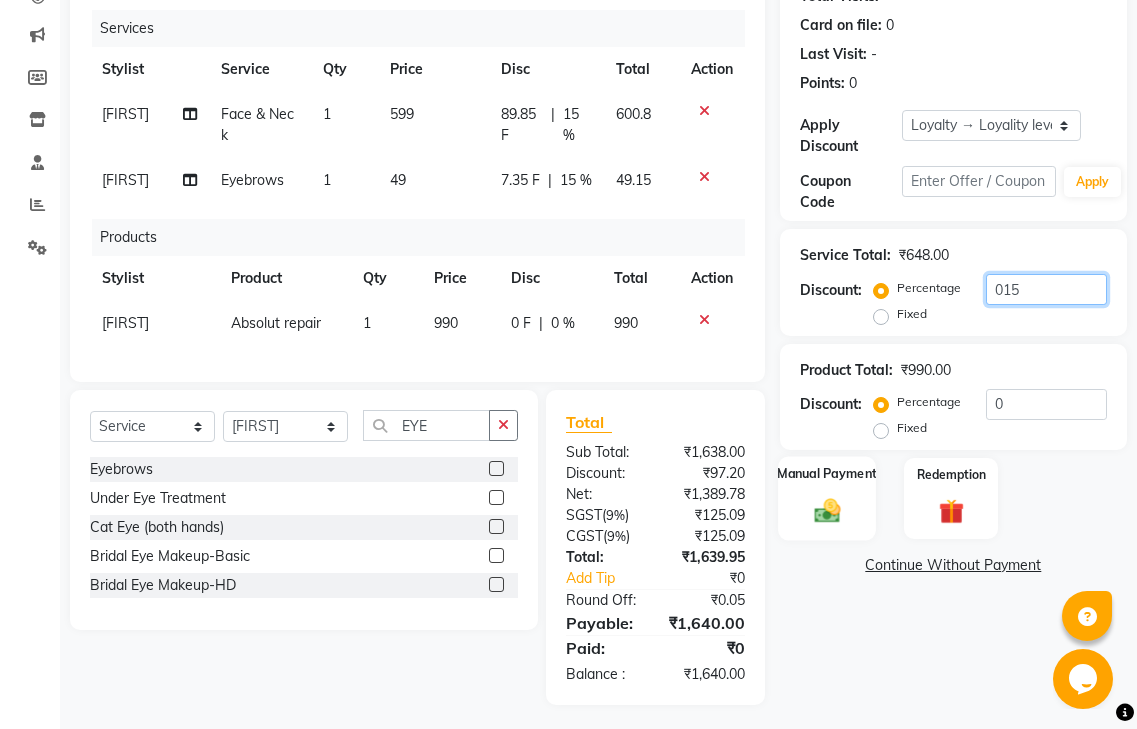 type on "015" 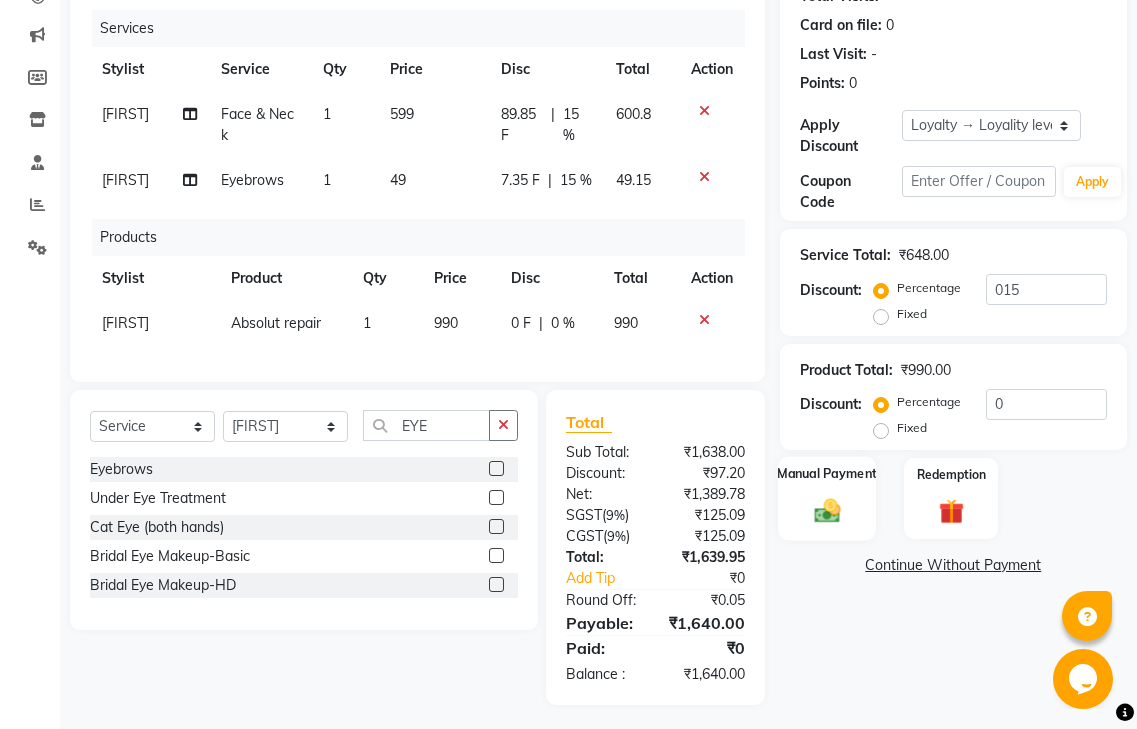 click on "Manual Payment" 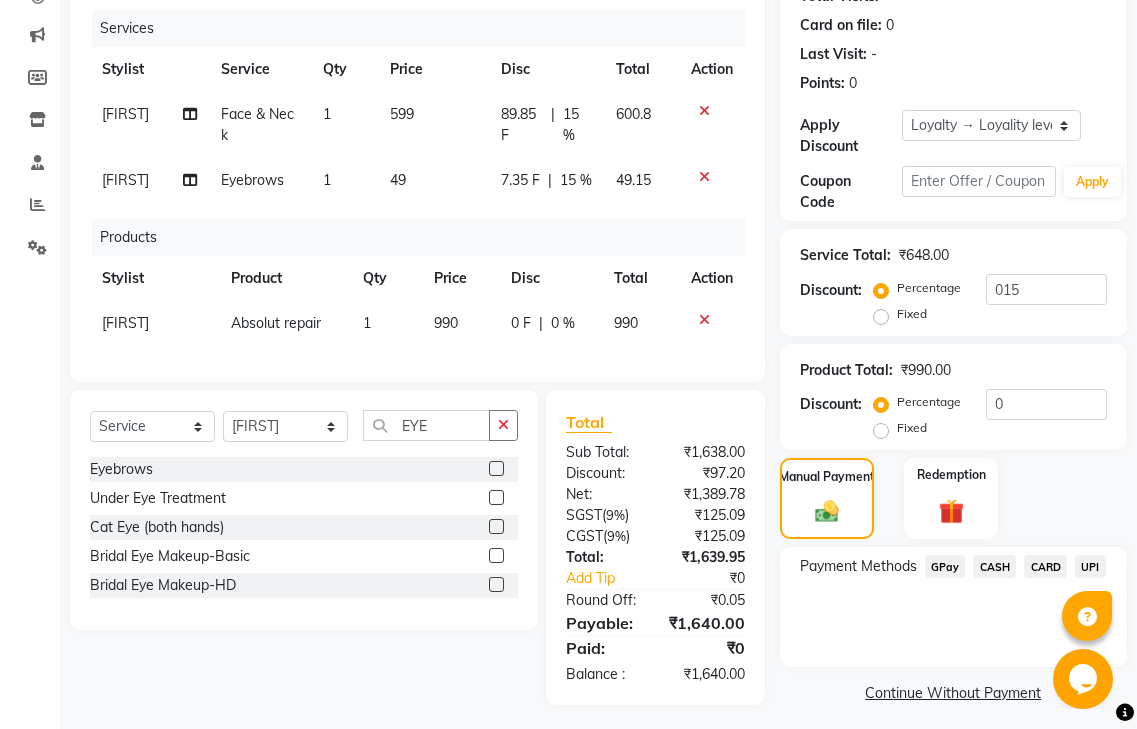 click on "GPay" 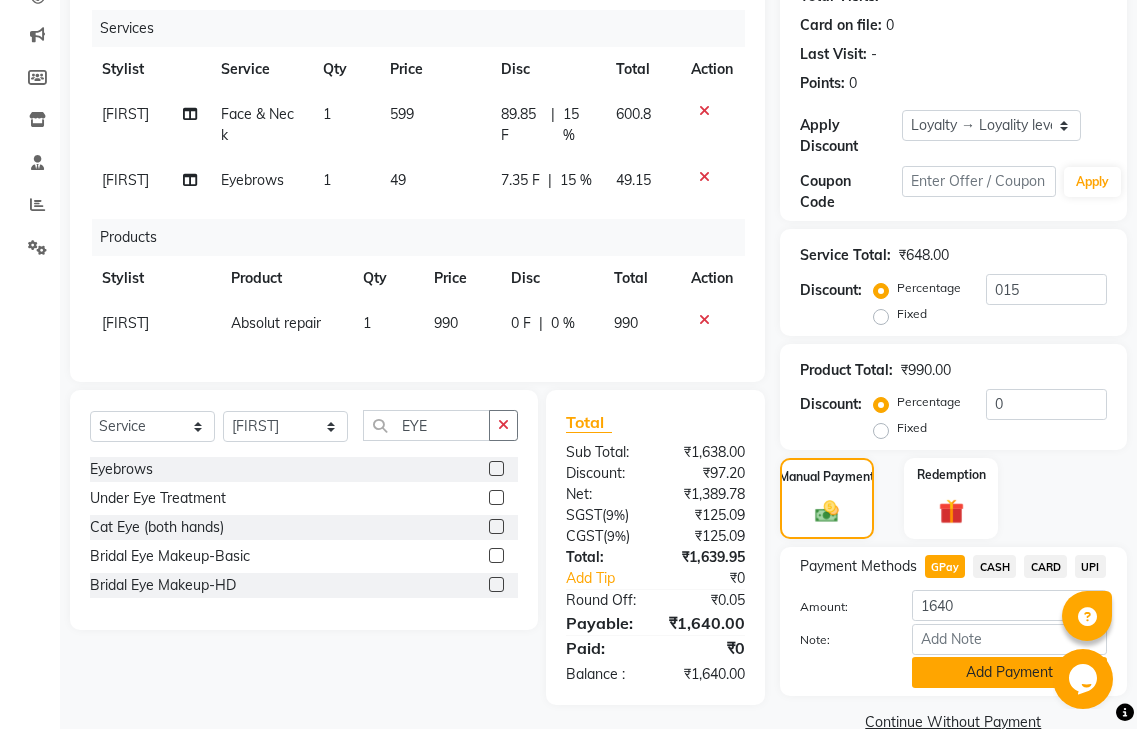 click on "Add Payment" 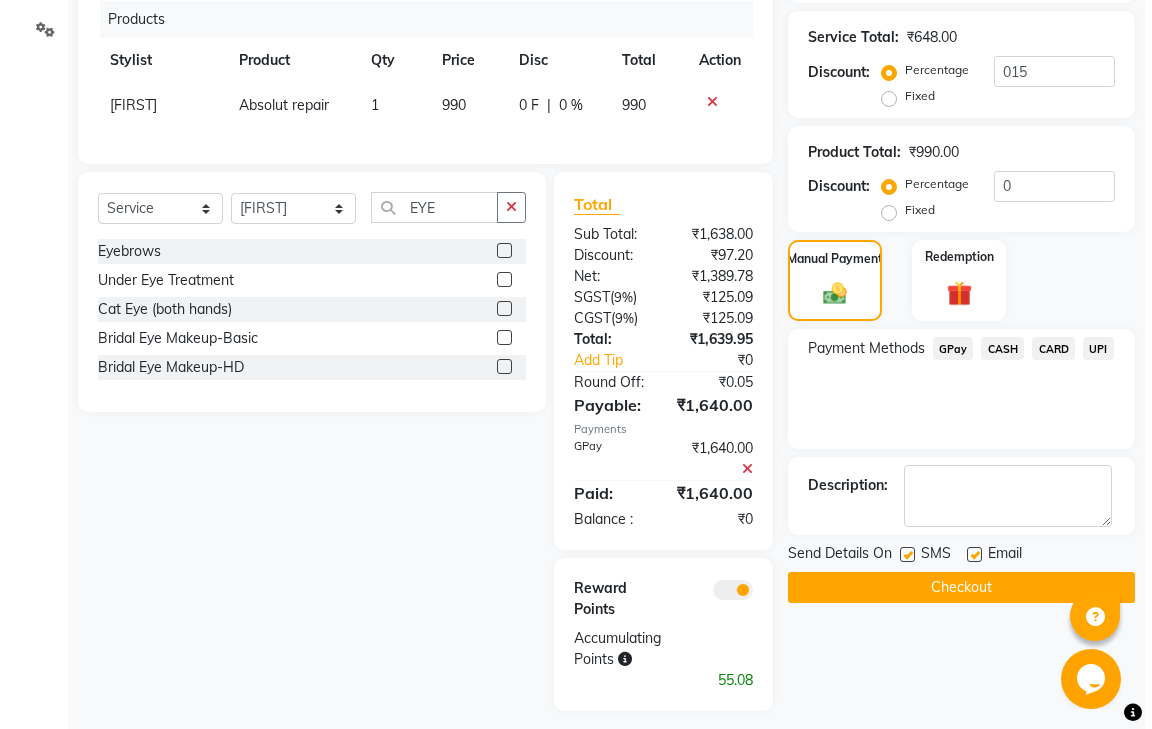scroll, scrollTop: 483, scrollLeft: 0, axis: vertical 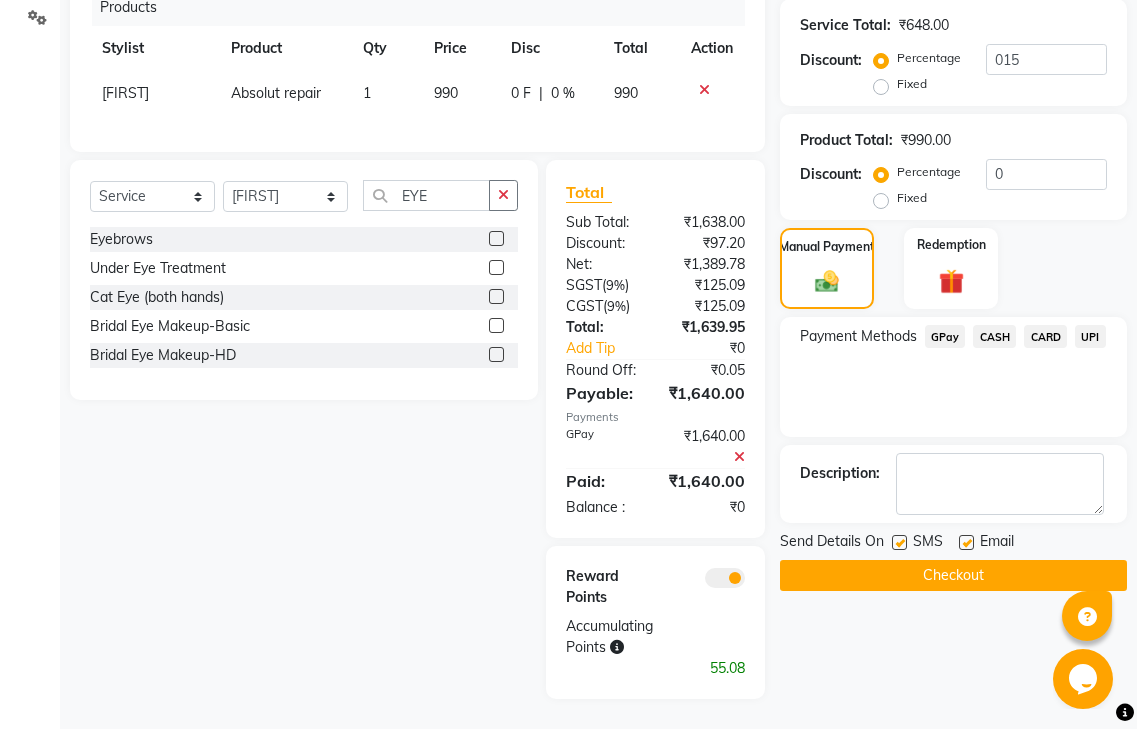 click 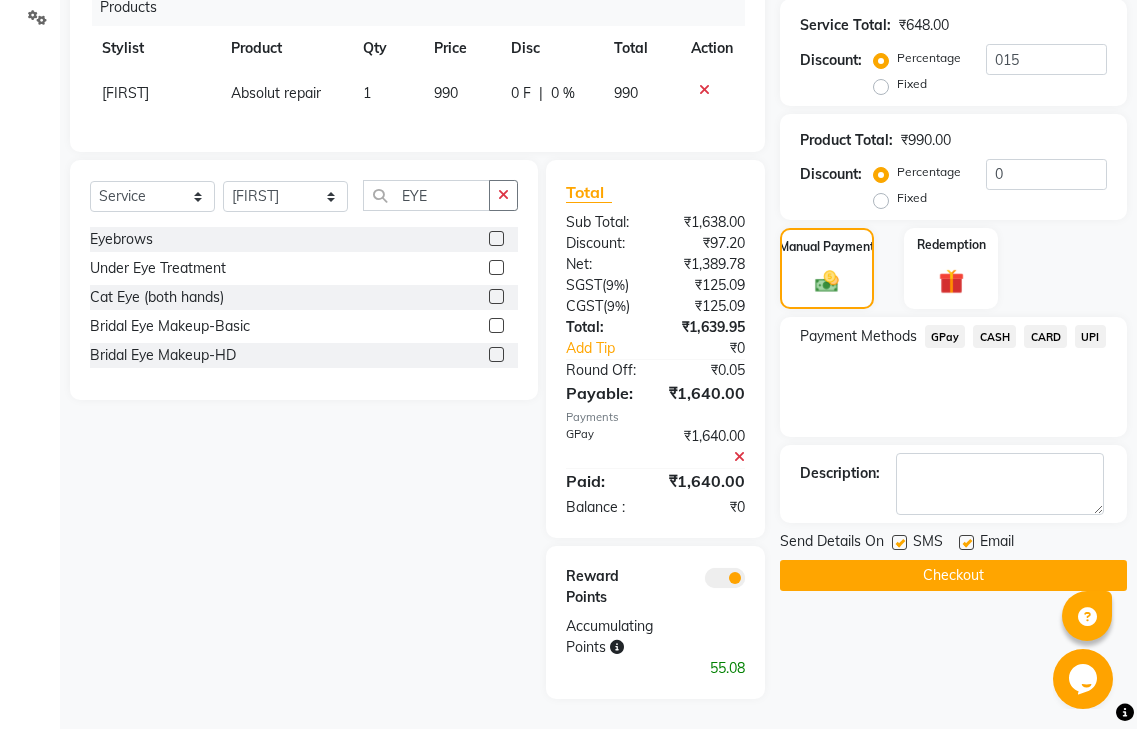 click 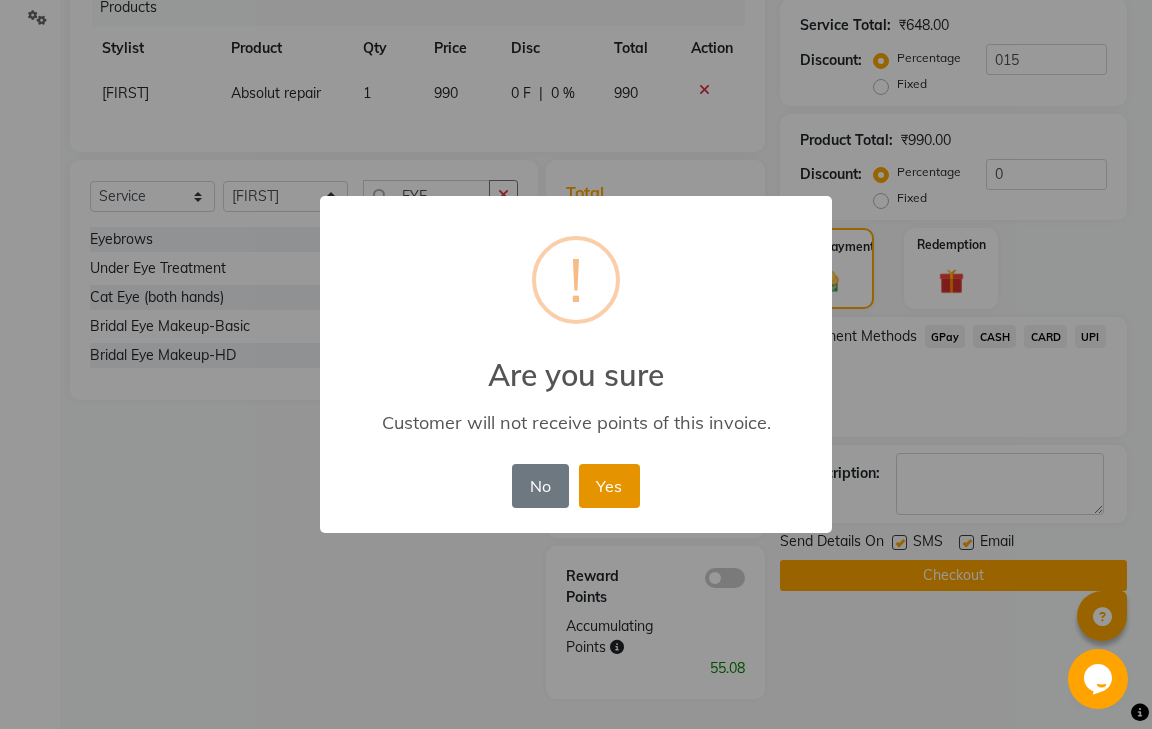 click on "Yes" at bounding box center (609, 486) 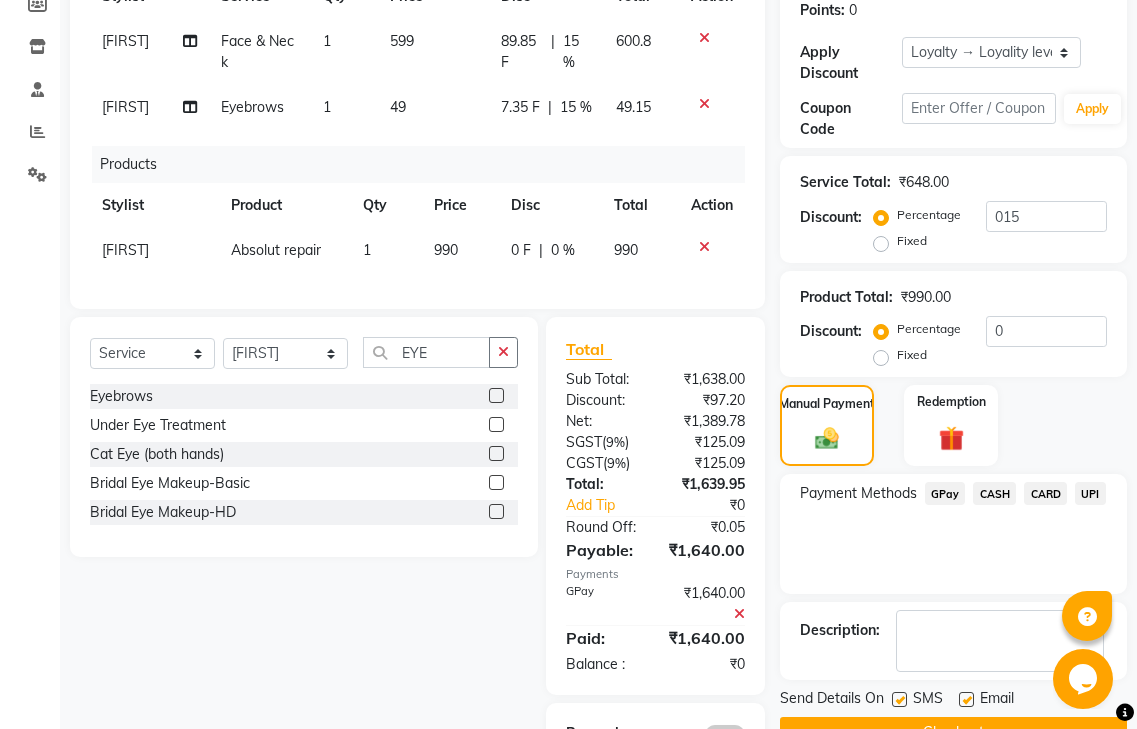 scroll, scrollTop: 412, scrollLeft: 0, axis: vertical 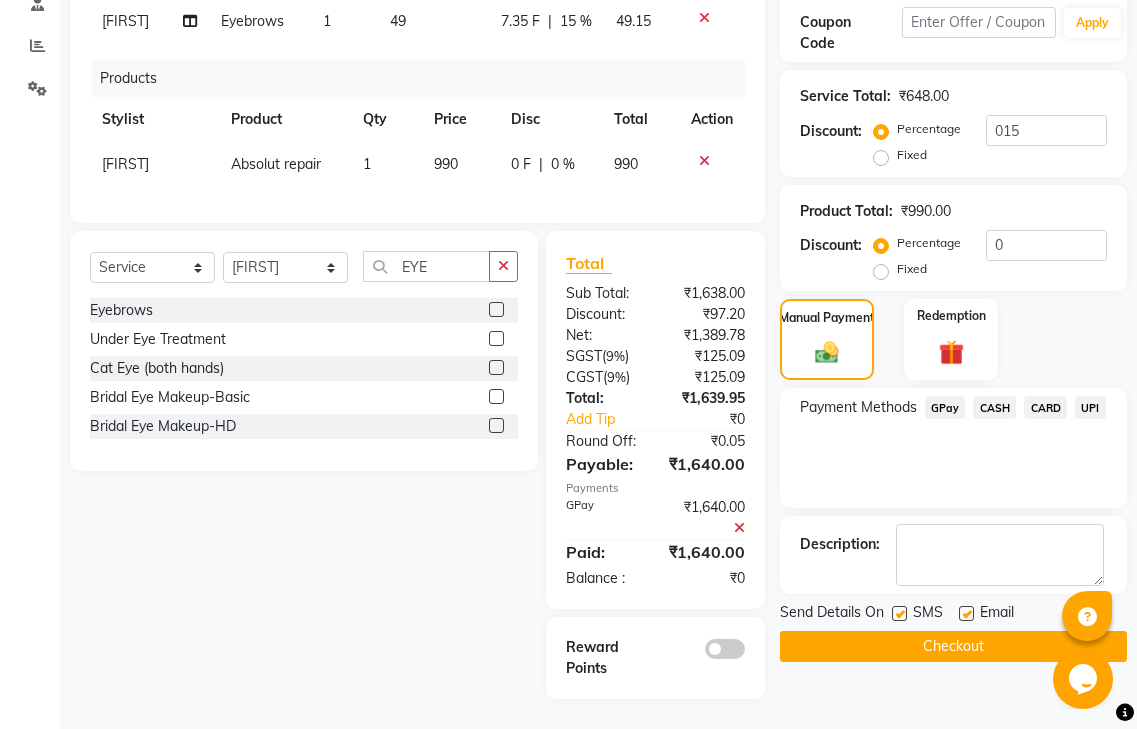 click on "Checkout" 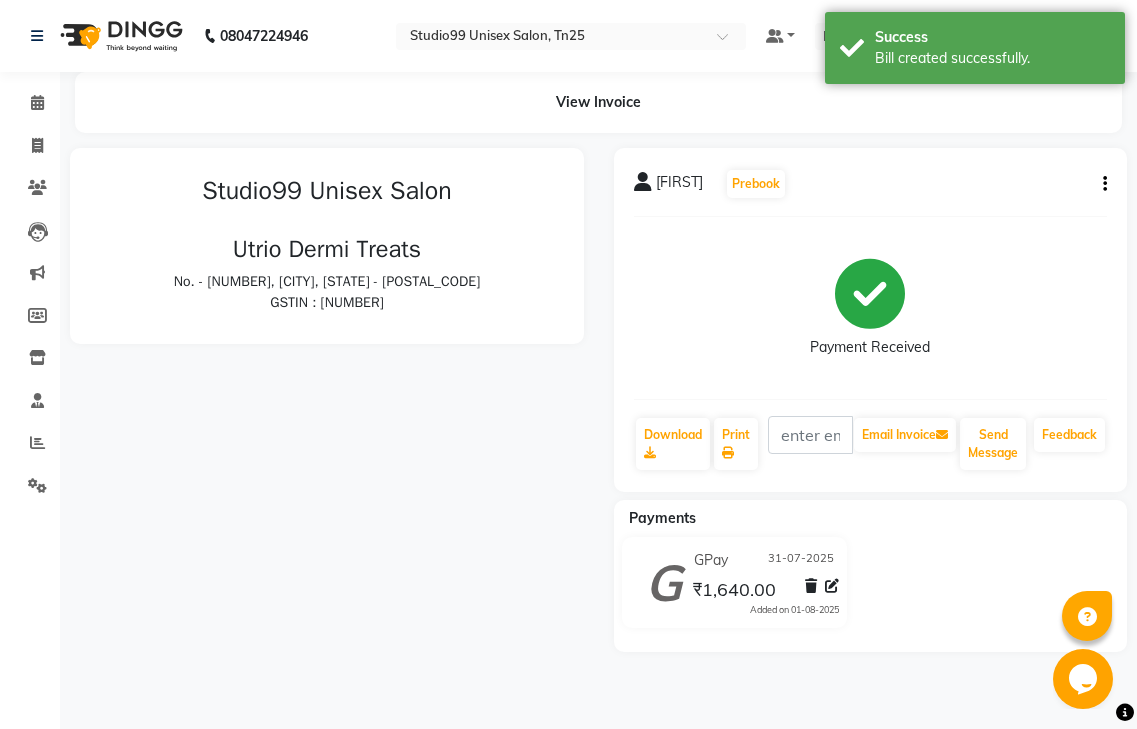 scroll, scrollTop: 0, scrollLeft: 0, axis: both 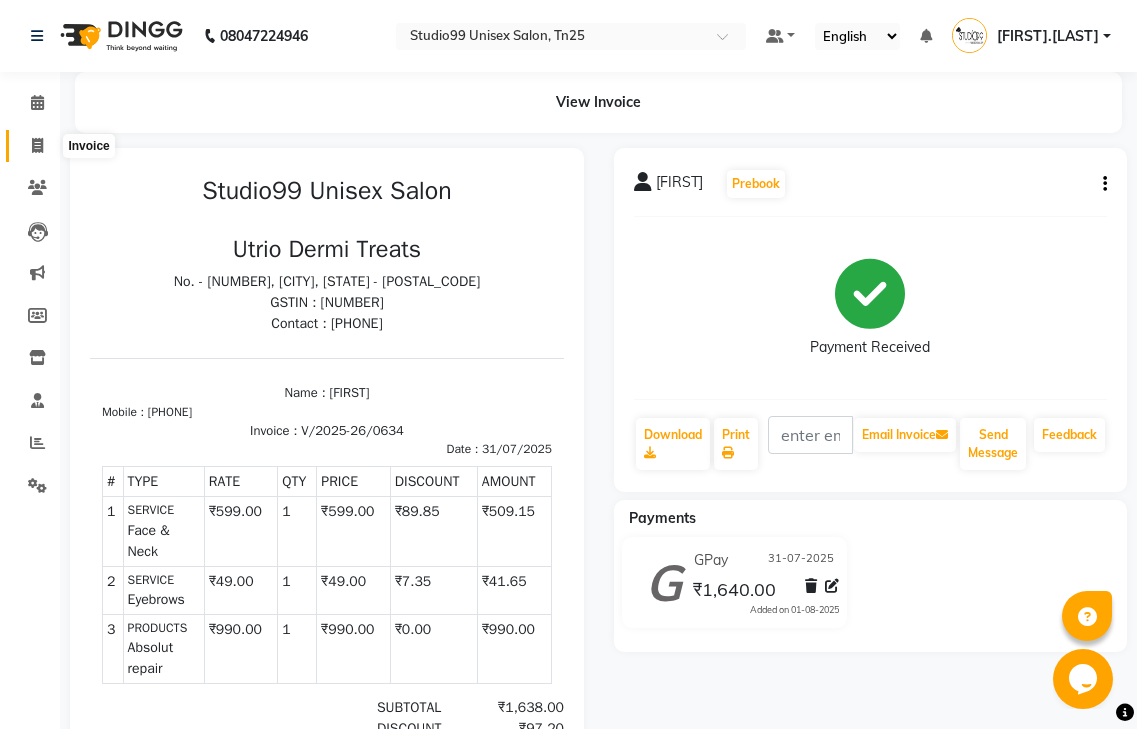 click 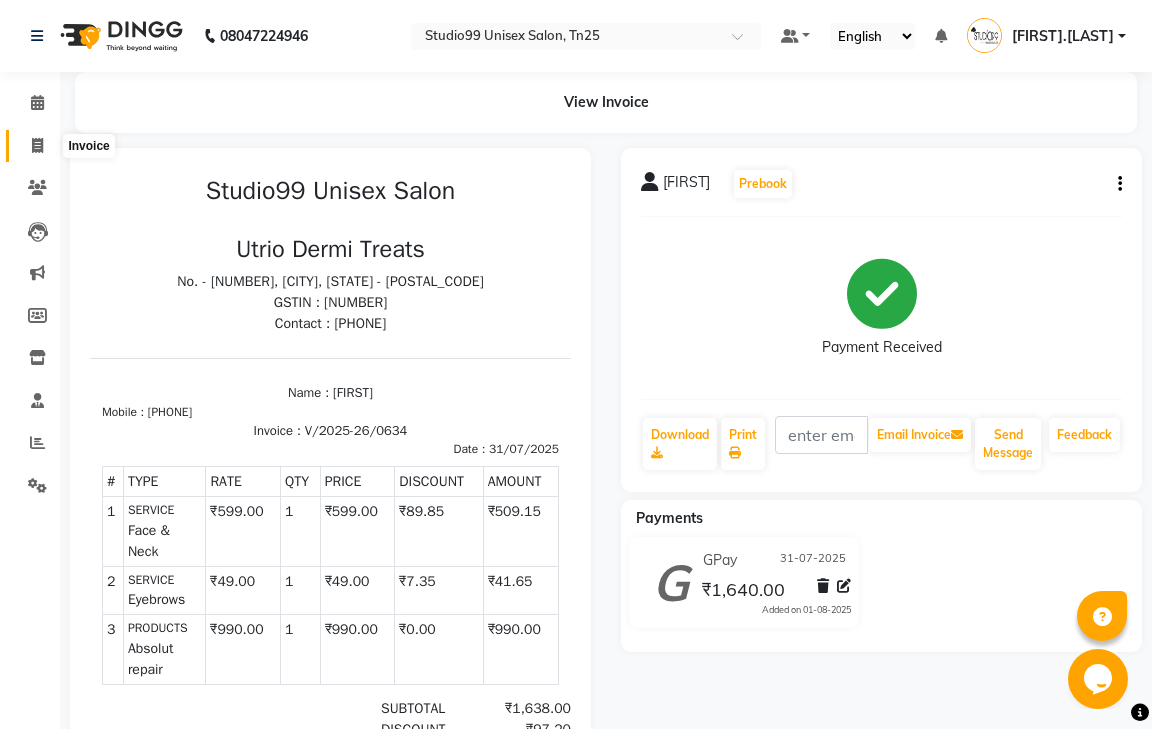 select on "8331" 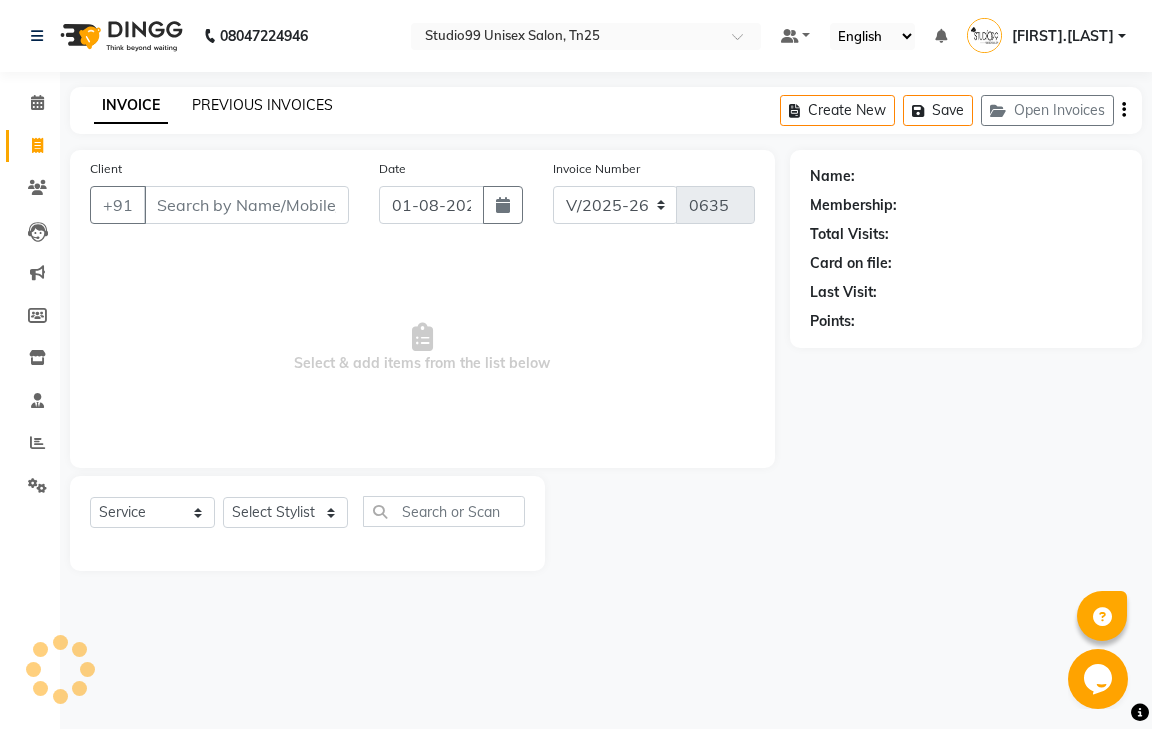 click on "PREVIOUS INVOICES" 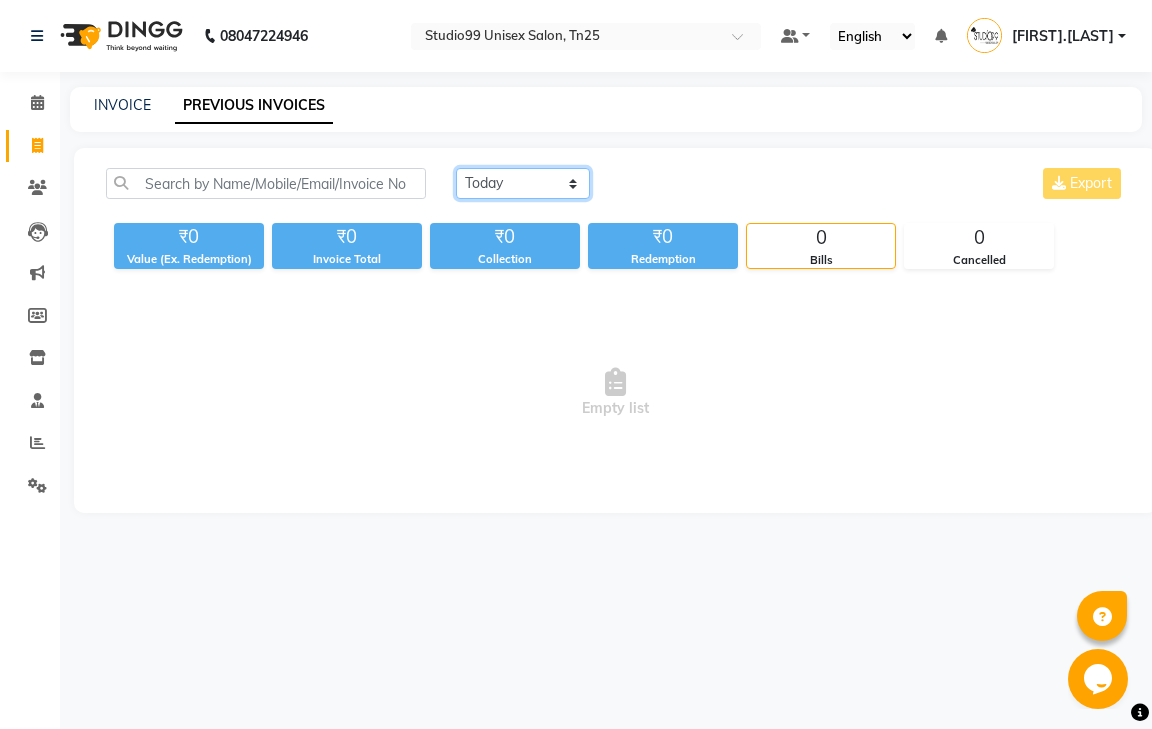 drag, startPoint x: 480, startPoint y: 186, endPoint x: 481, endPoint y: 197, distance: 11.045361 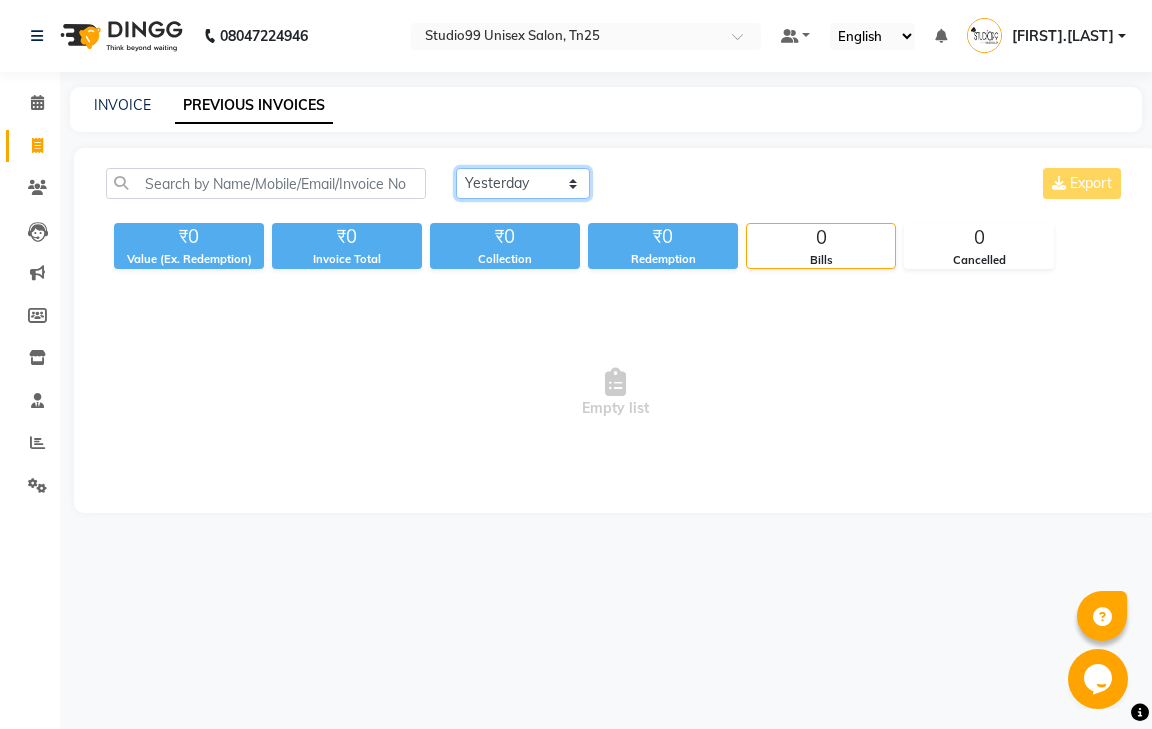 click on "Today Yesterday Custom Range" 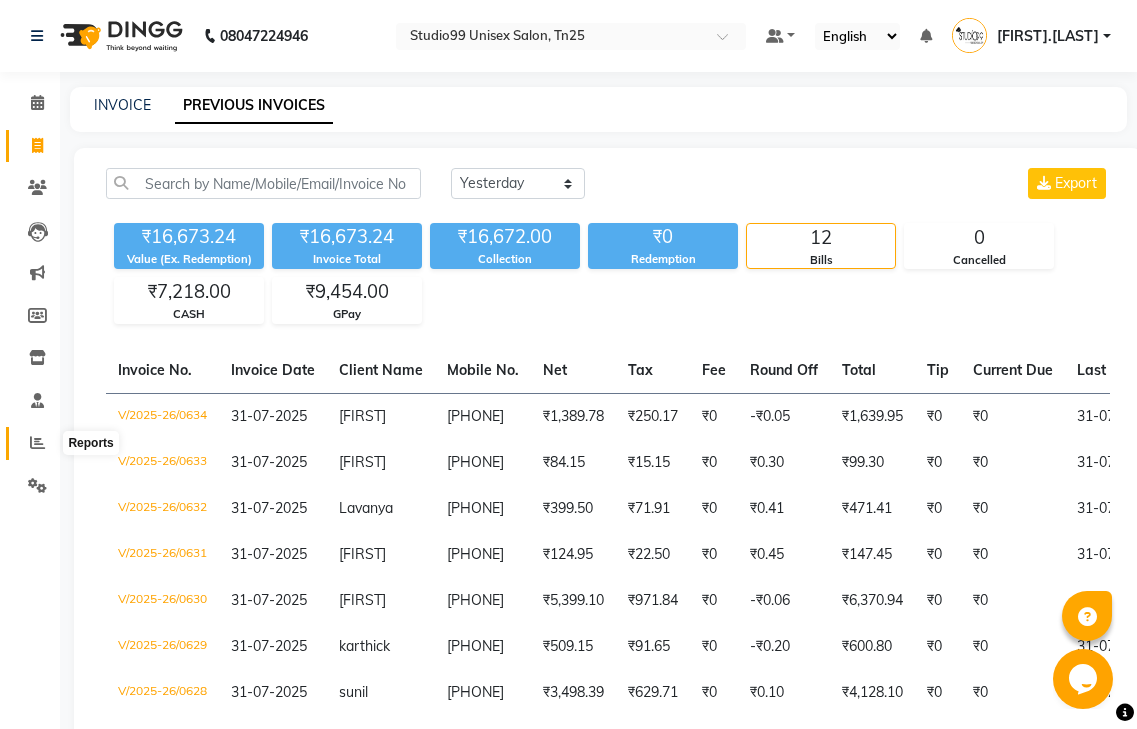 click 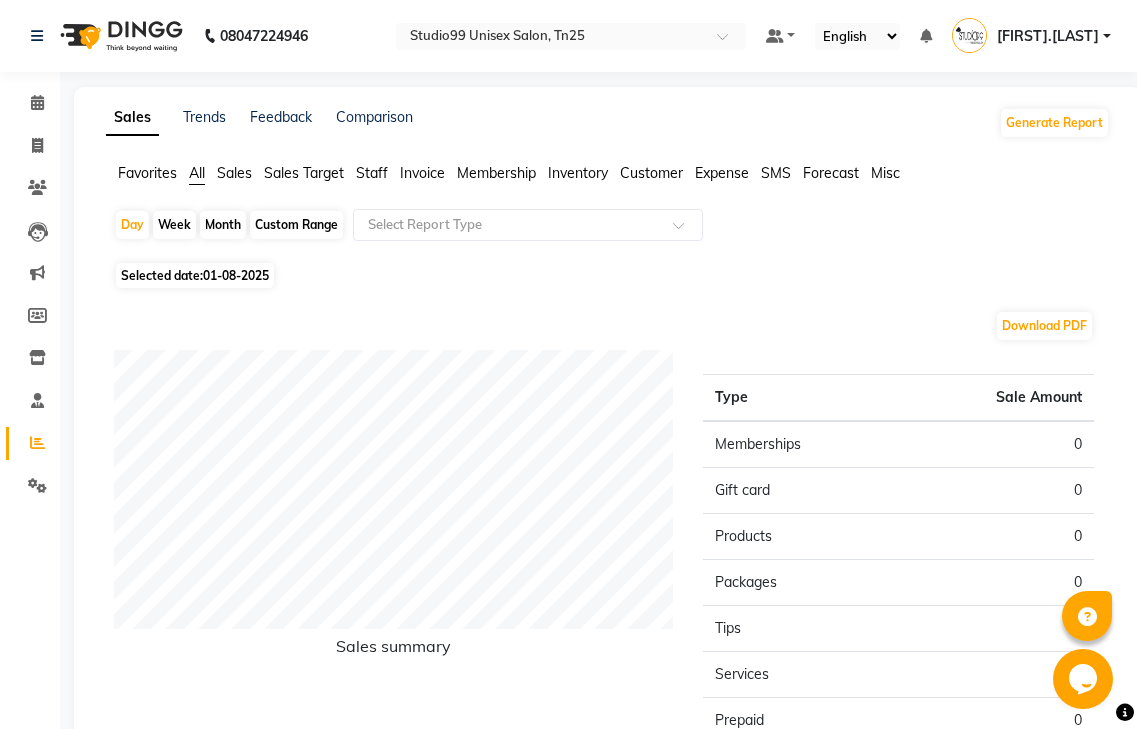 click on "Staff" 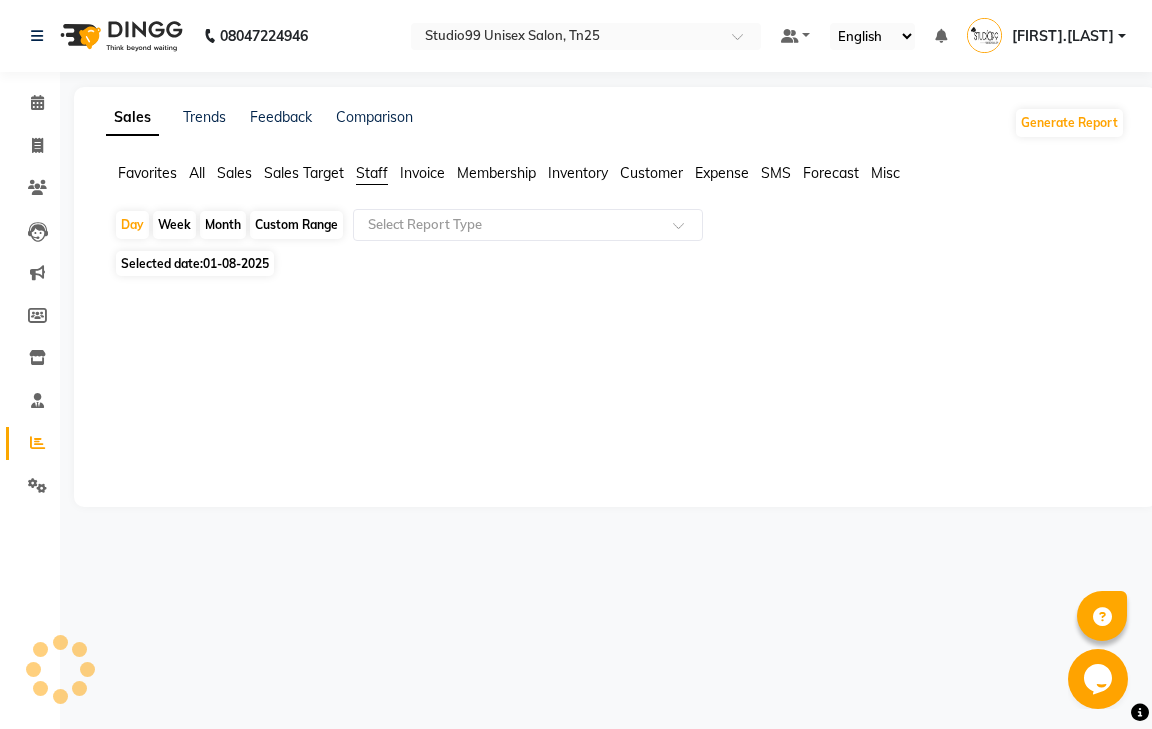 click on "Week" 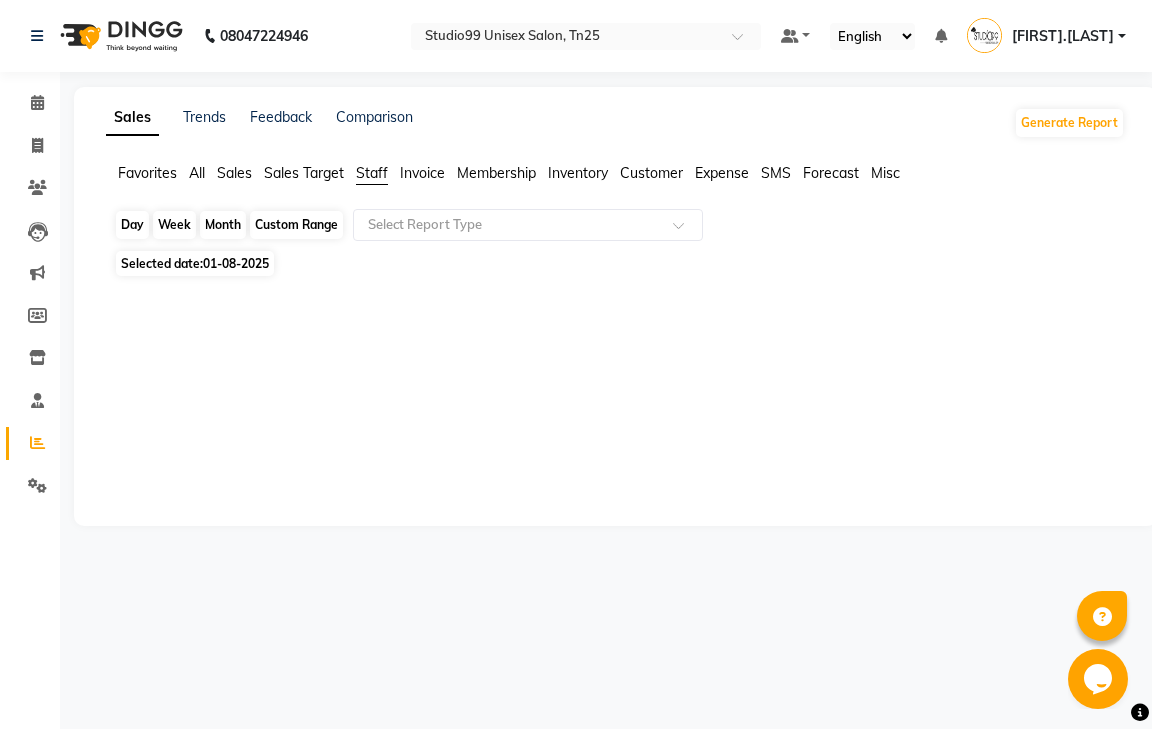 click on "Week" 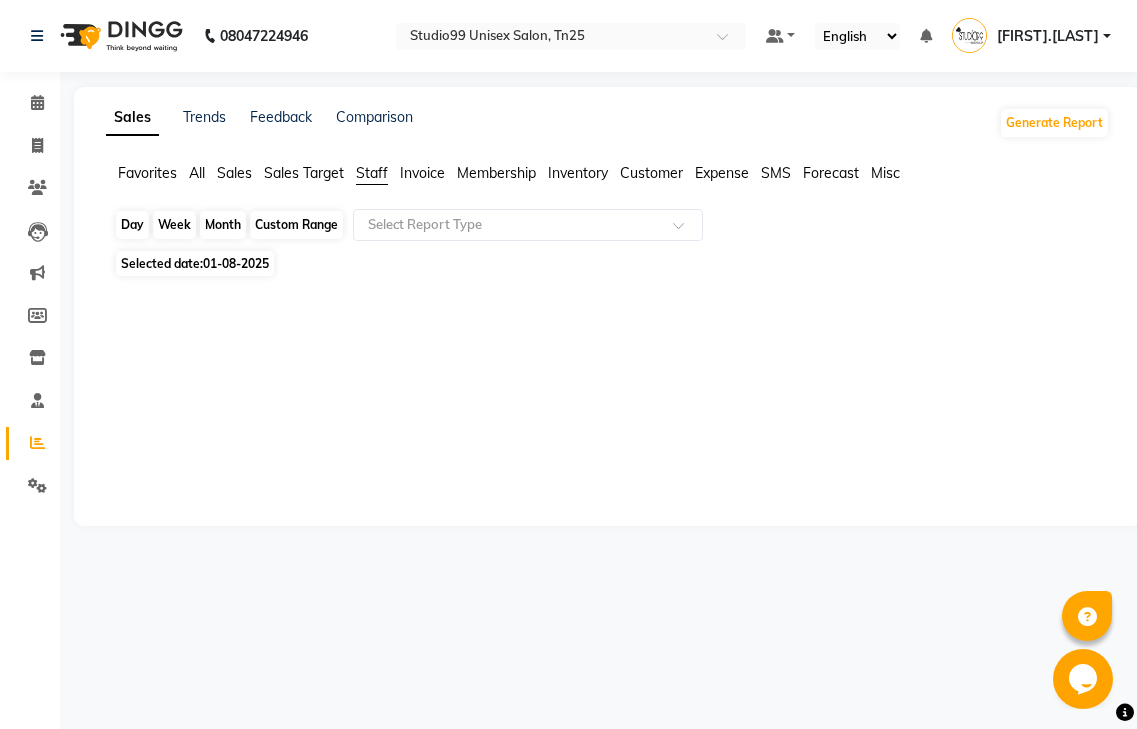 select on "8" 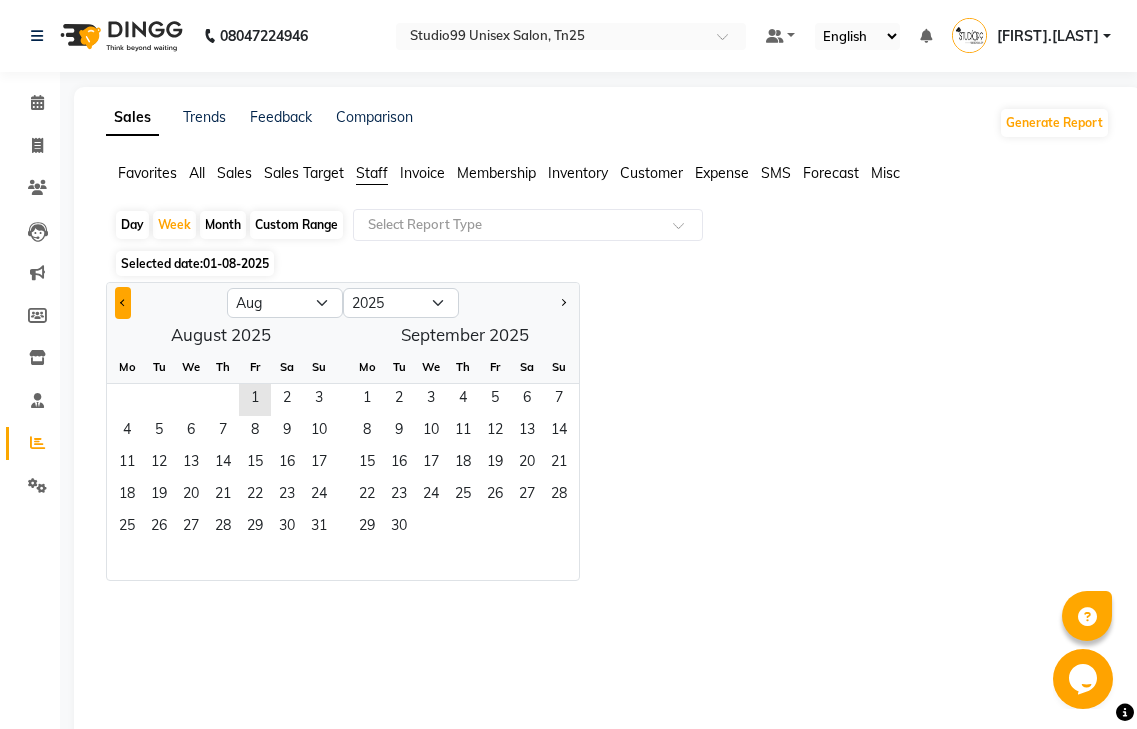 click 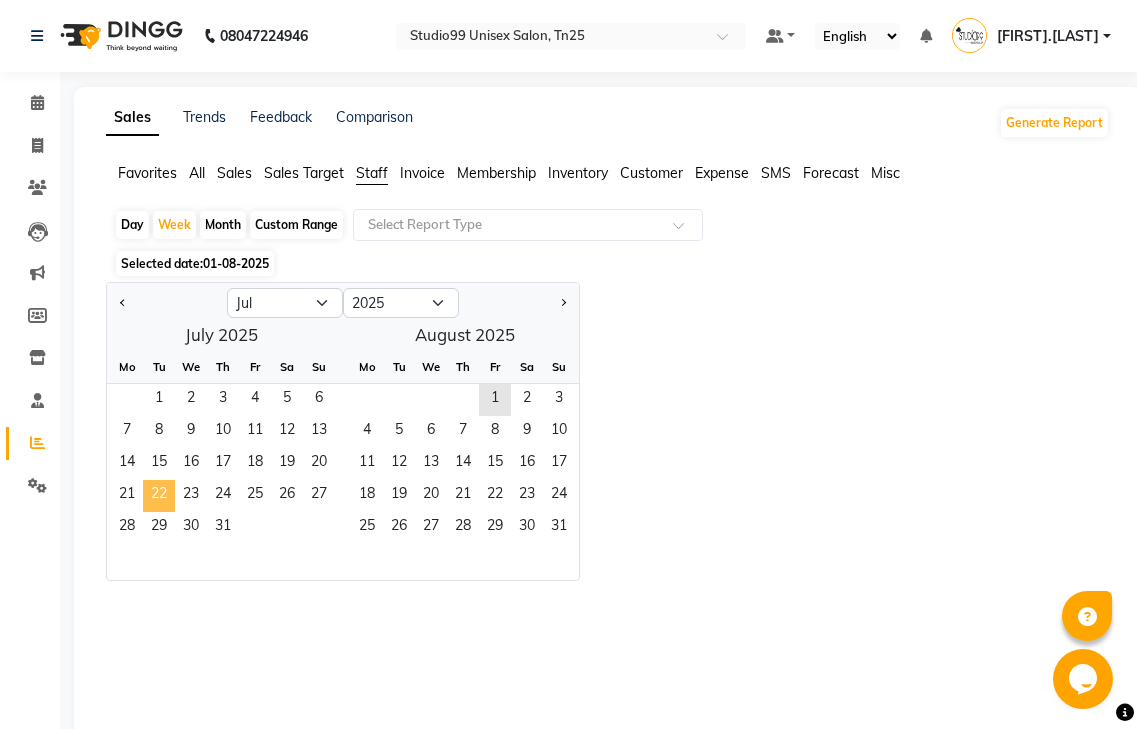 click on "22" 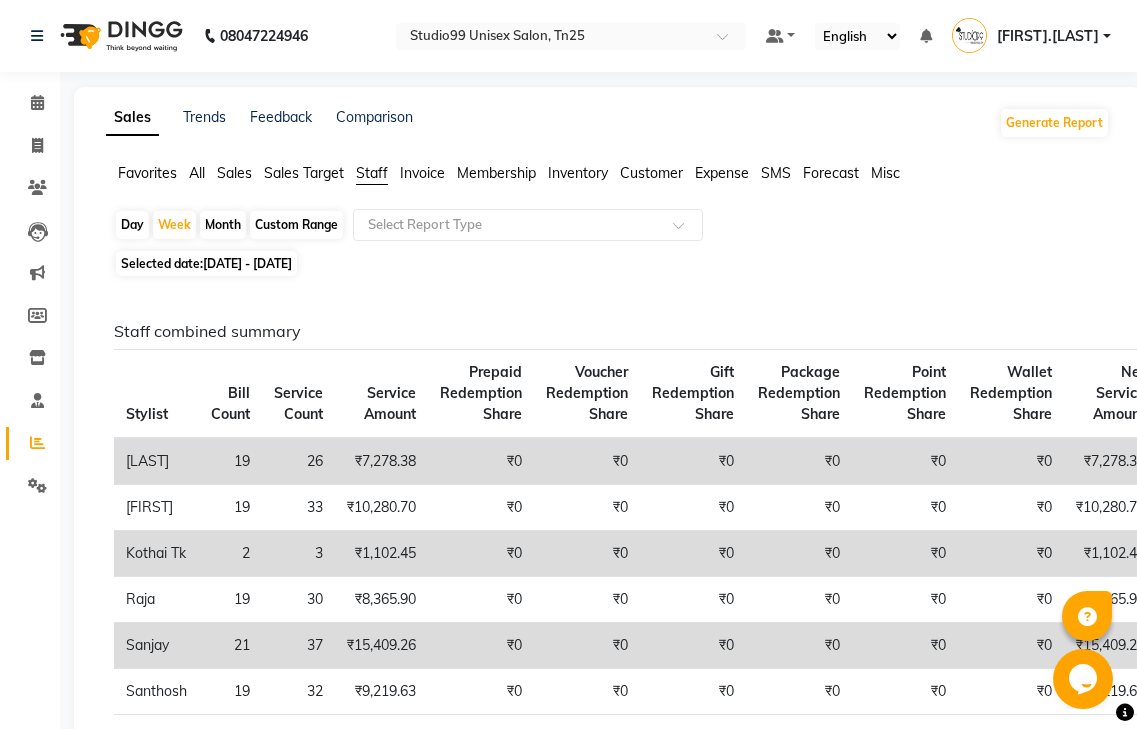 click on "Custom Range" 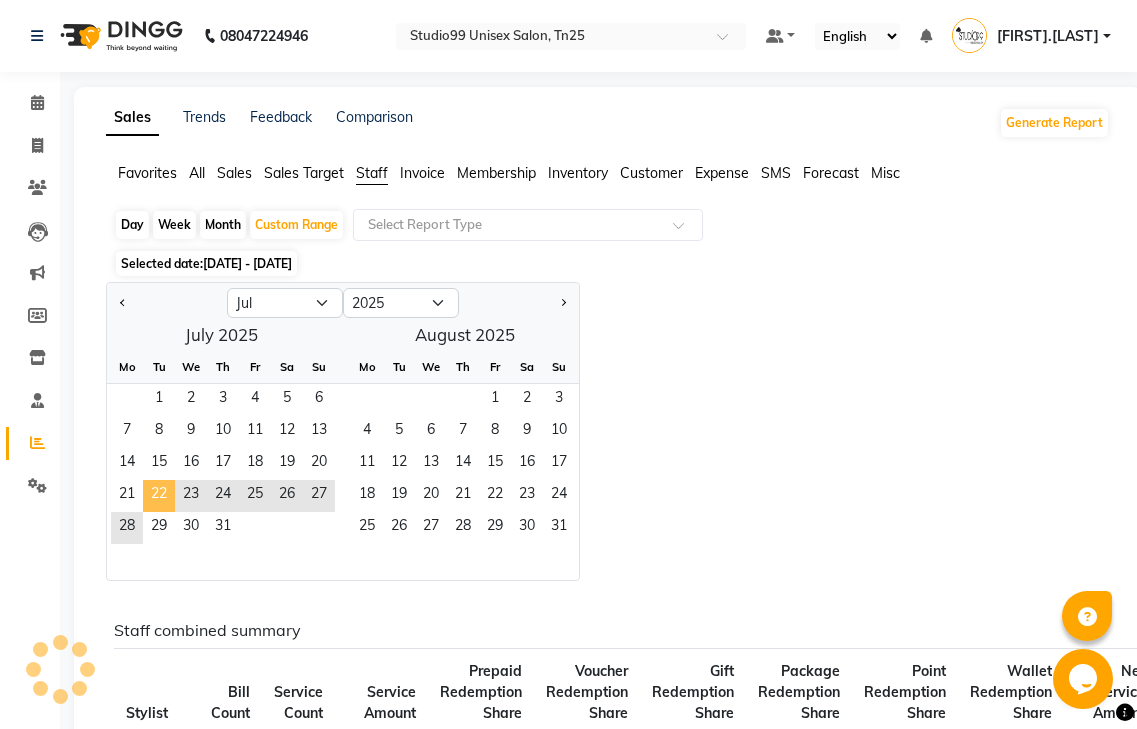 click on "22" 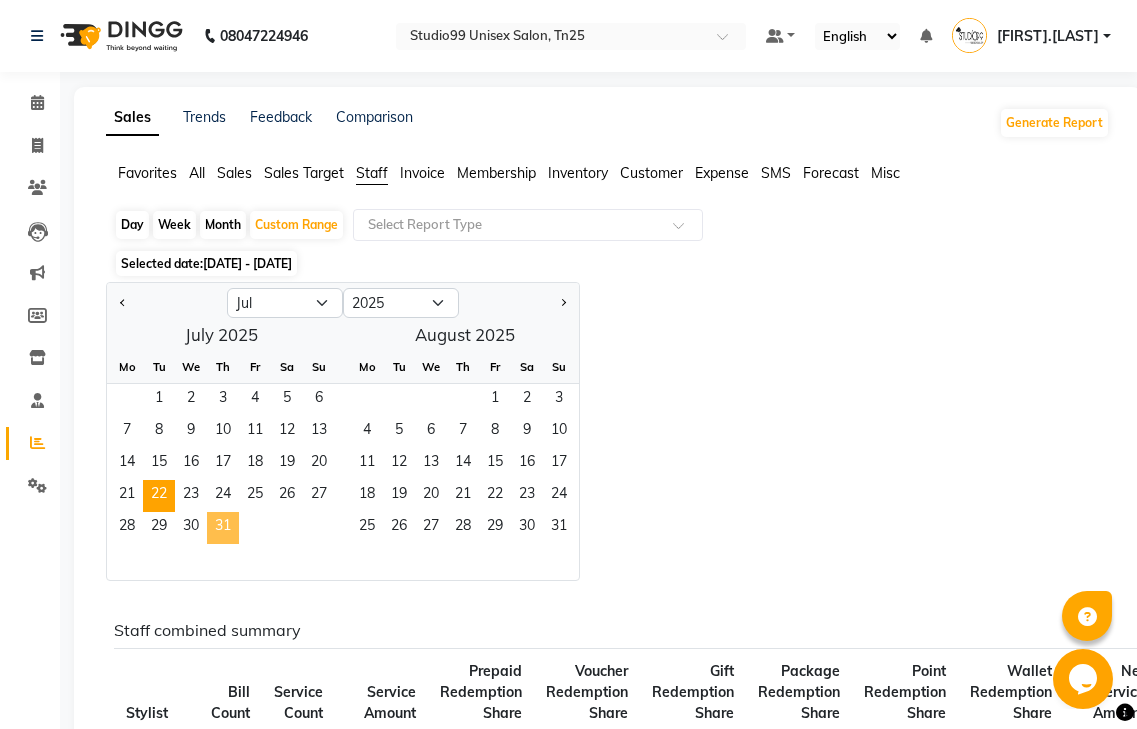 click on "31" 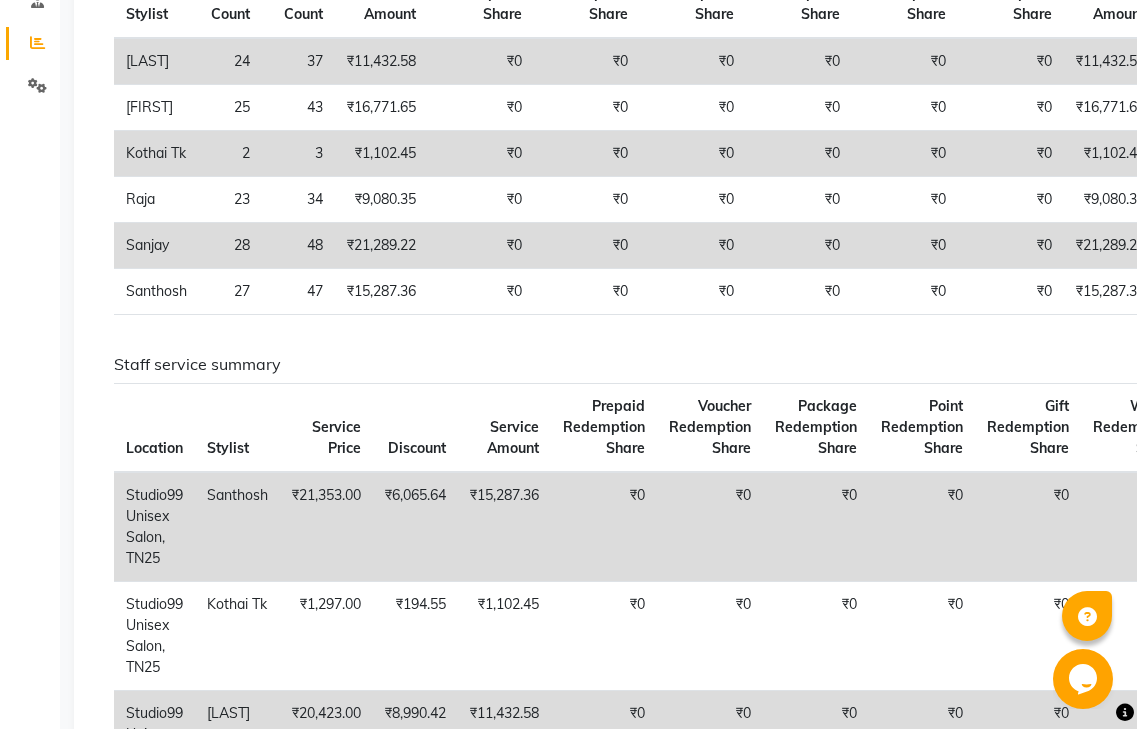 scroll, scrollTop: 0, scrollLeft: 0, axis: both 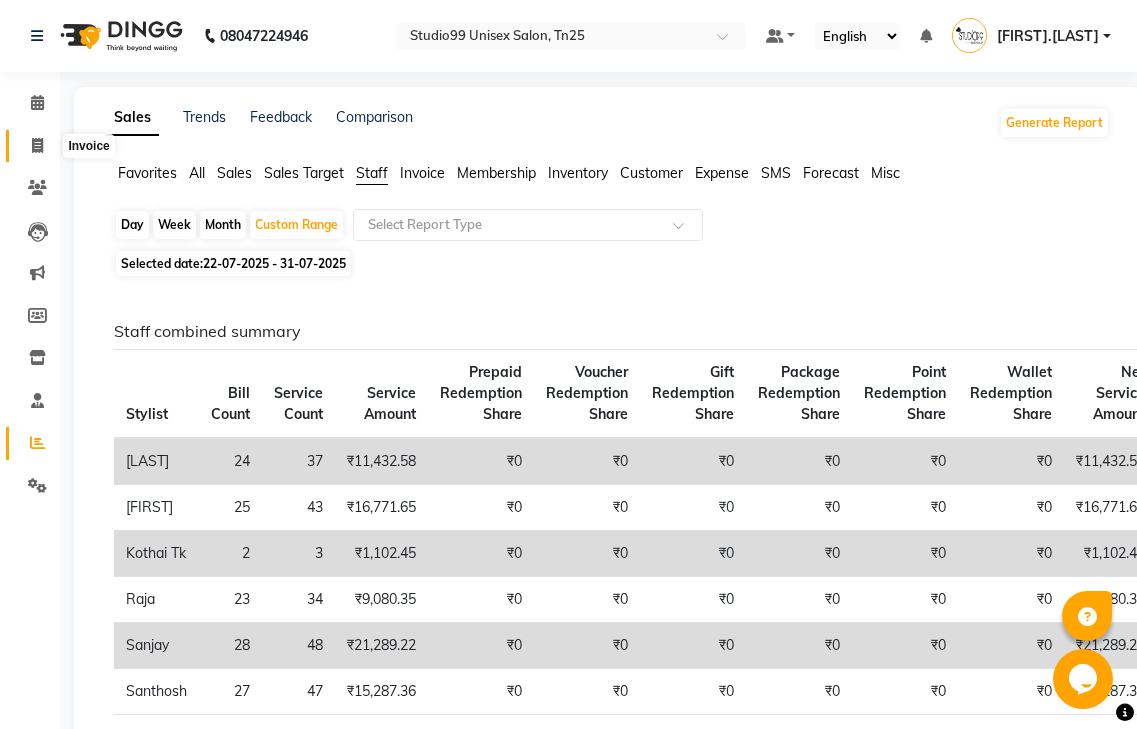 click 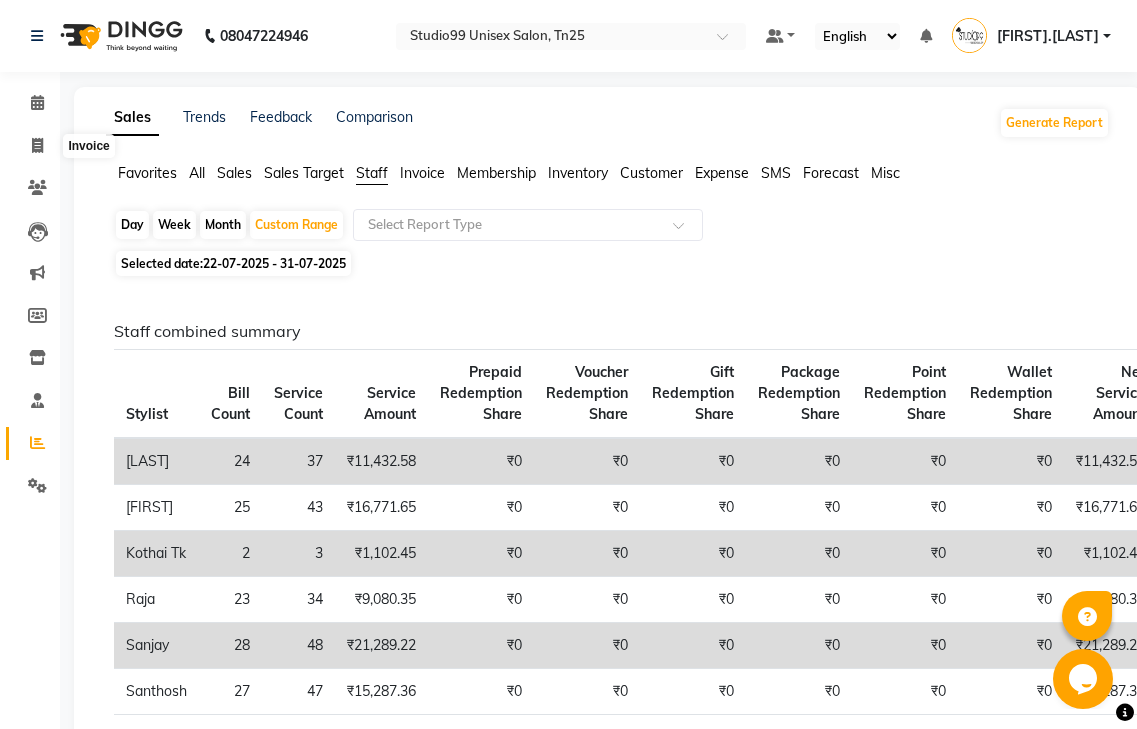 select on "service" 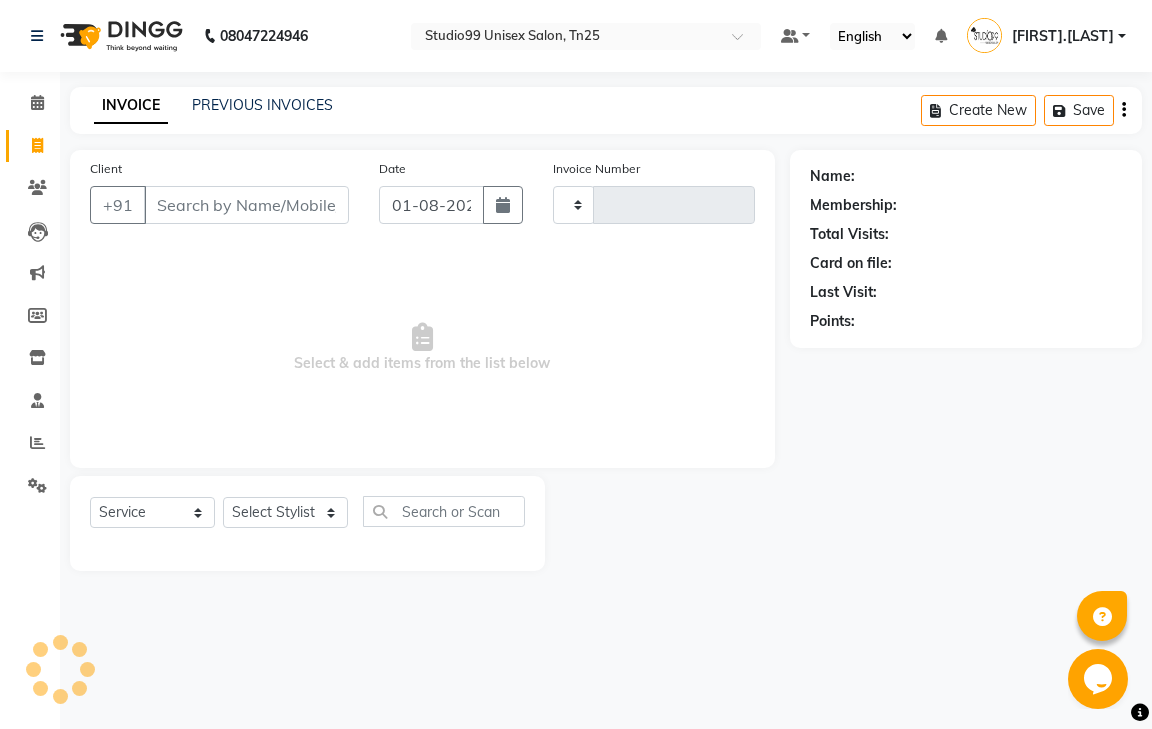 type on "0635" 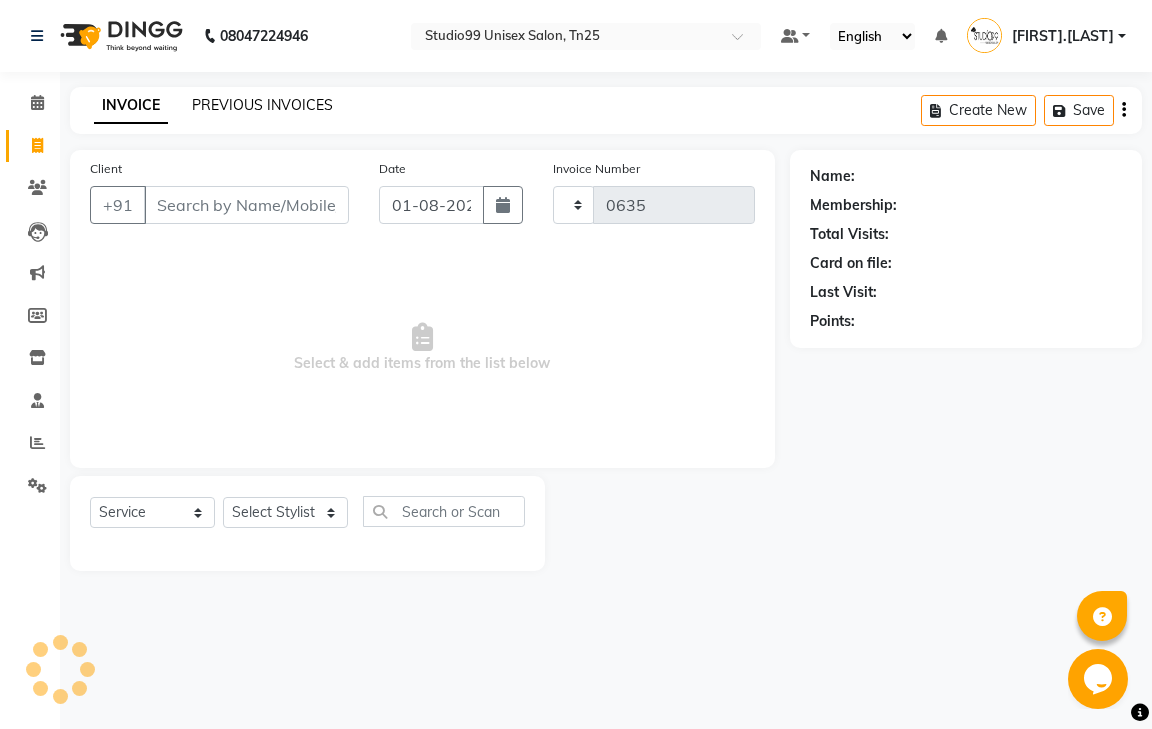 select on "8331" 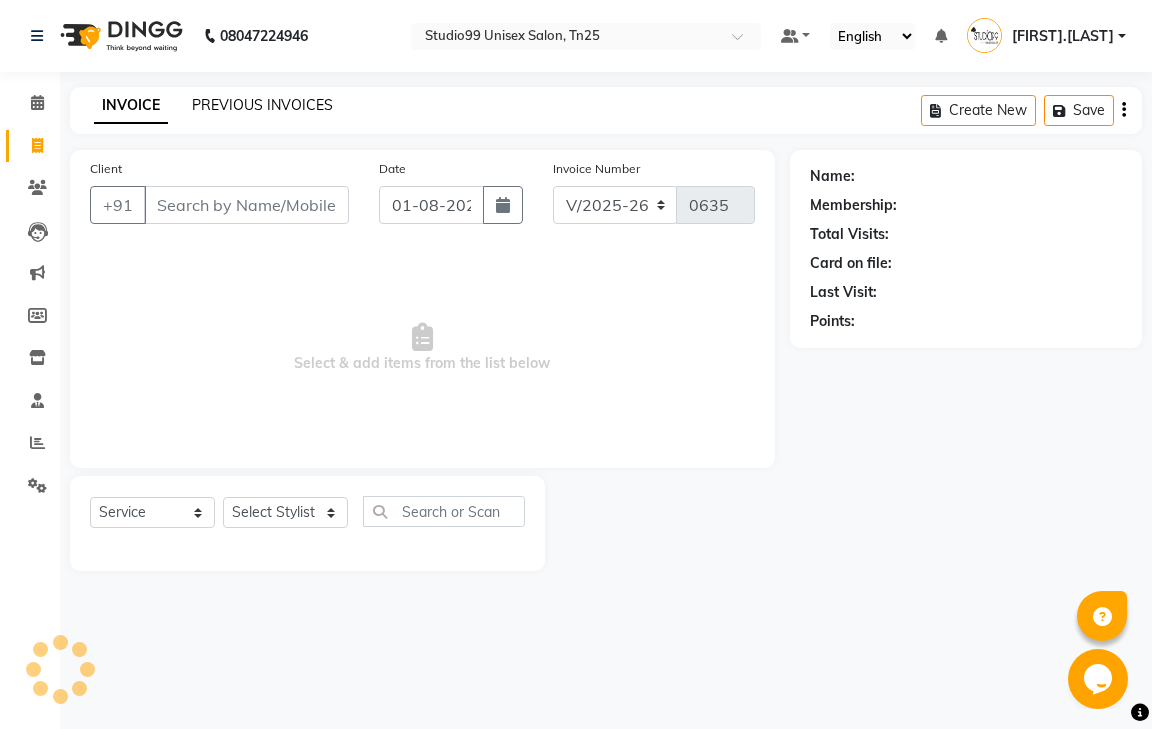 click on "PREVIOUS INVOICES" 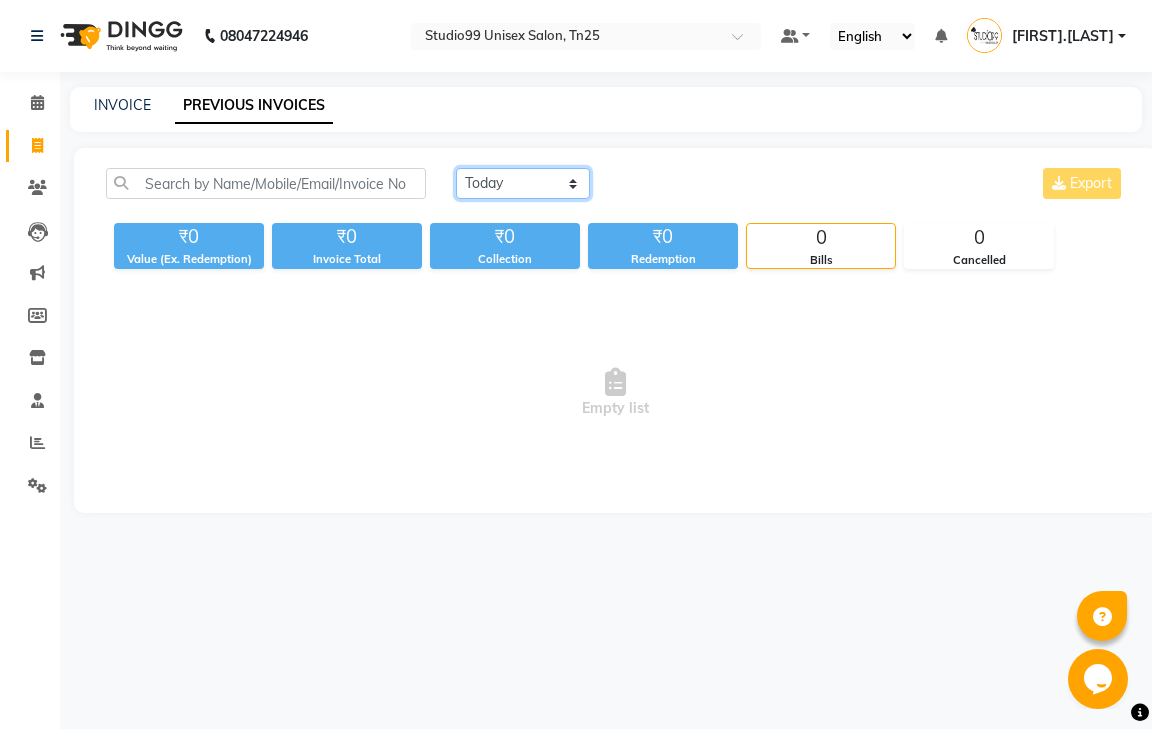 click on "Today Yesterday Custom Range" 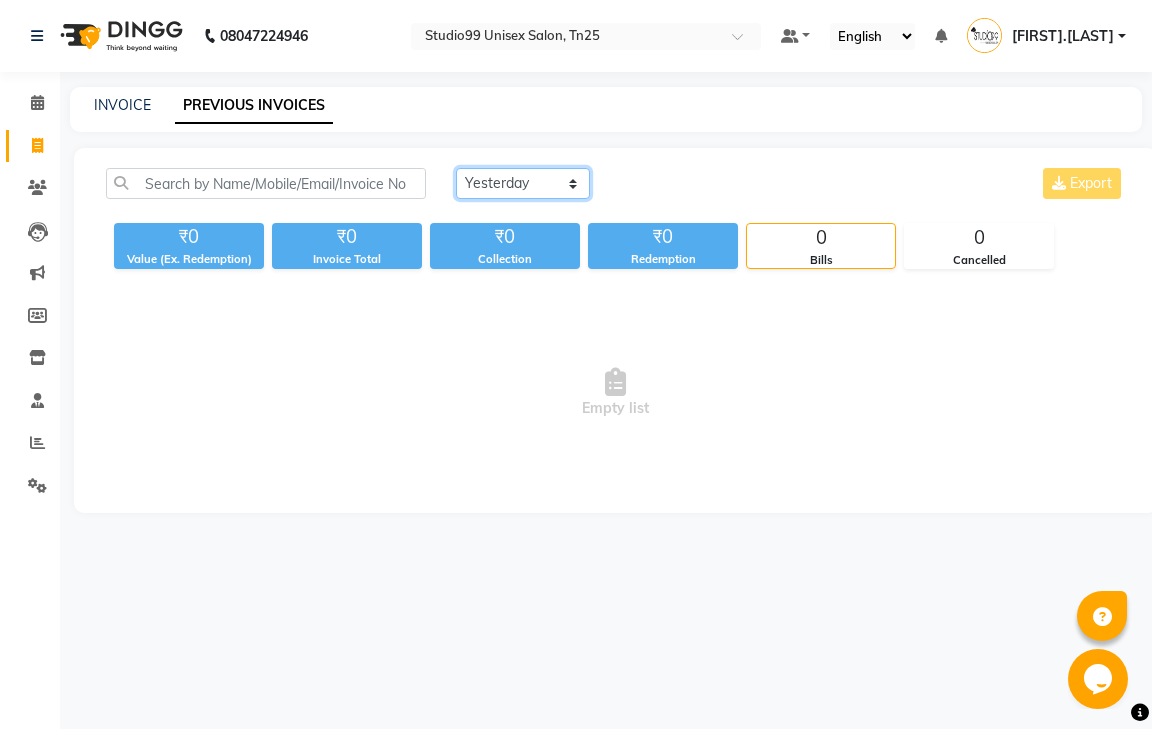 click on "Today Yesterday Custom Range" 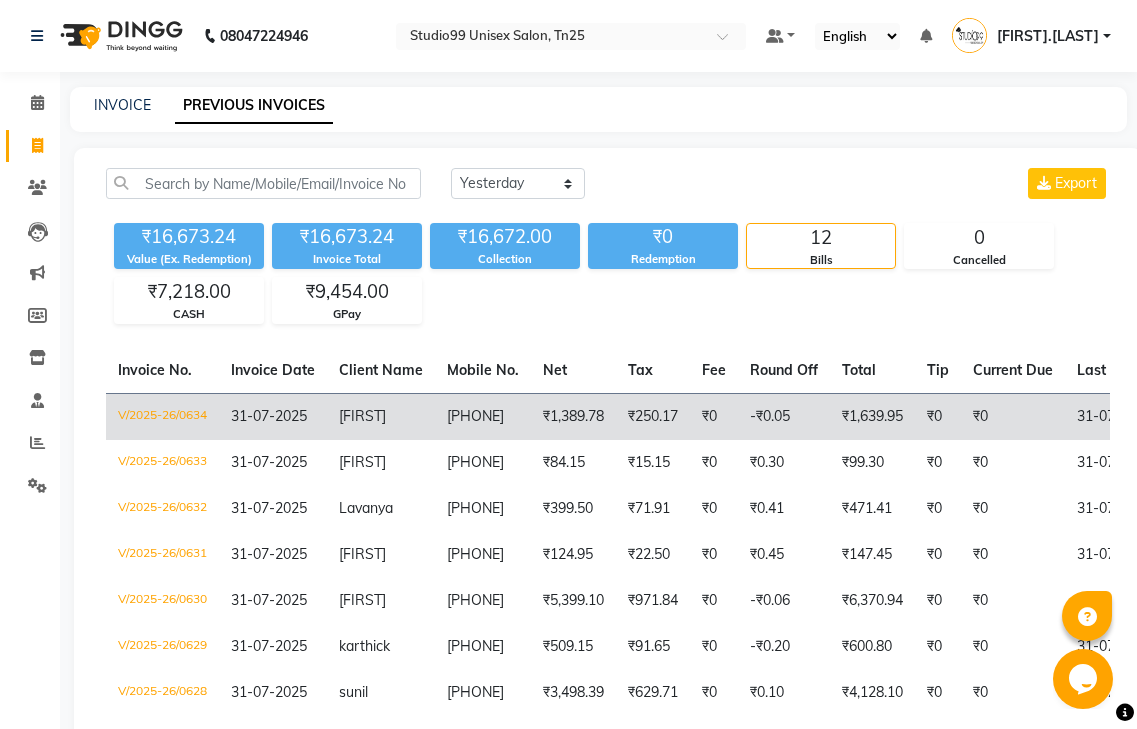 click on "[PHONE]" 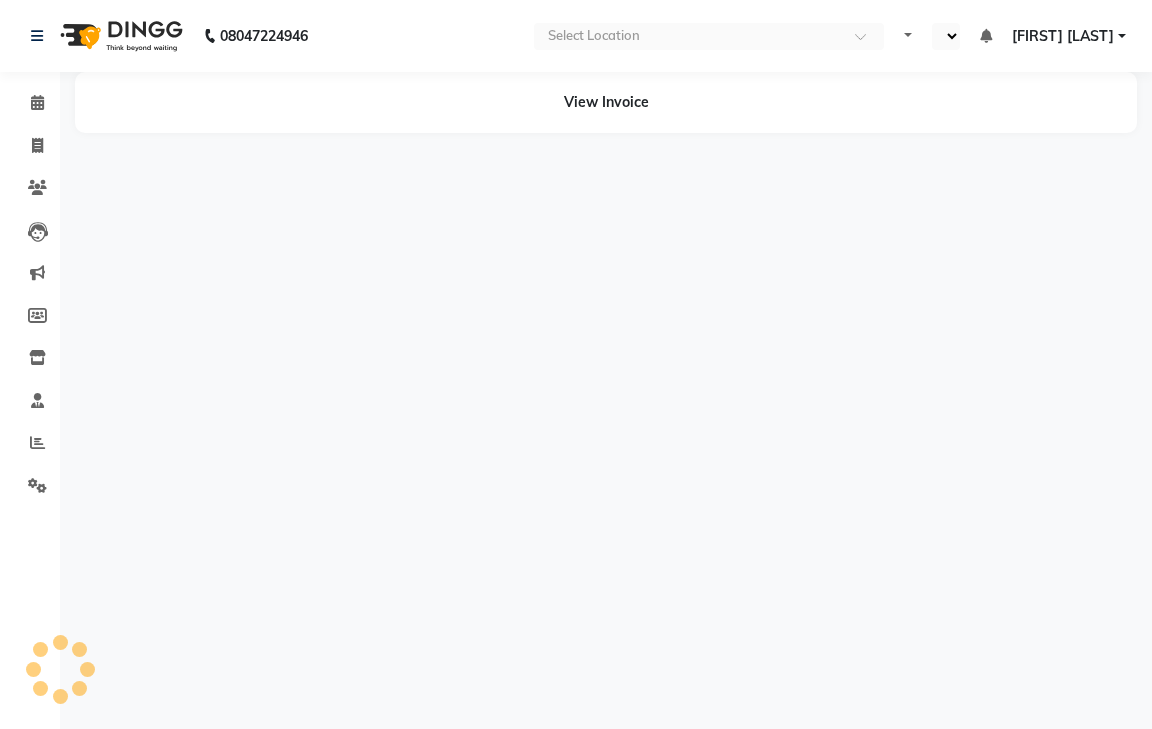 scroll, scrollTop: 0, scrollLeft: 0, axis: both 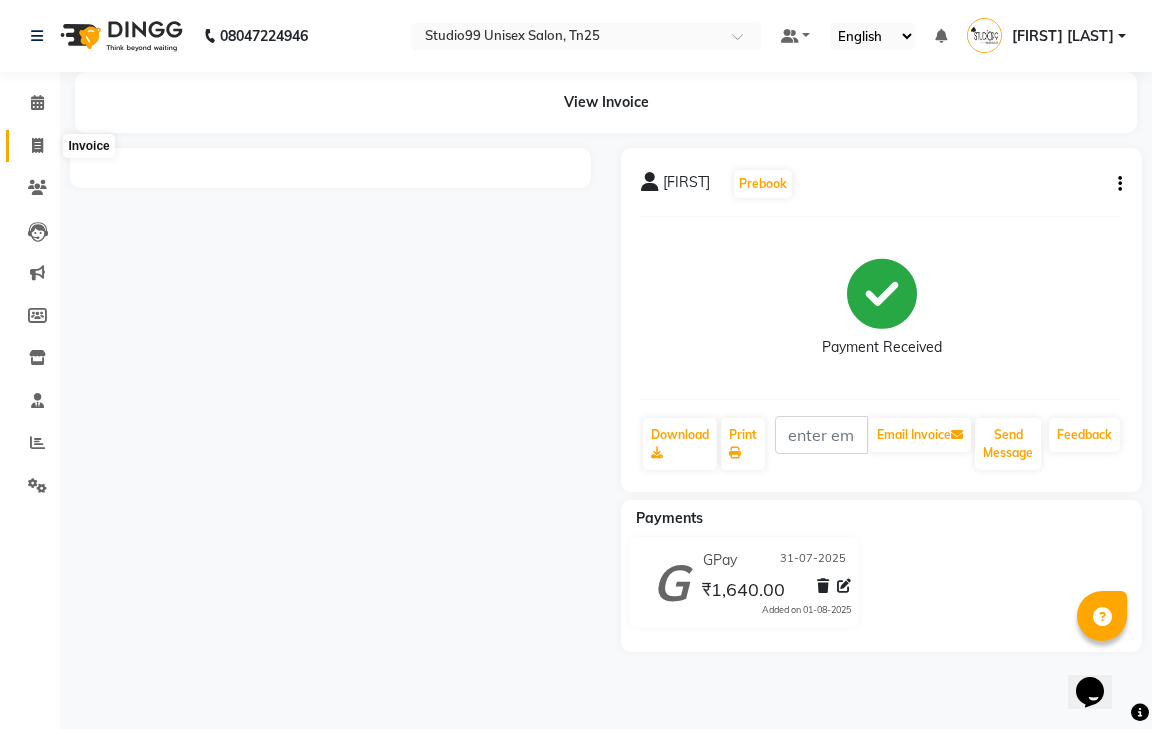 click 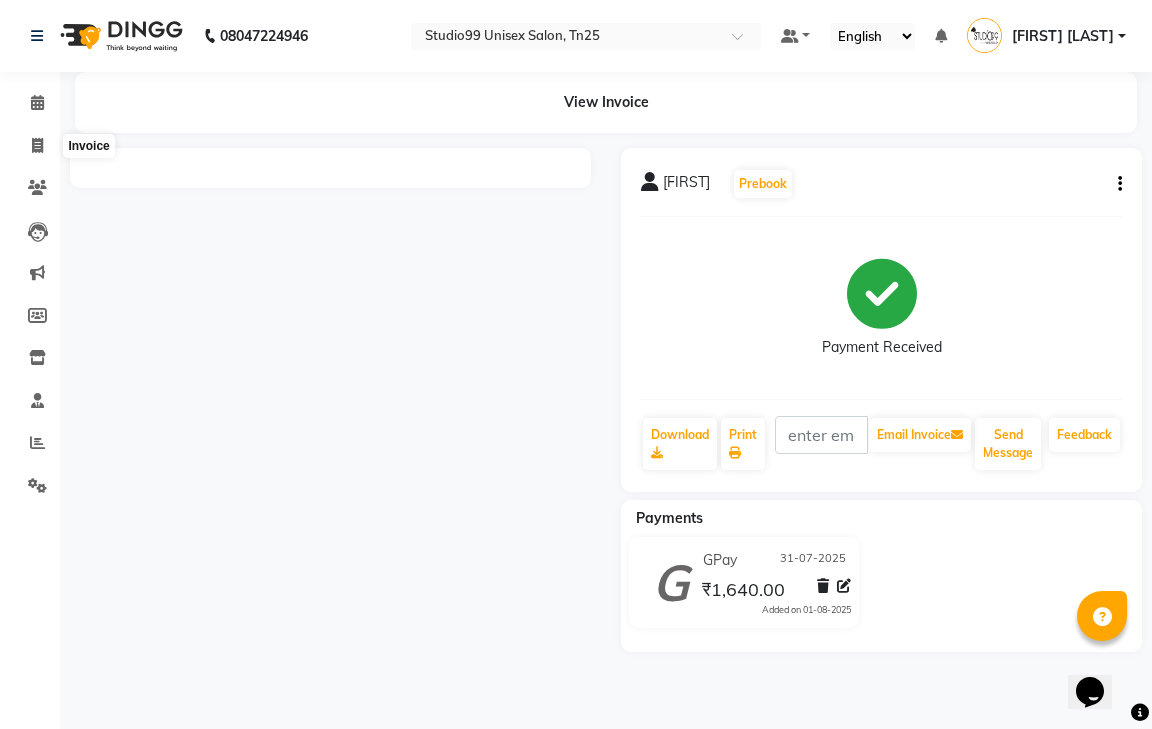 select on "8331" 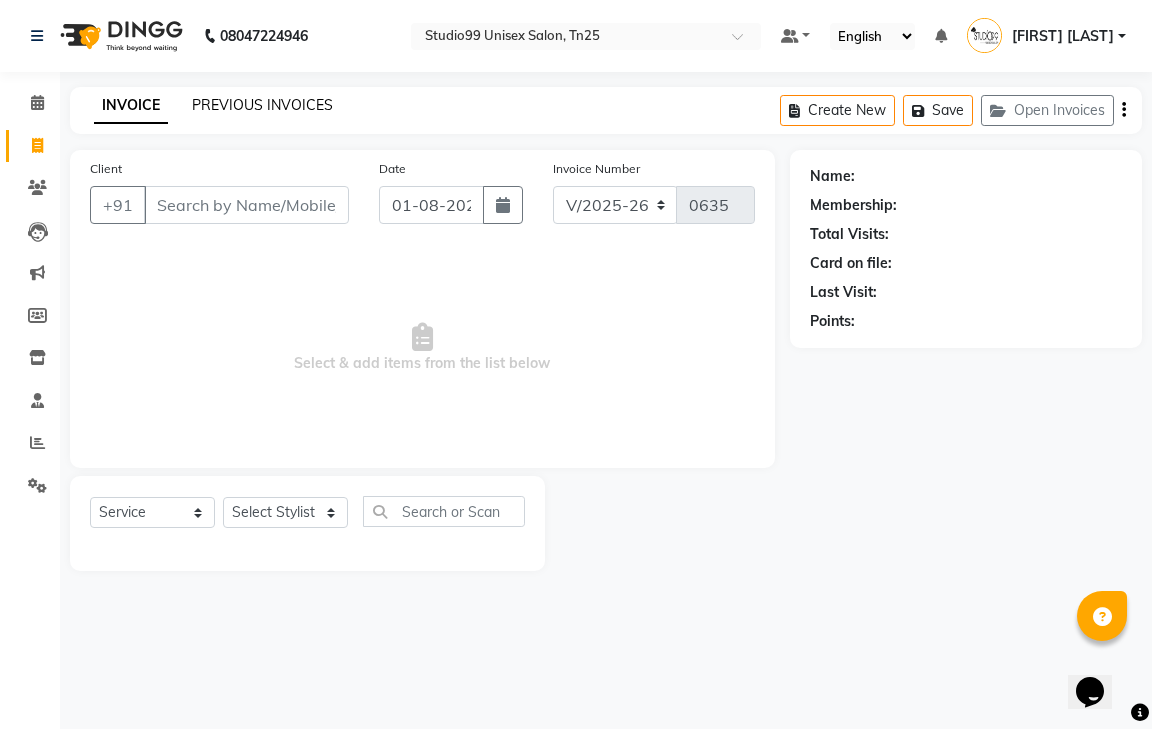 click on "PREVIOUS INVOICES" 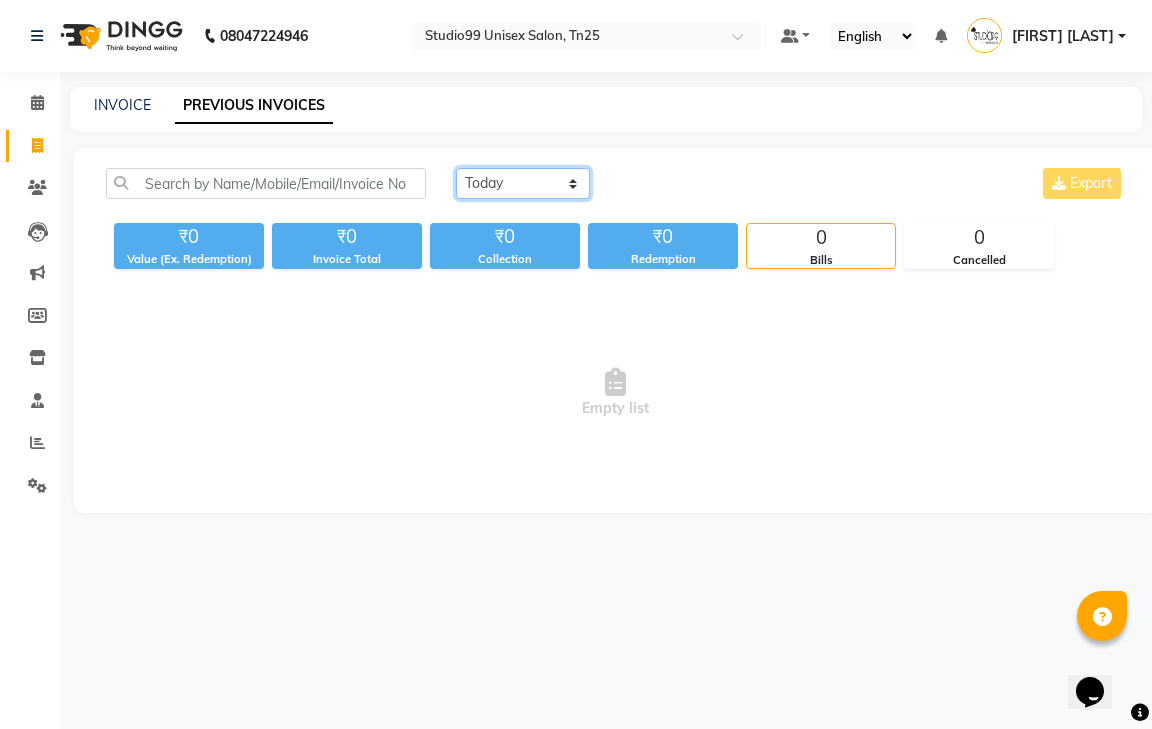 drag, startPoint x: 532, startPoint y: 183, endPoint x: 532, endPoint y: 198, distance: 15 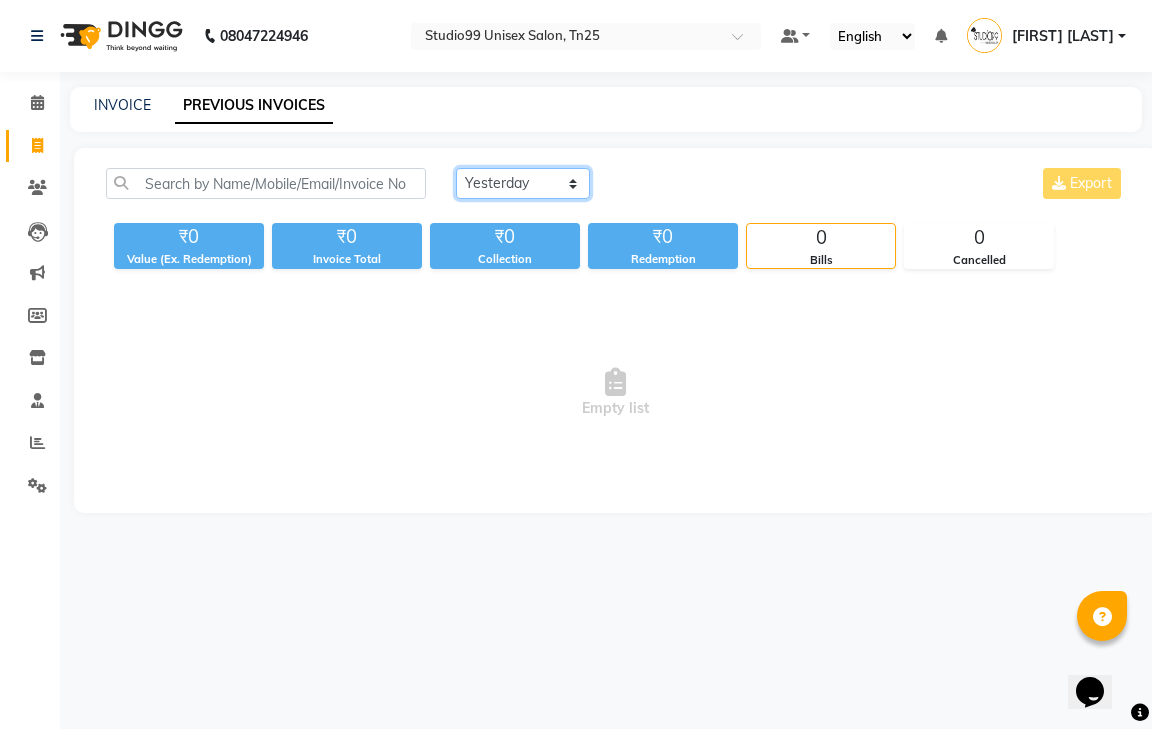 click on "Today Yesterday Custom Range" 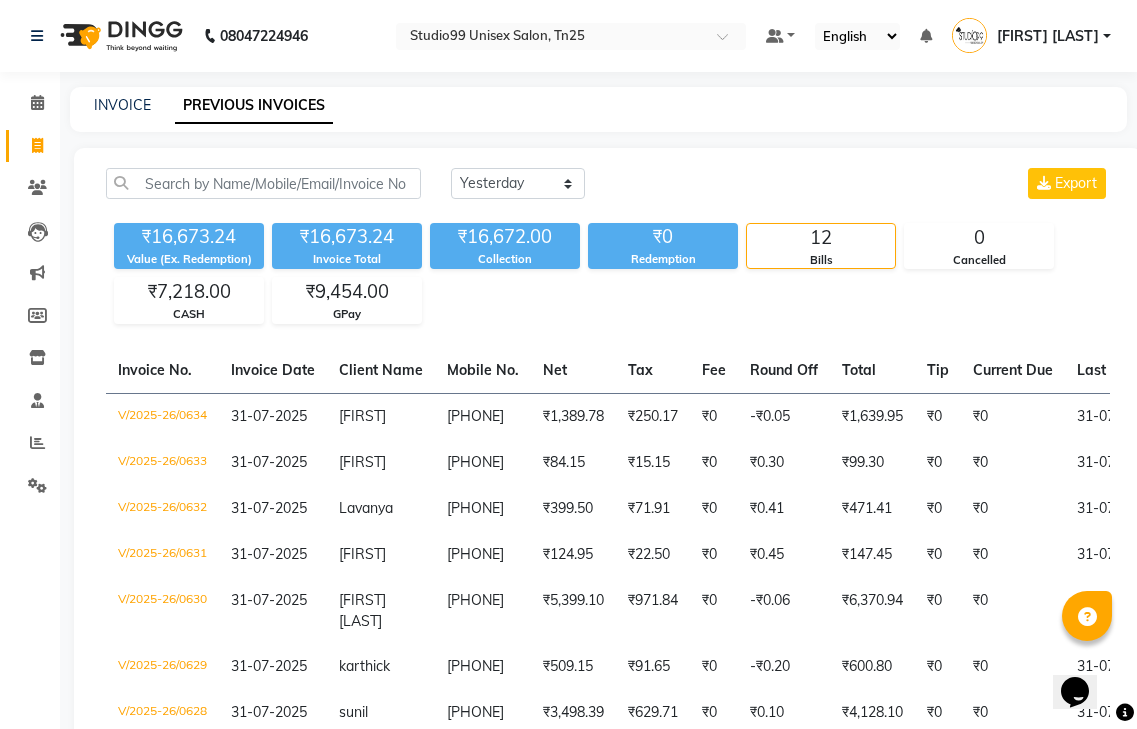 drag, startPoint x: 662, startPoint y: 150, endPoint x: 663, endPoint y: 205, distance: 55.00909 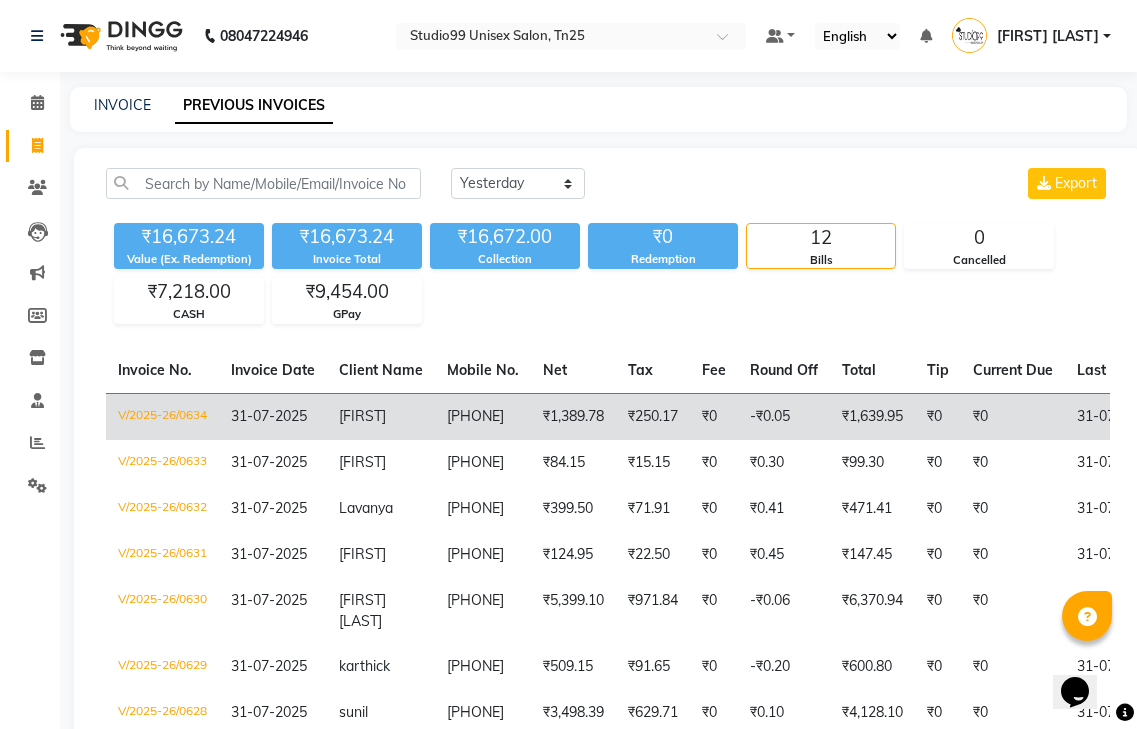 click on "₹0" 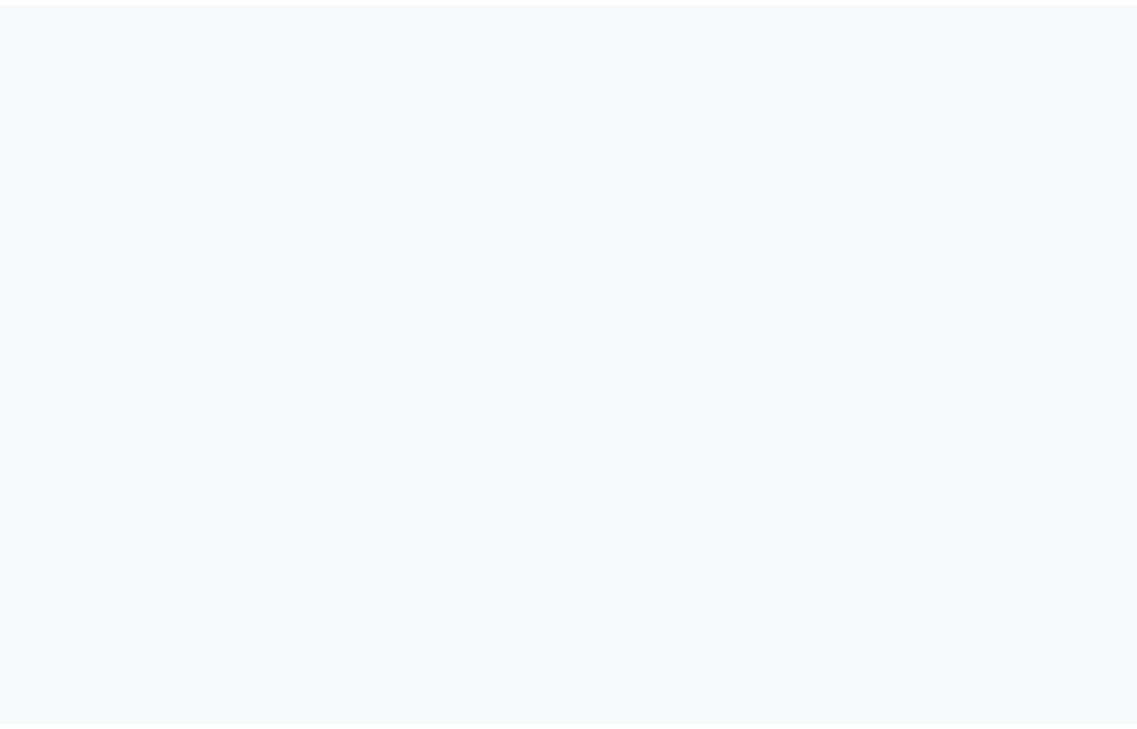 scroll, scrollTop: 0, scrollLeft: 0, axis: both 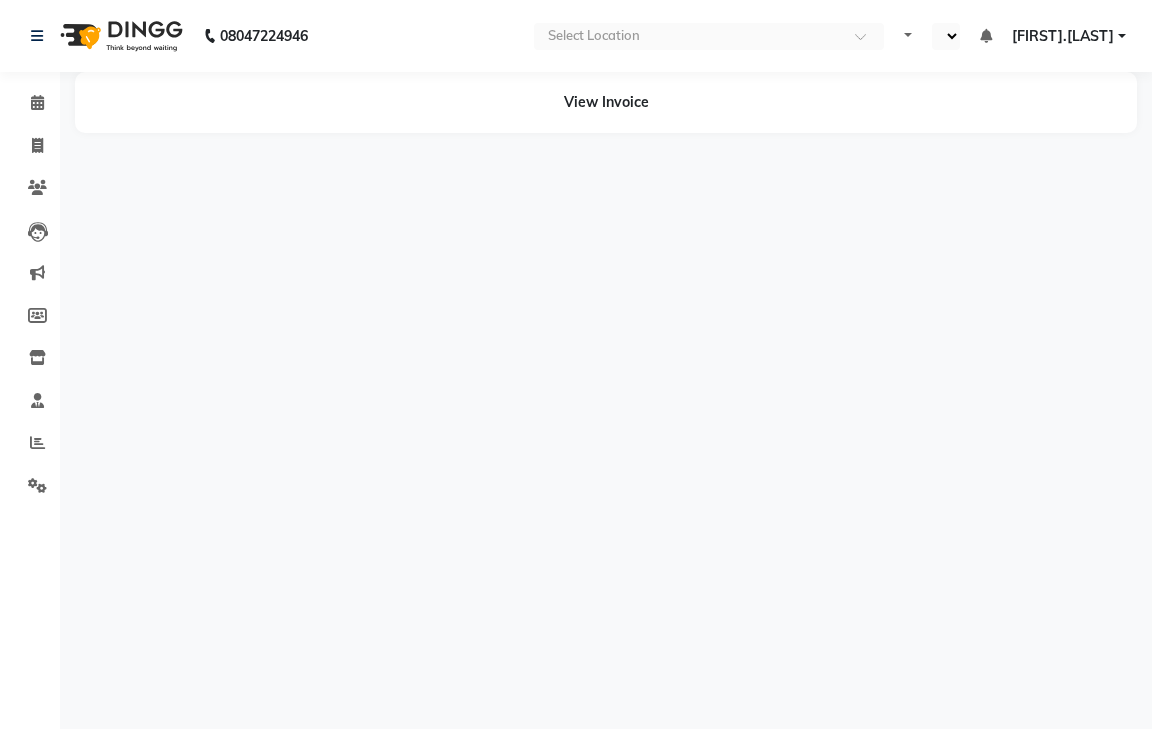 select on "en" 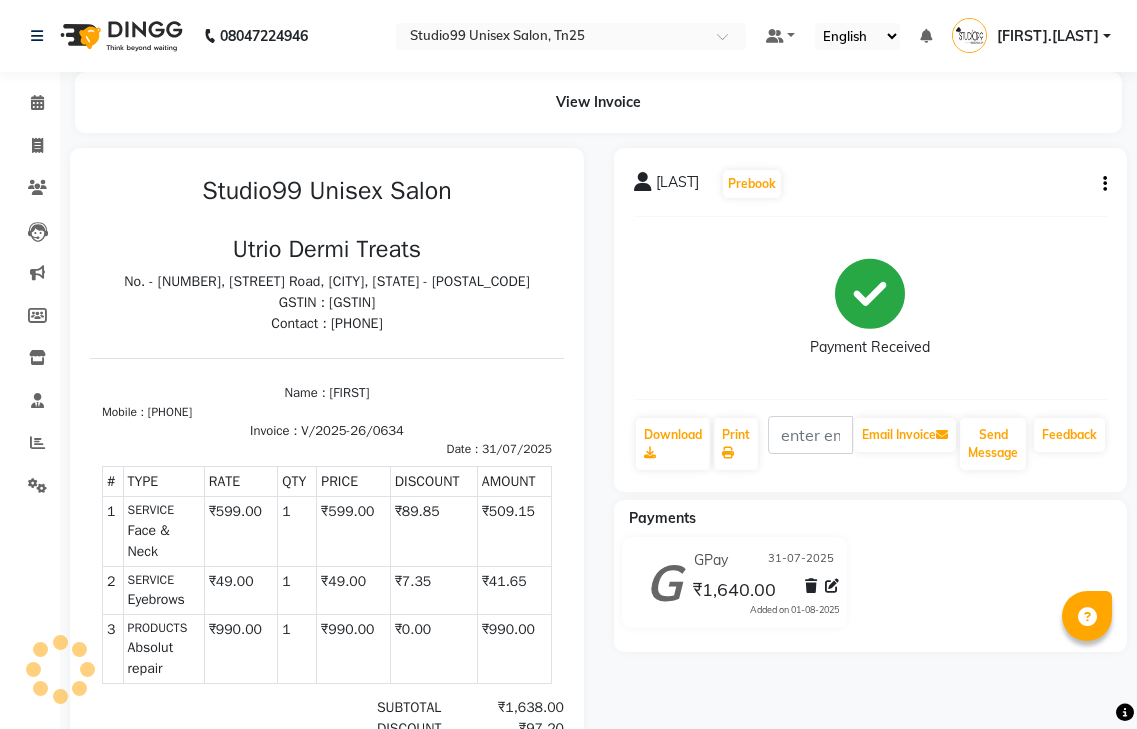 scroll, scrollTop: 0, scrollLeft: 0, axis: both 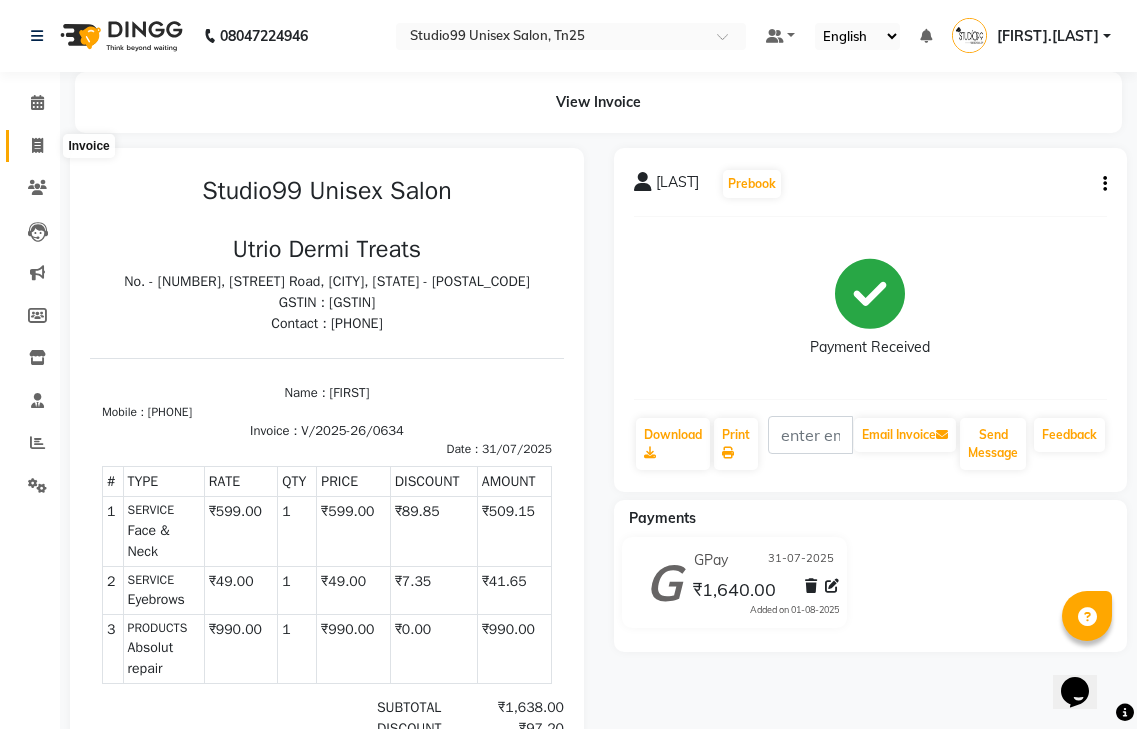 drag, startPoint x: 30, startPoint y: 146, endPoint x: 38, endPoint y: 135, distance: 13.601471 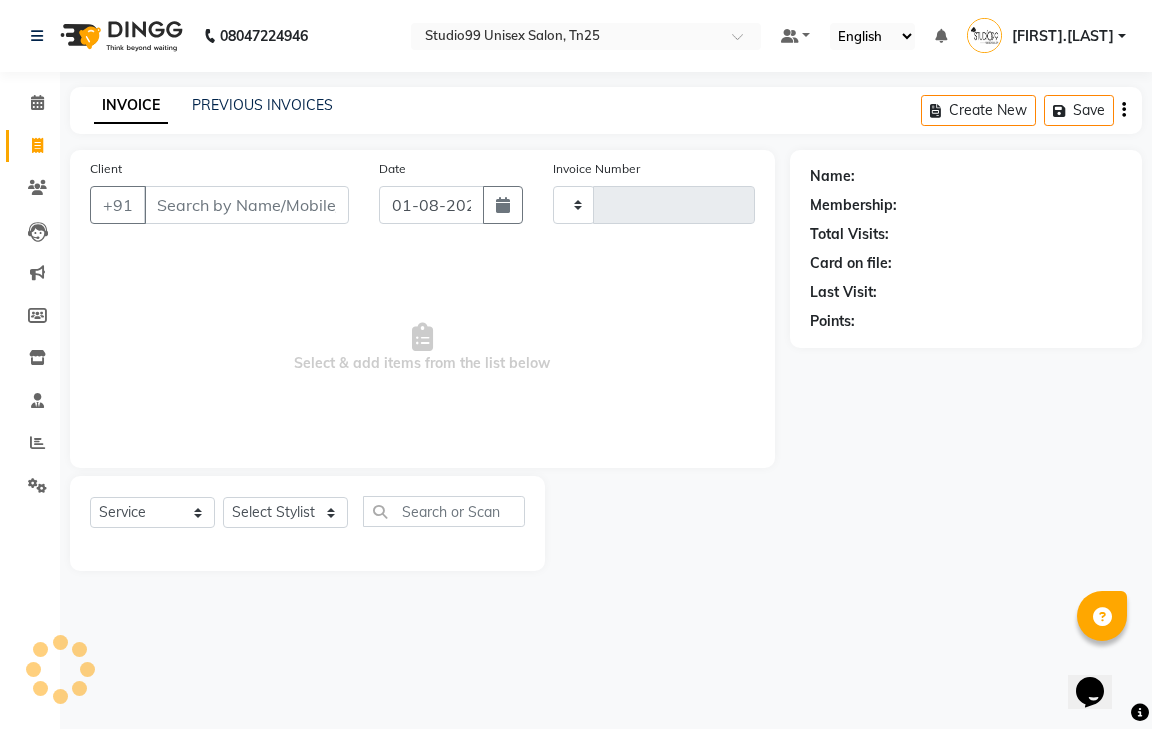 type on "0635" 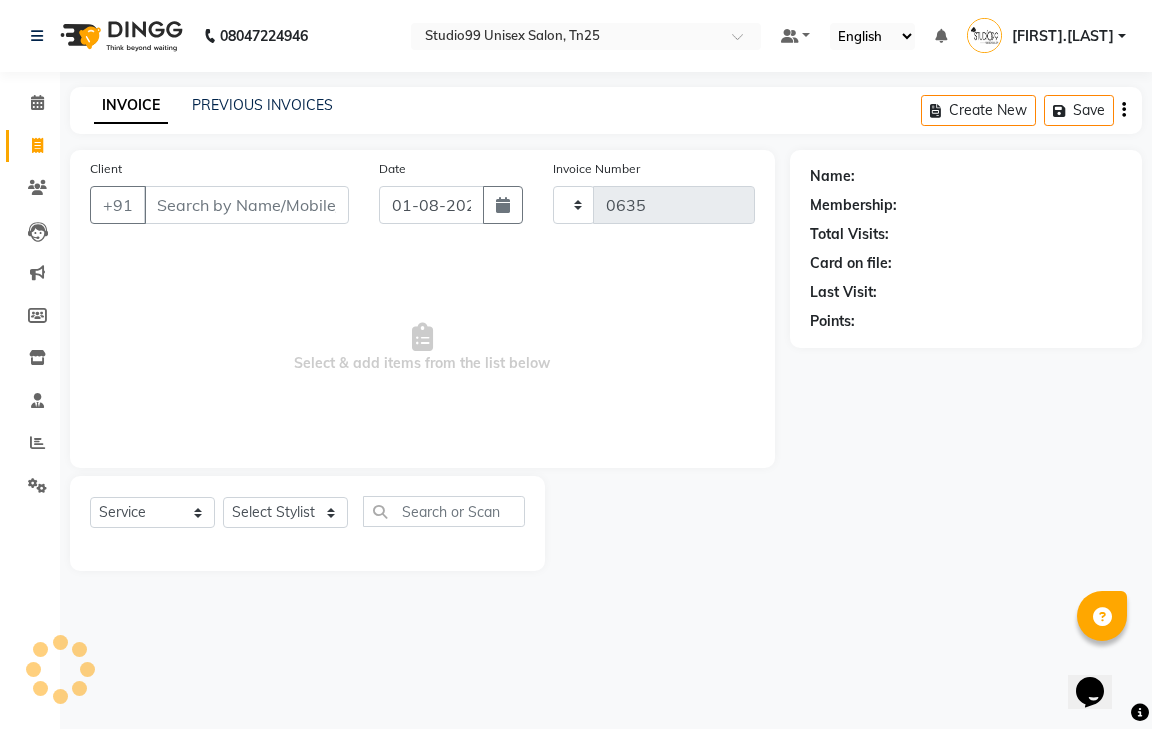 select on "8331" 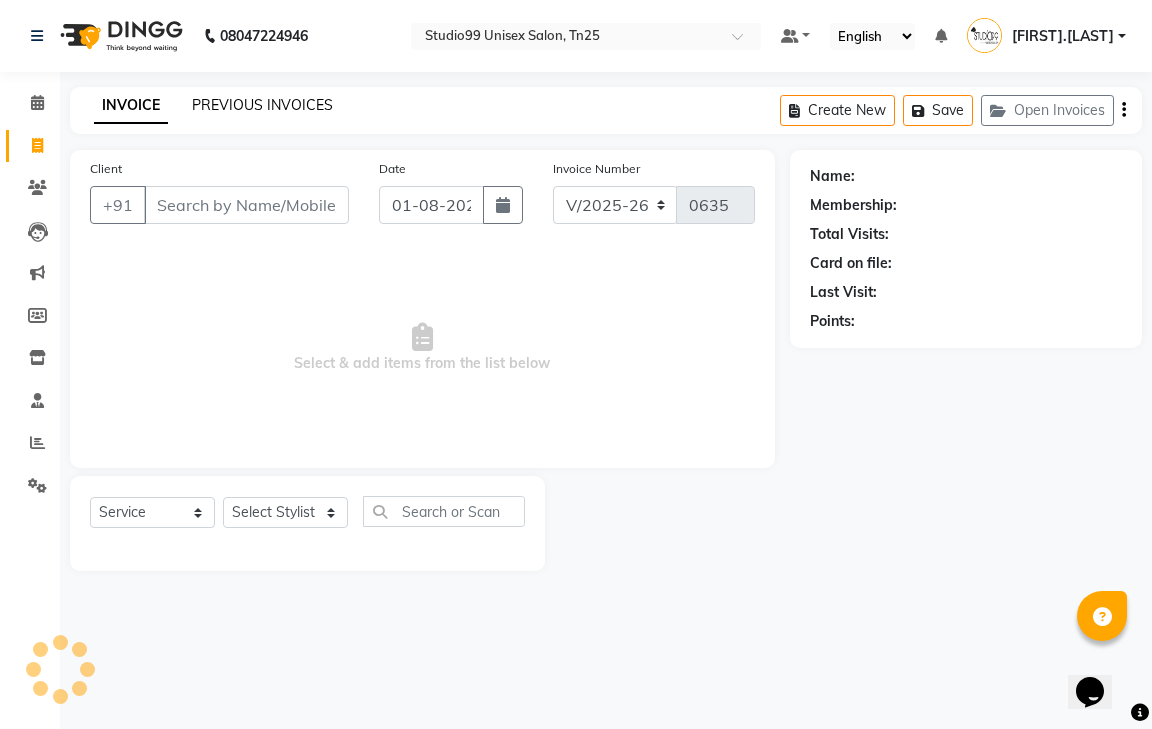 click on "PREVIOUS INVOICES" 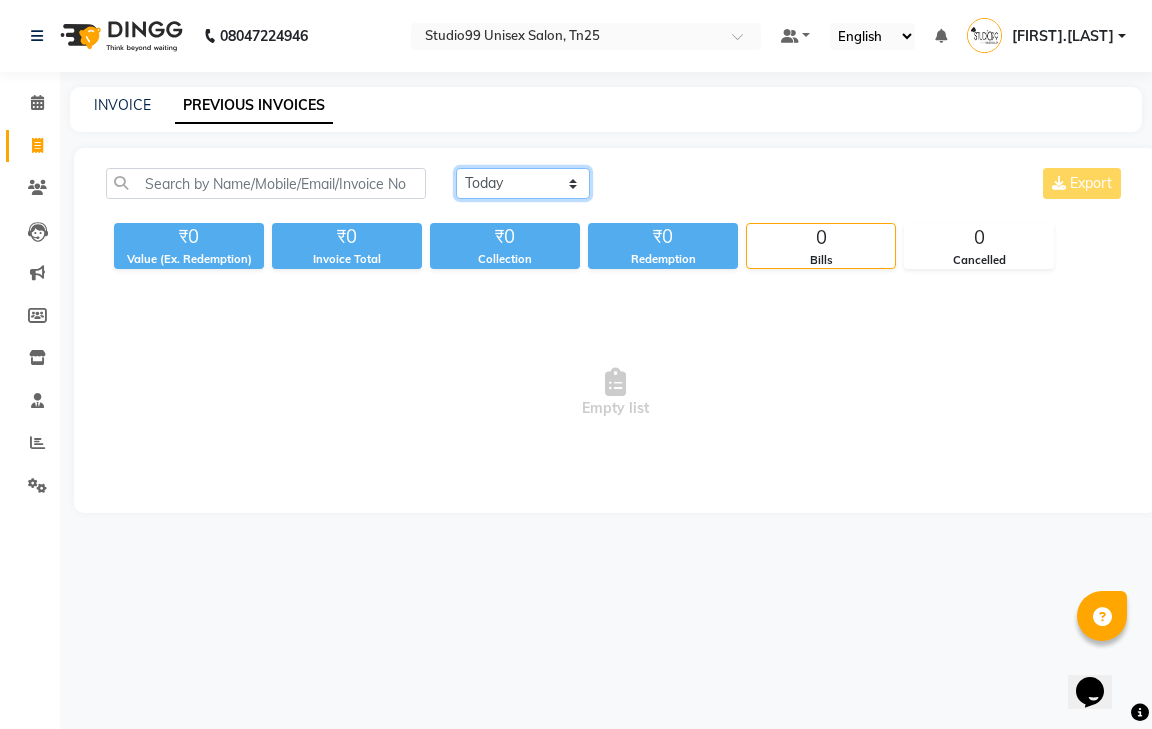click on "Today Yesterday Custom Range" 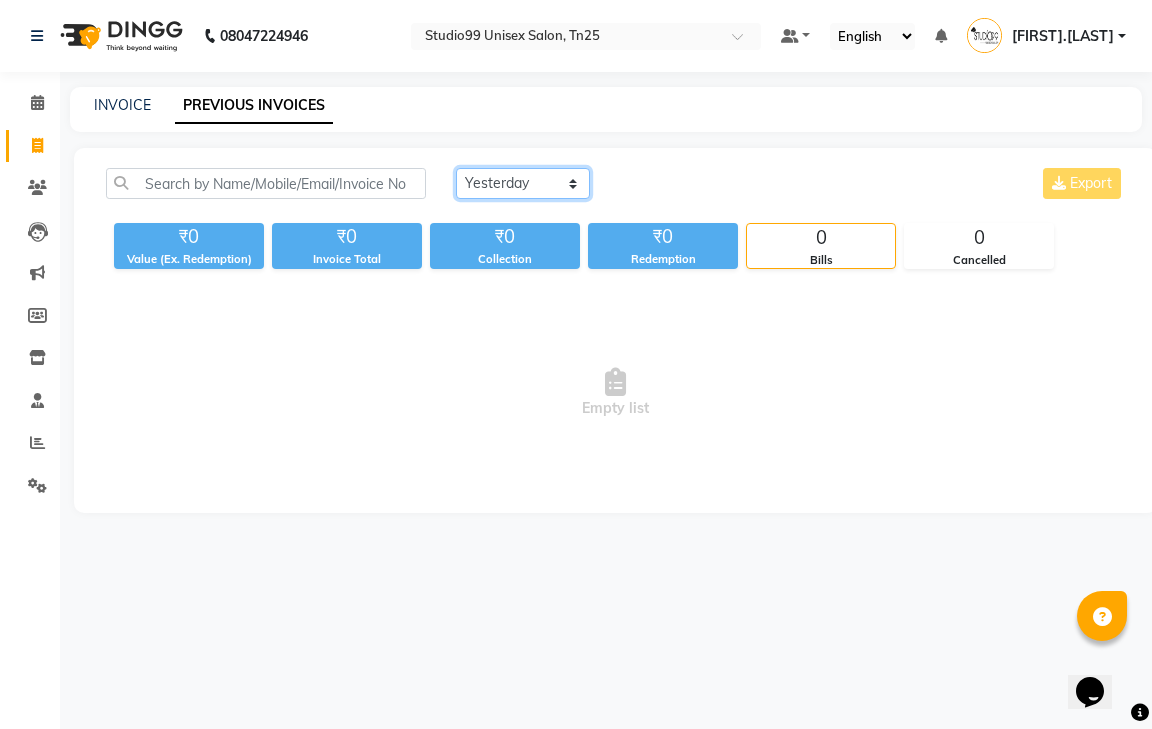 click on "Today Yesterday Custom Range" 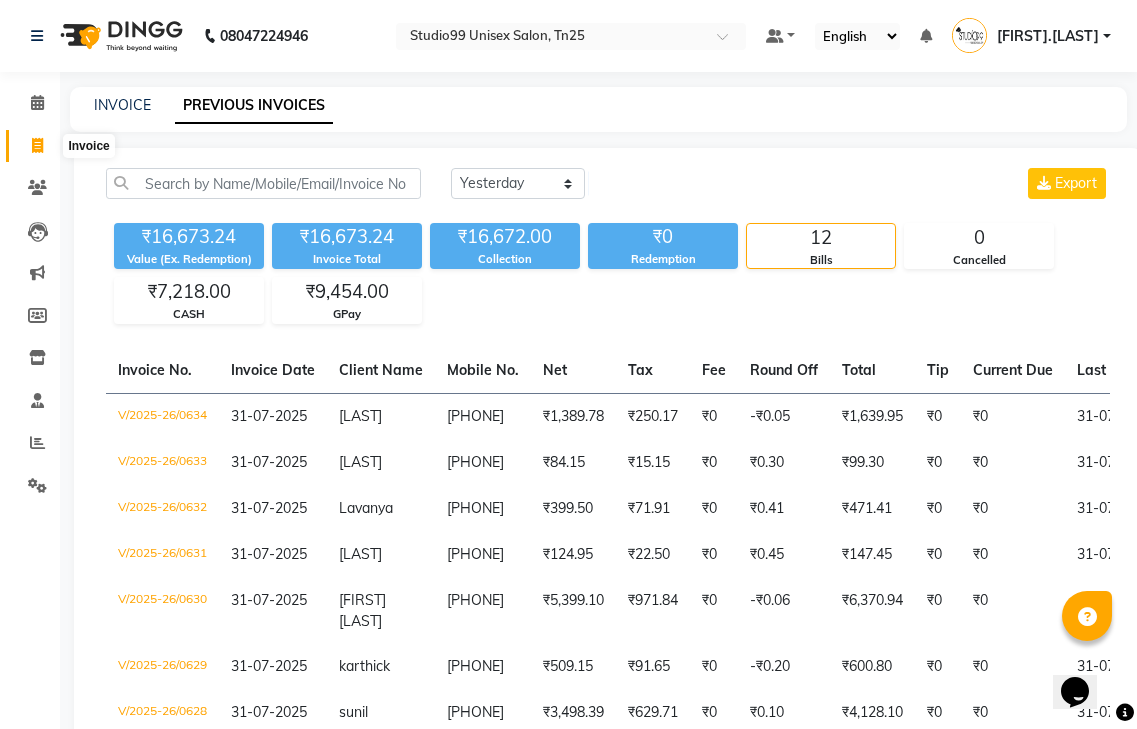 click 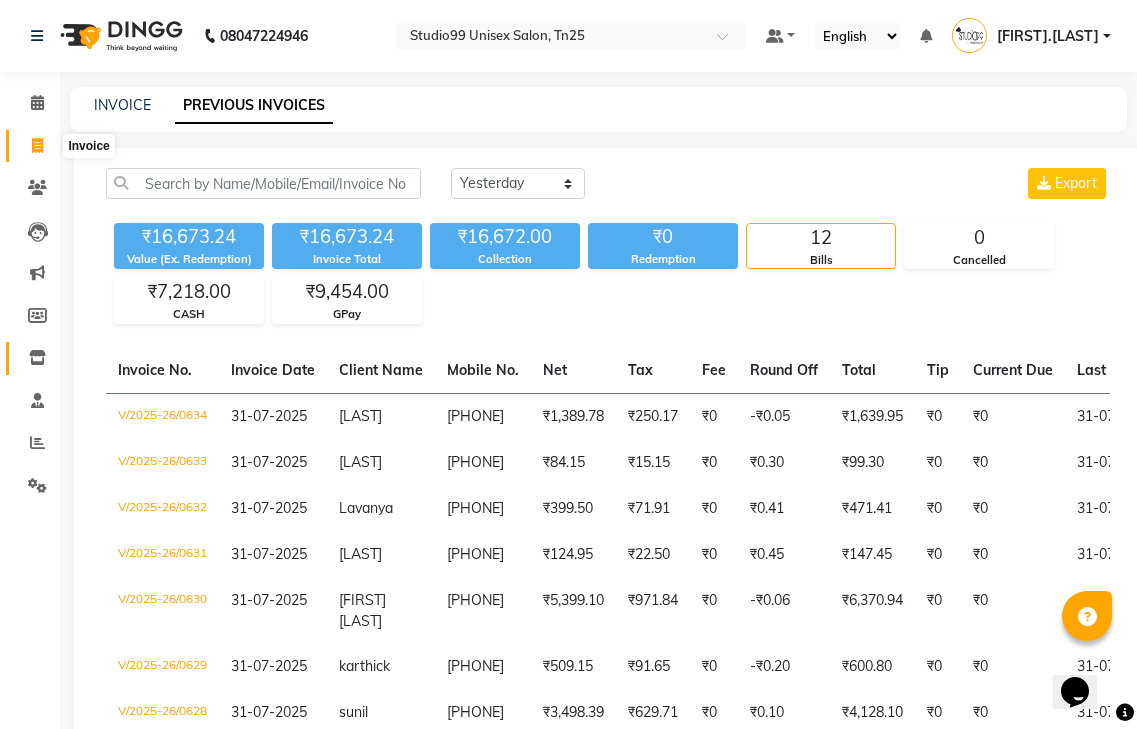 select on "service" 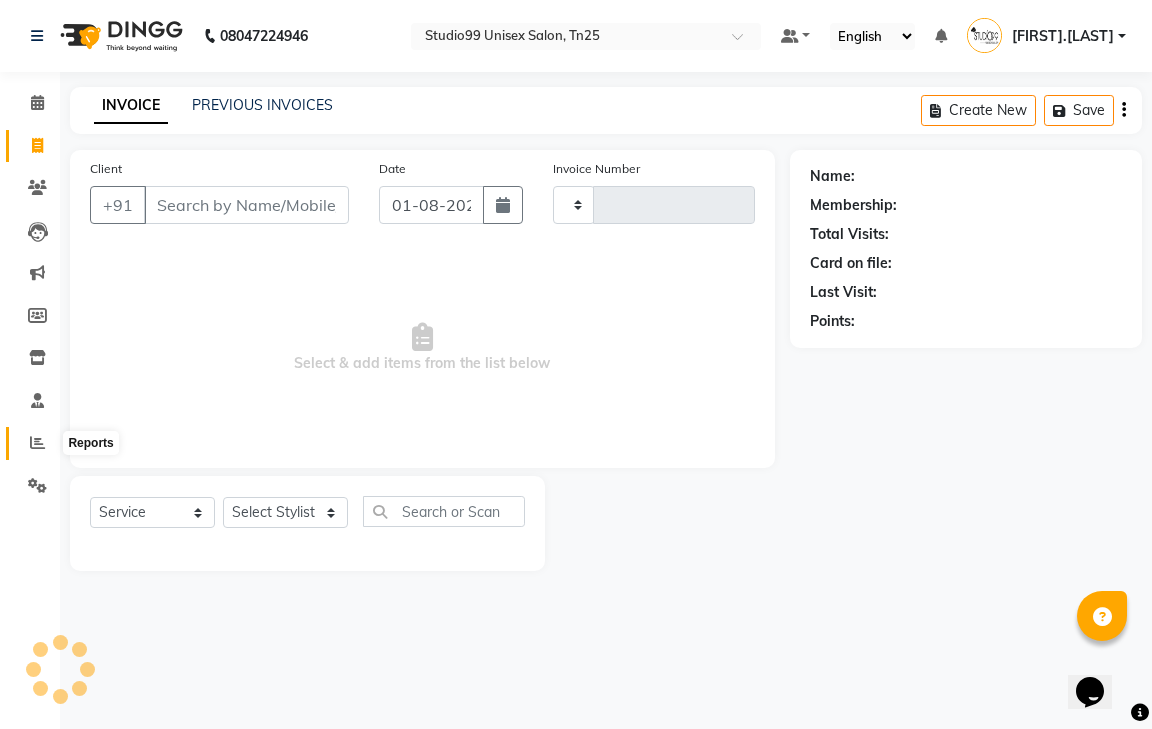 type on "0635" 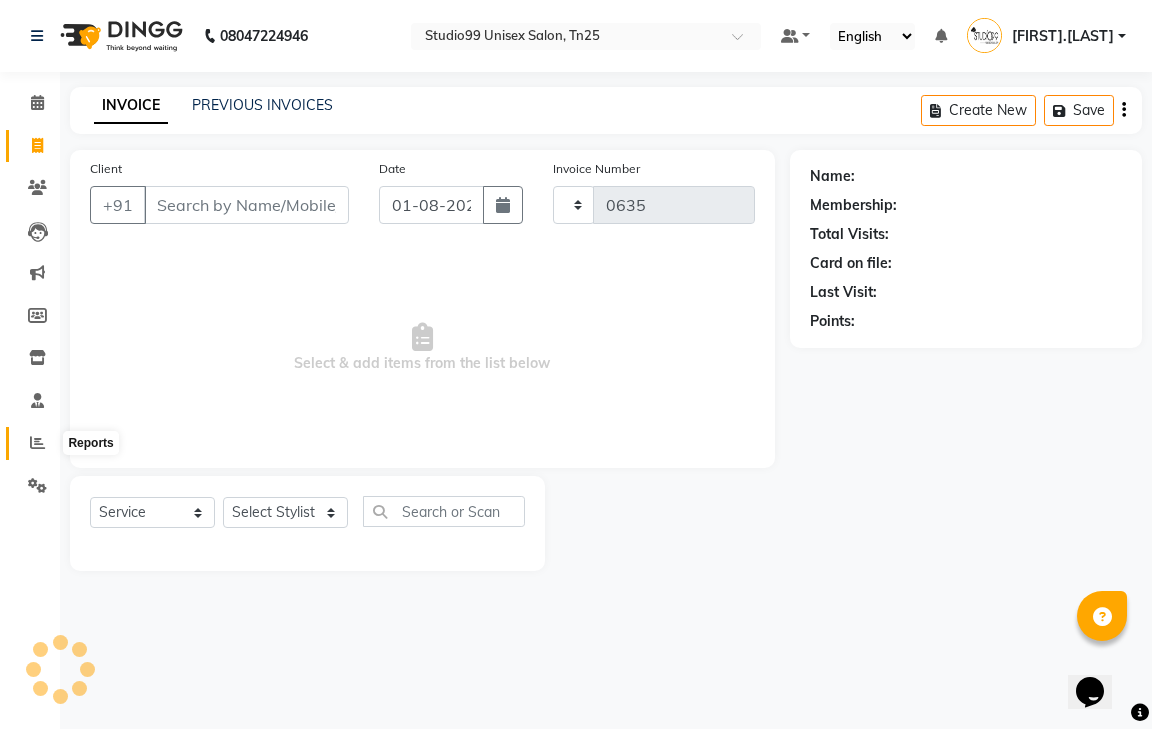 select on "8331" 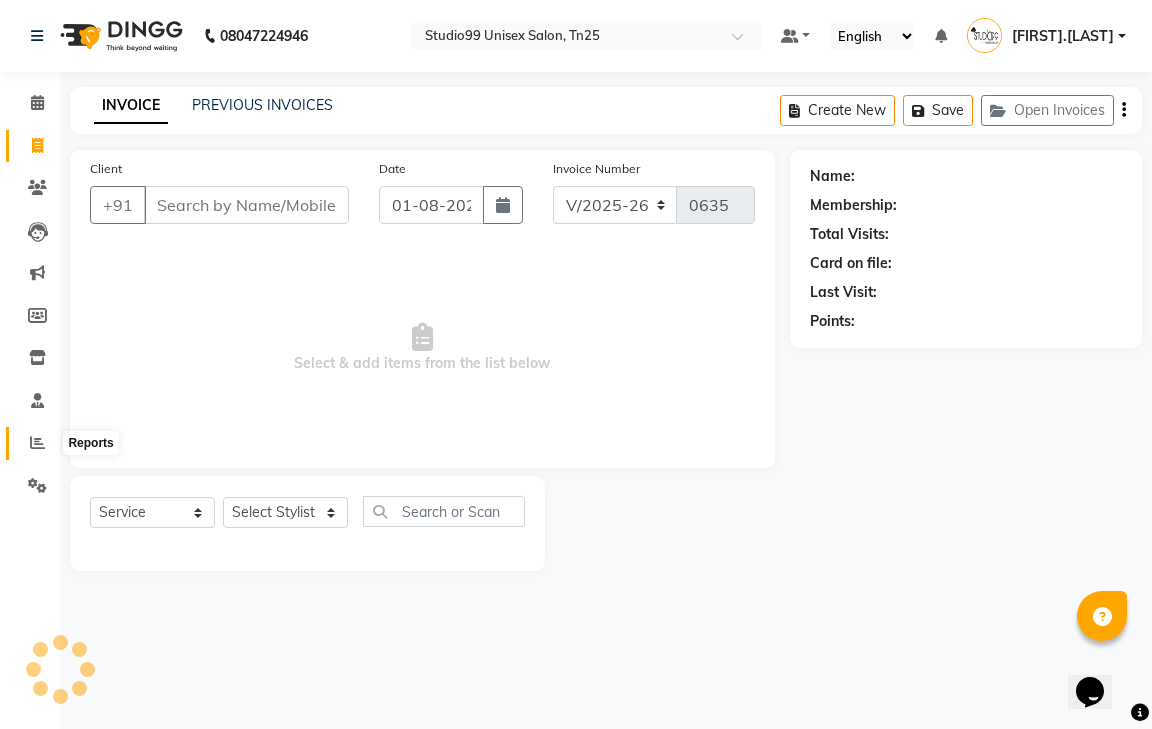 click 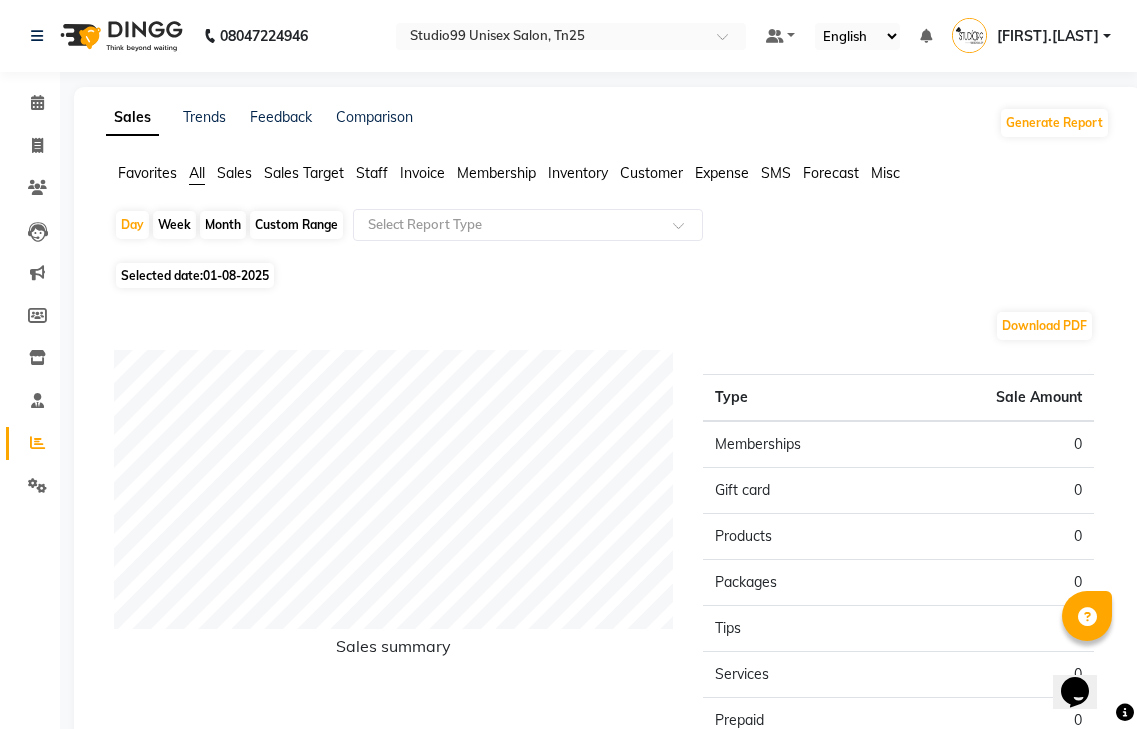 click on "Month" 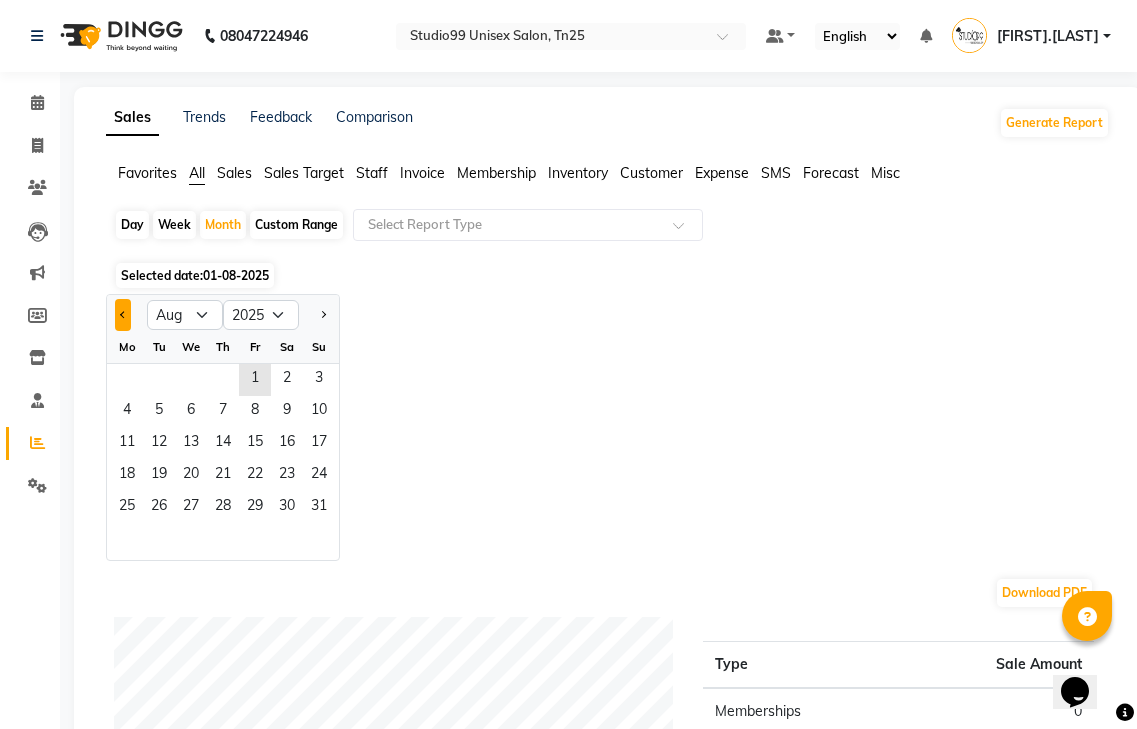 click 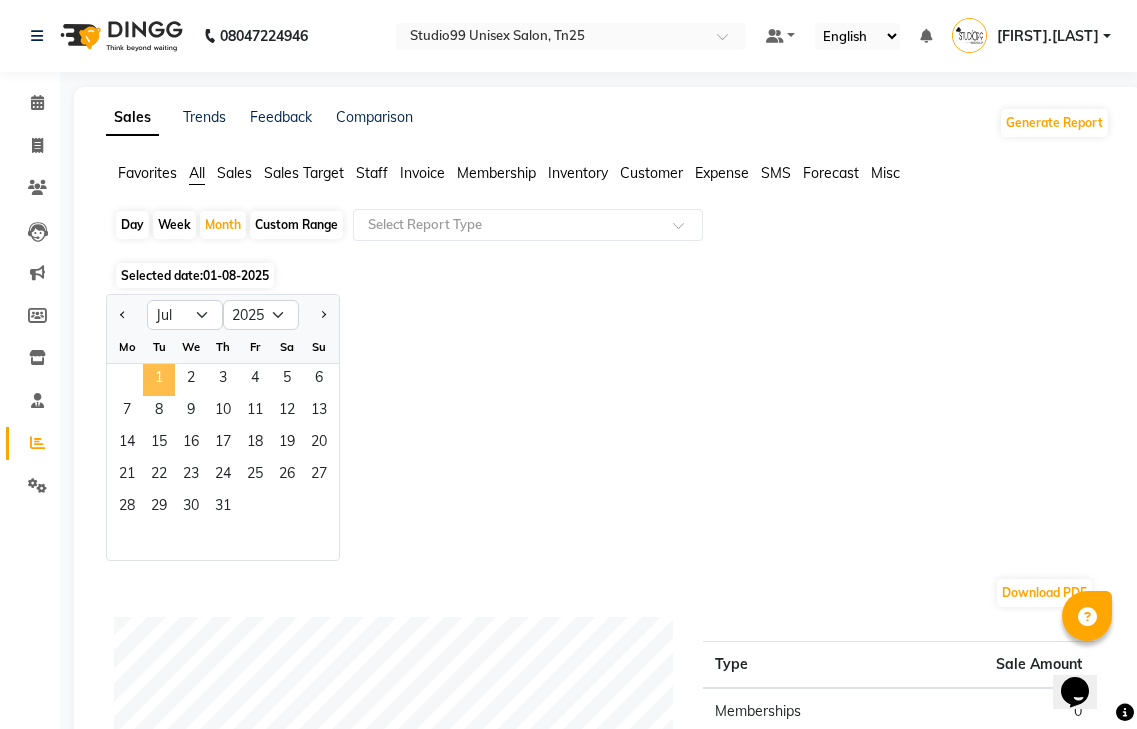 click on "1" 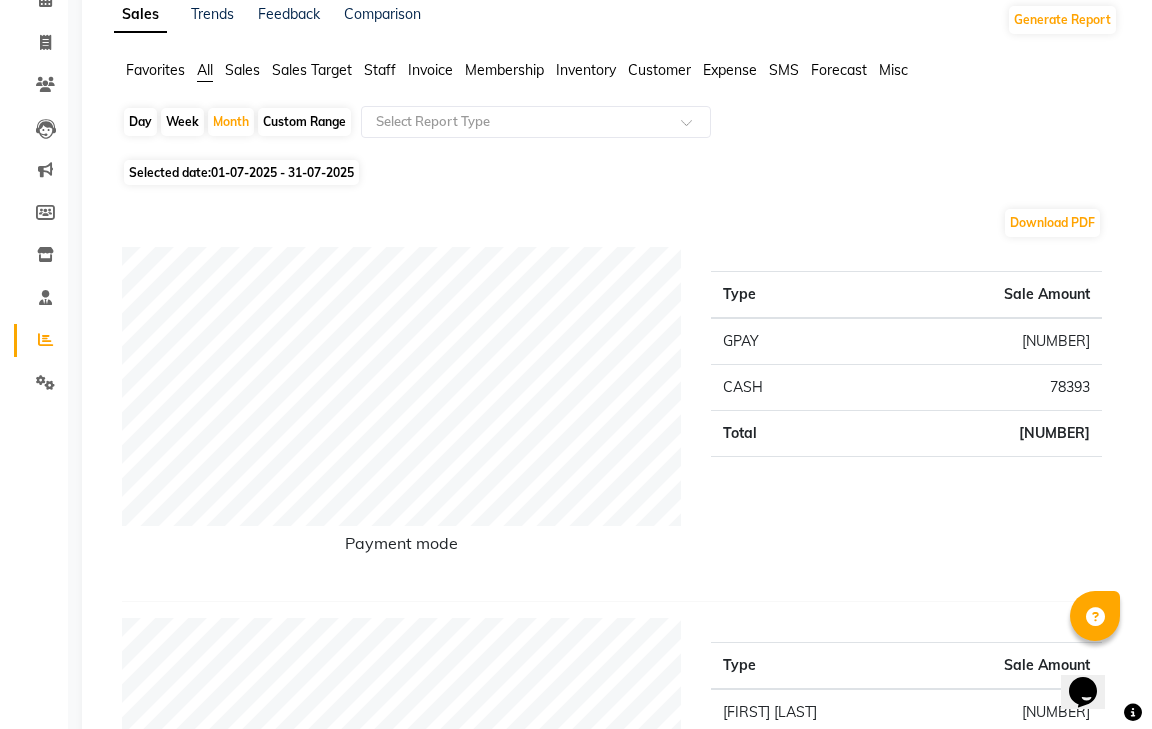 scroll, scrollTop: 0, scrollLeft: 0, axis: both 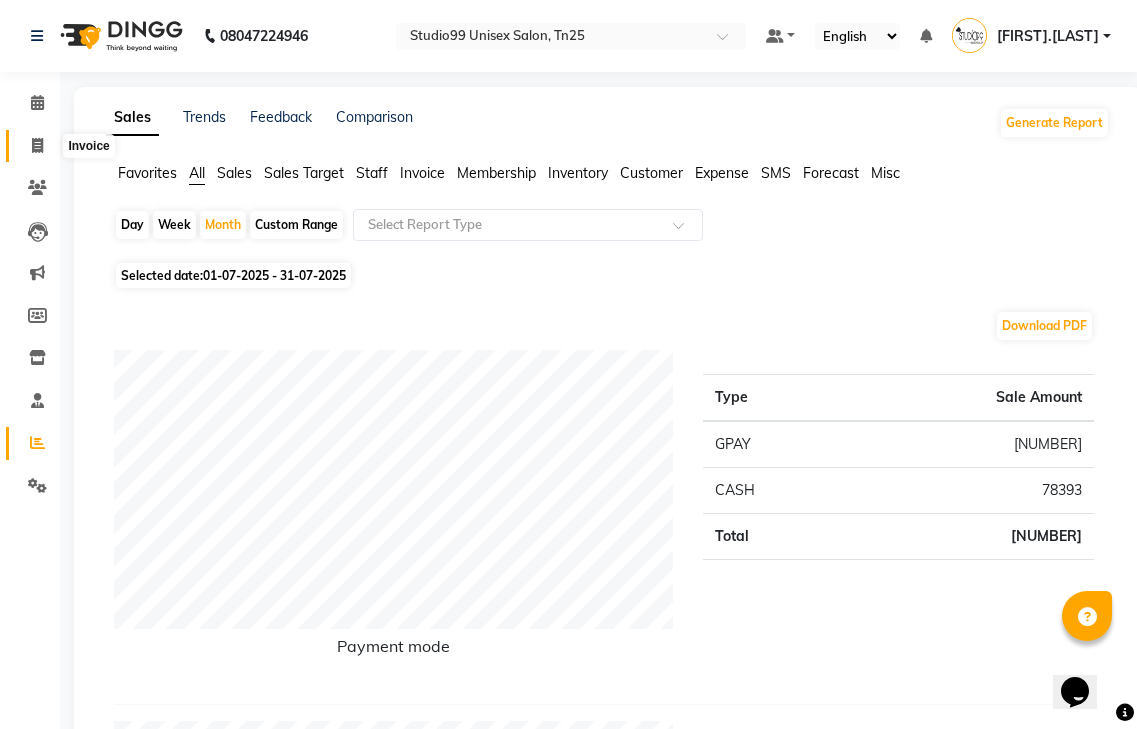 click 